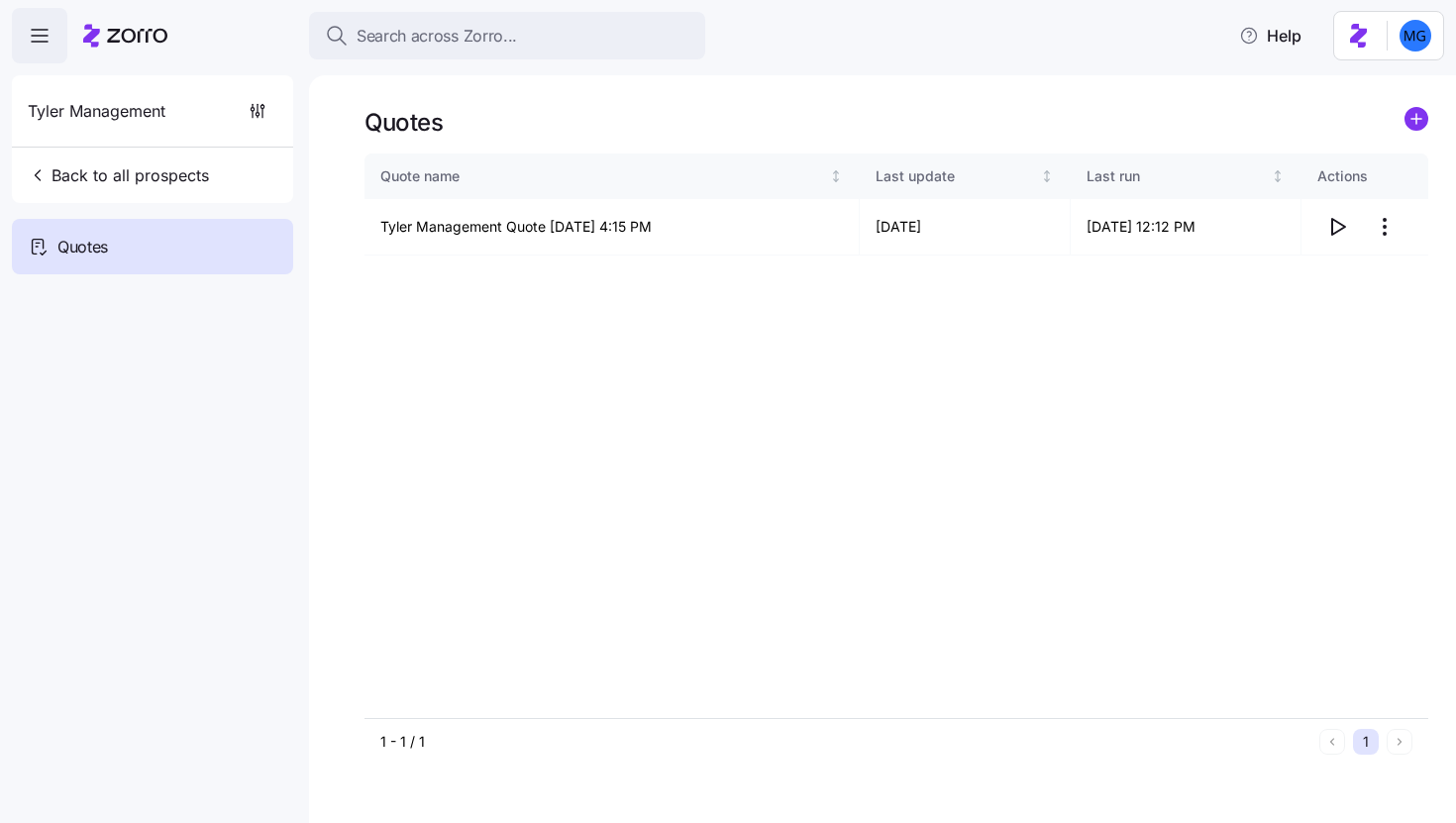 scroll, scrollTop: 0, scrollLeft: 0, axis: both 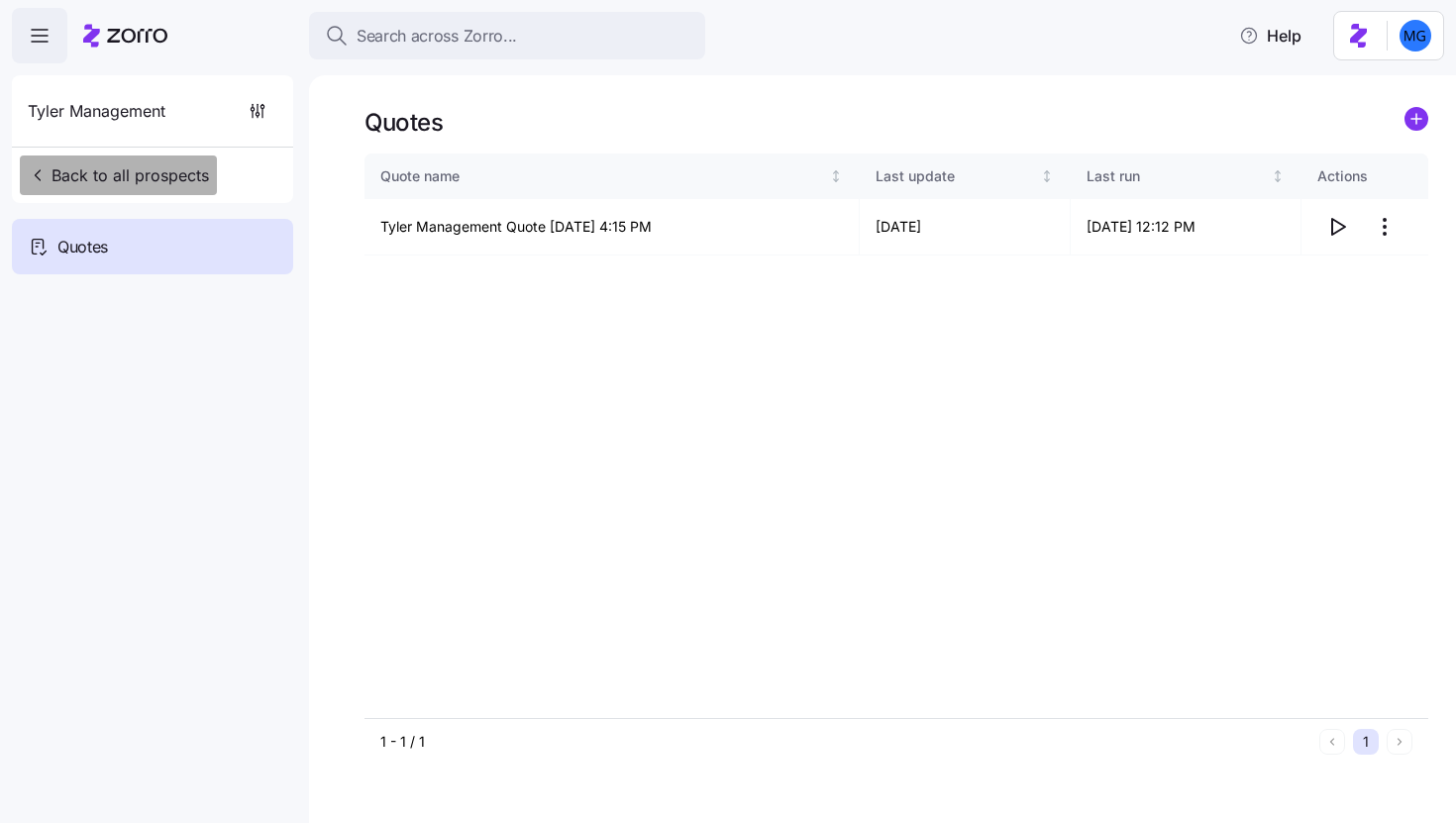 click on "Back to all prospects" at bounding box center [118, 175] 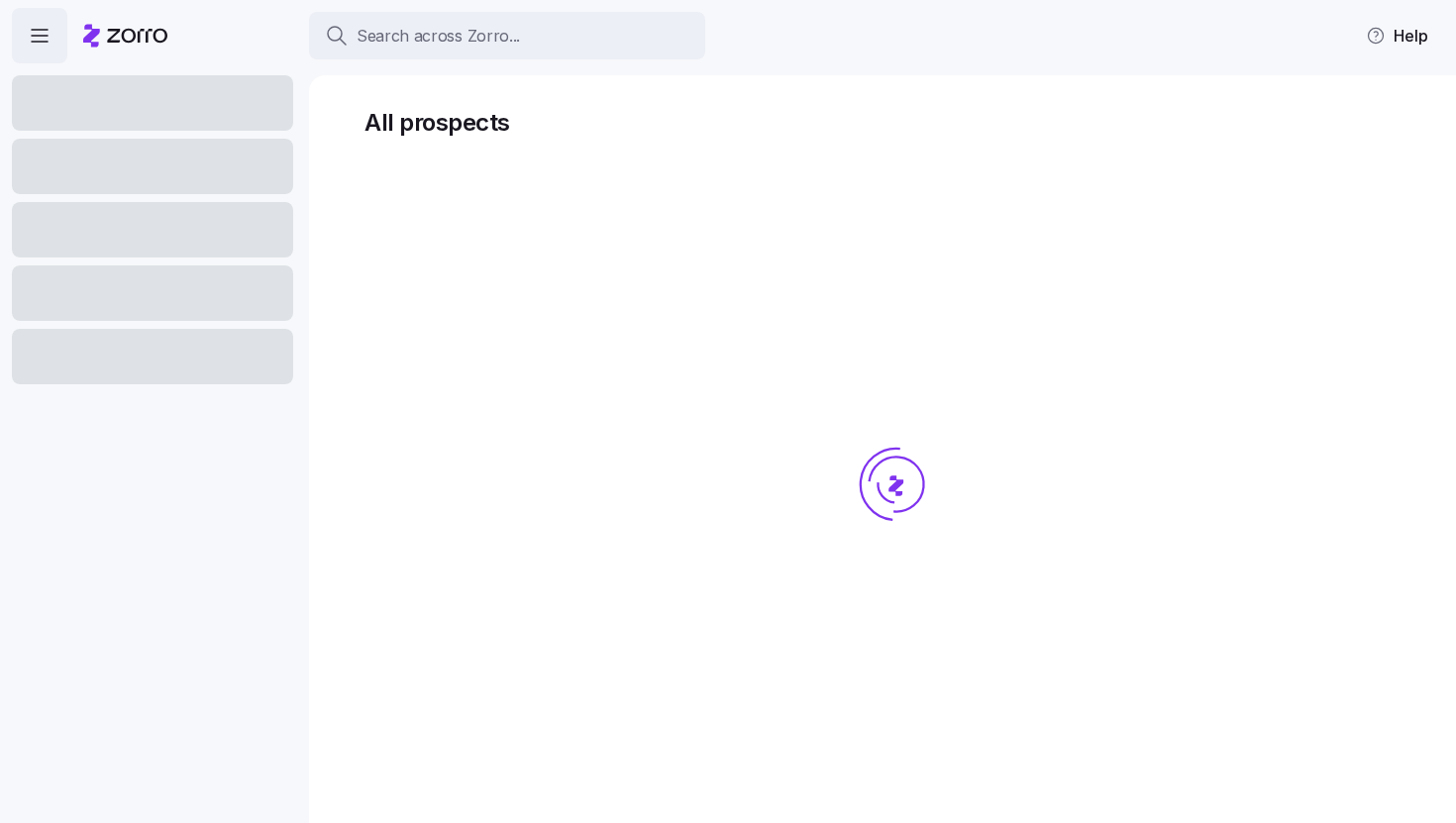 scroll, scrollTop: 0, scrollLeft: 0, axis: both 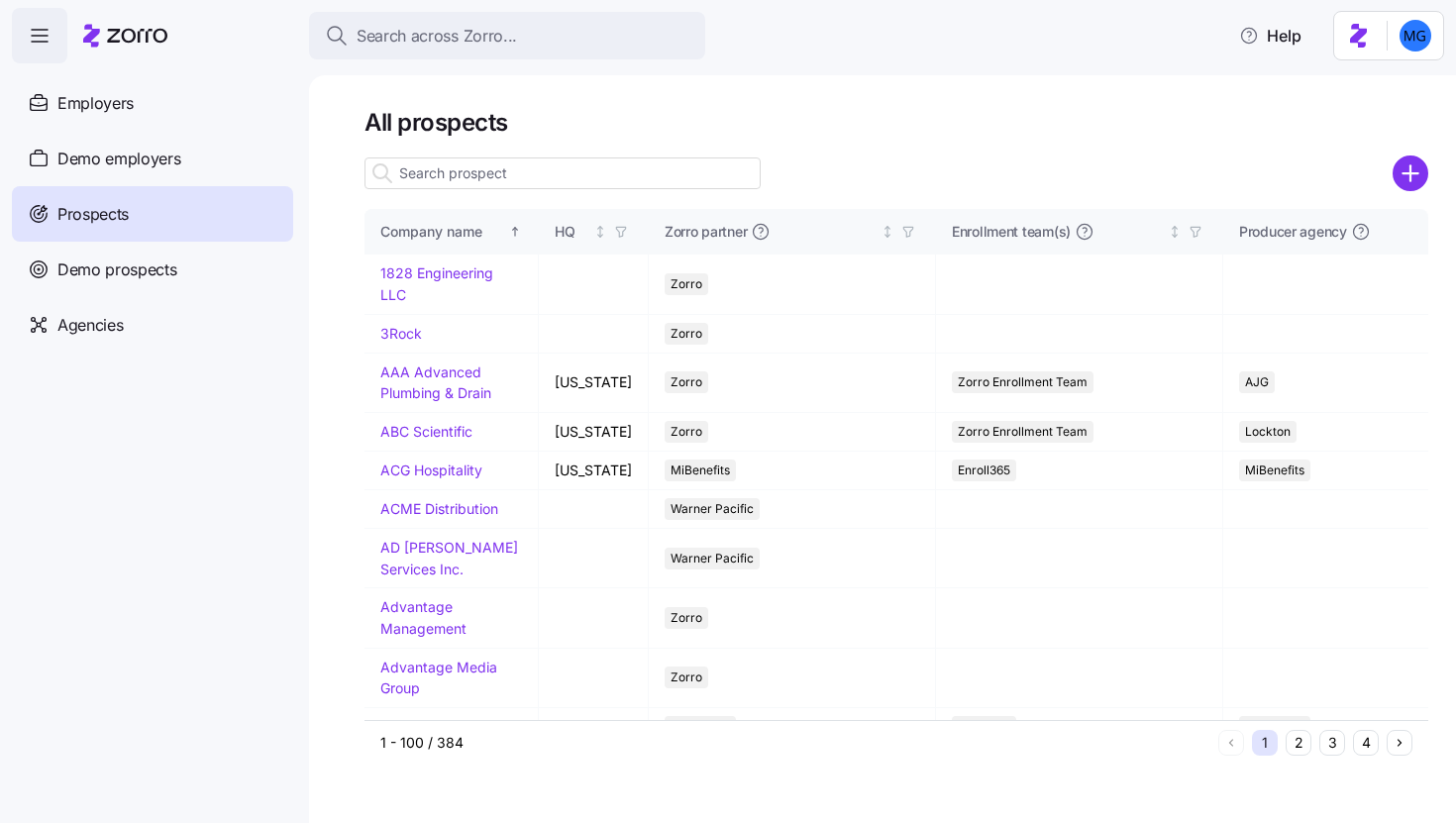 click at bounding box center [563, 173] 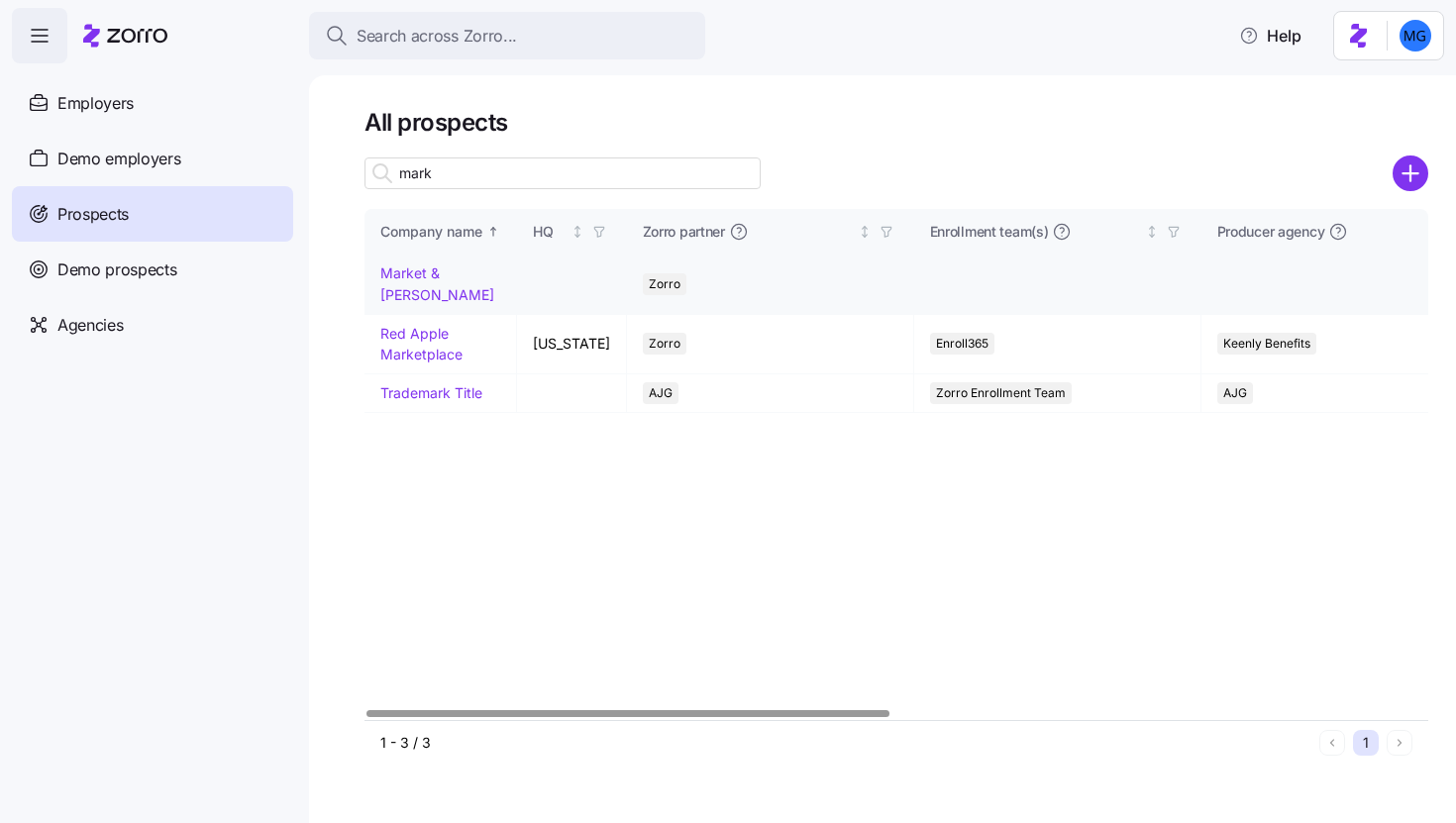 type on "mark" 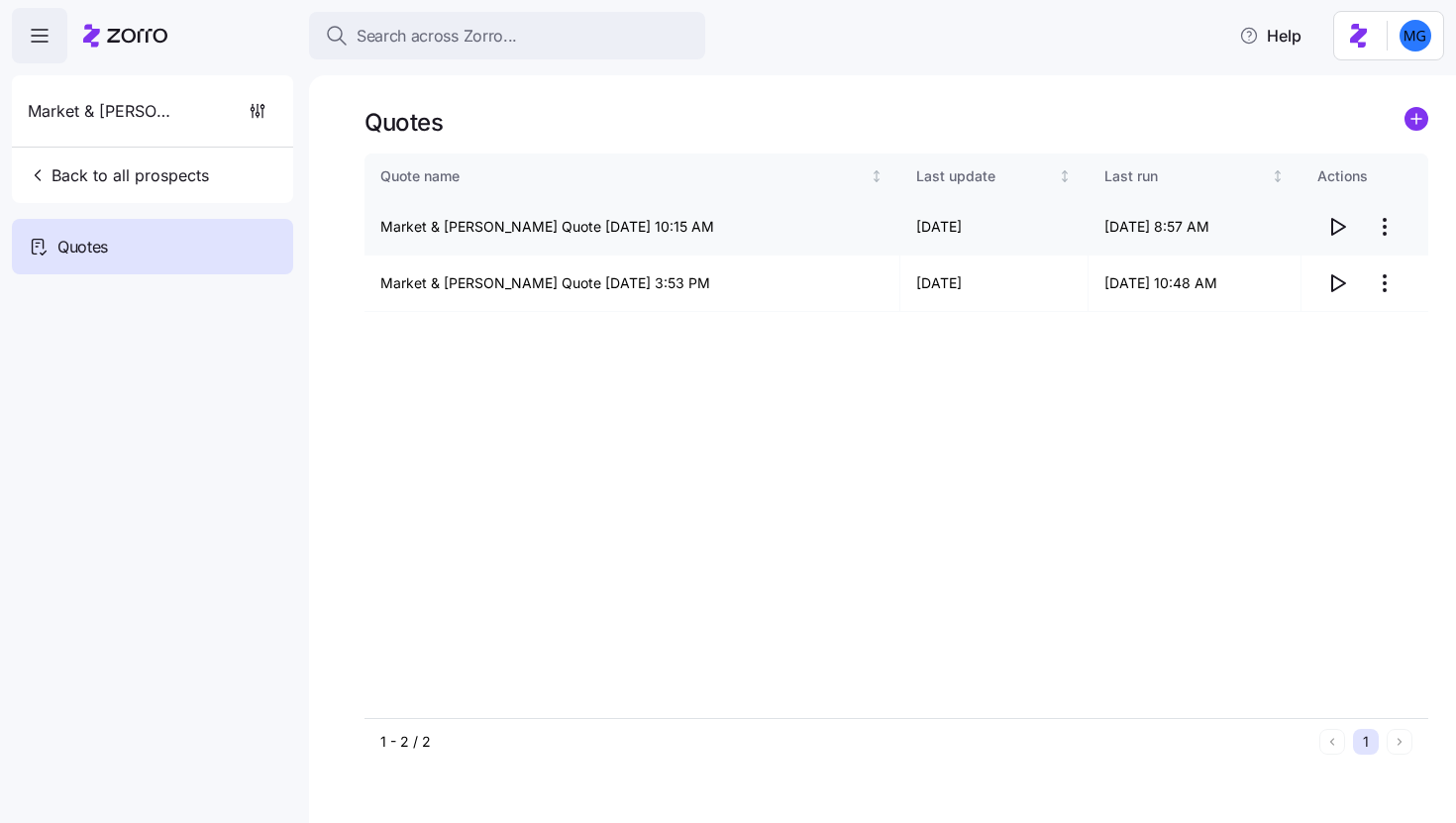 click 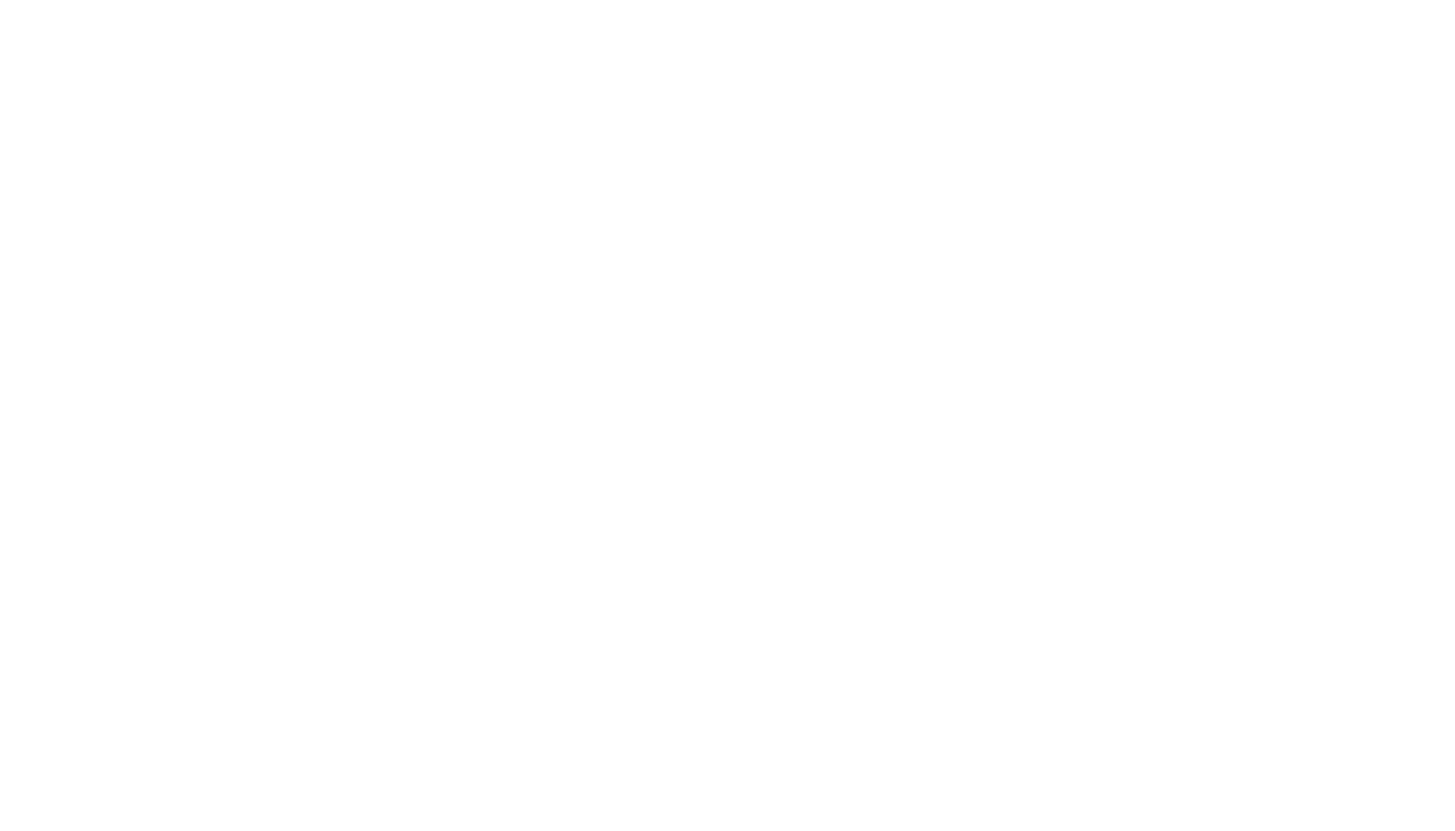 scroll, scrollTop: 0, scrollLeft: 0, axis: both 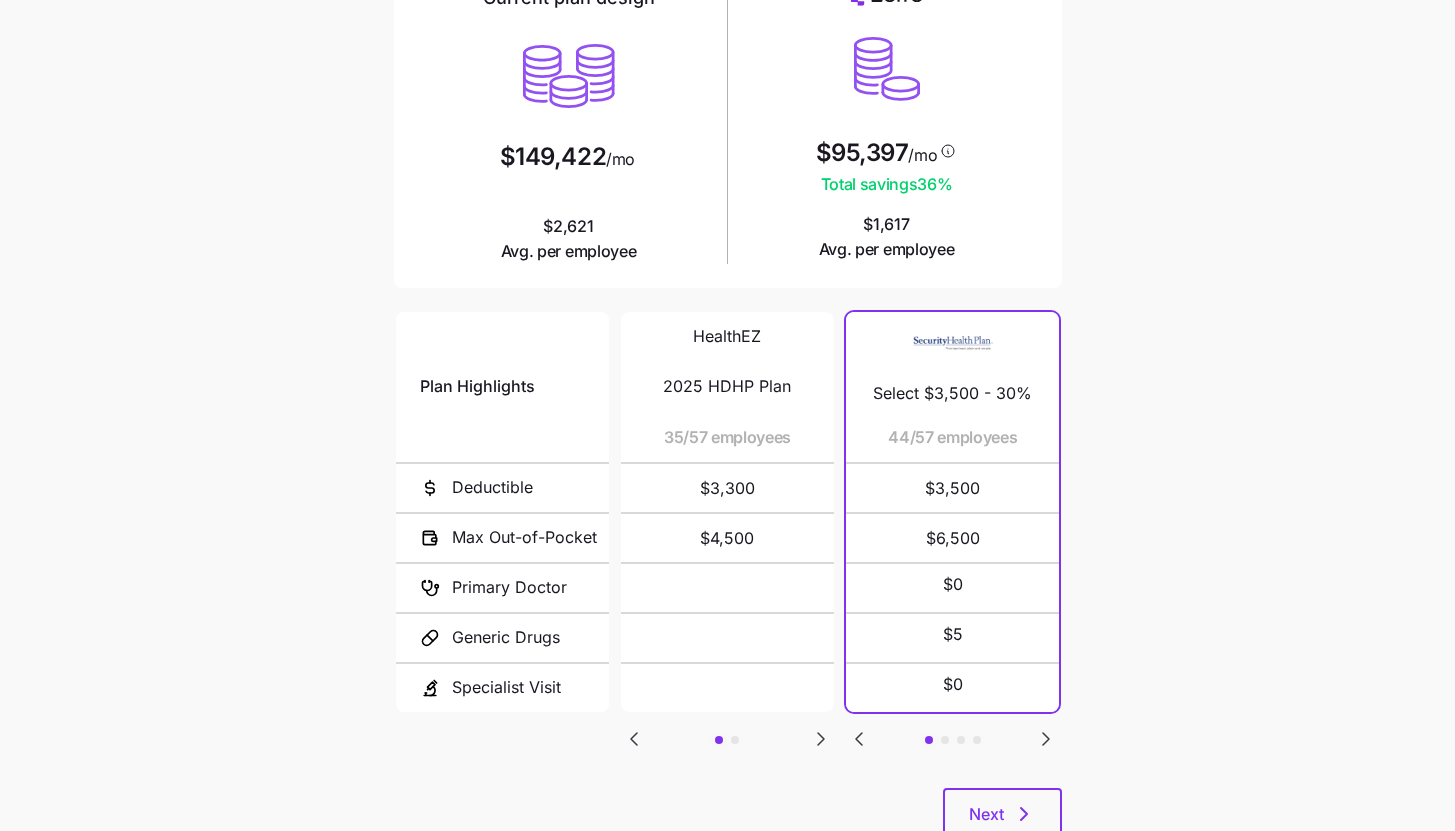 click 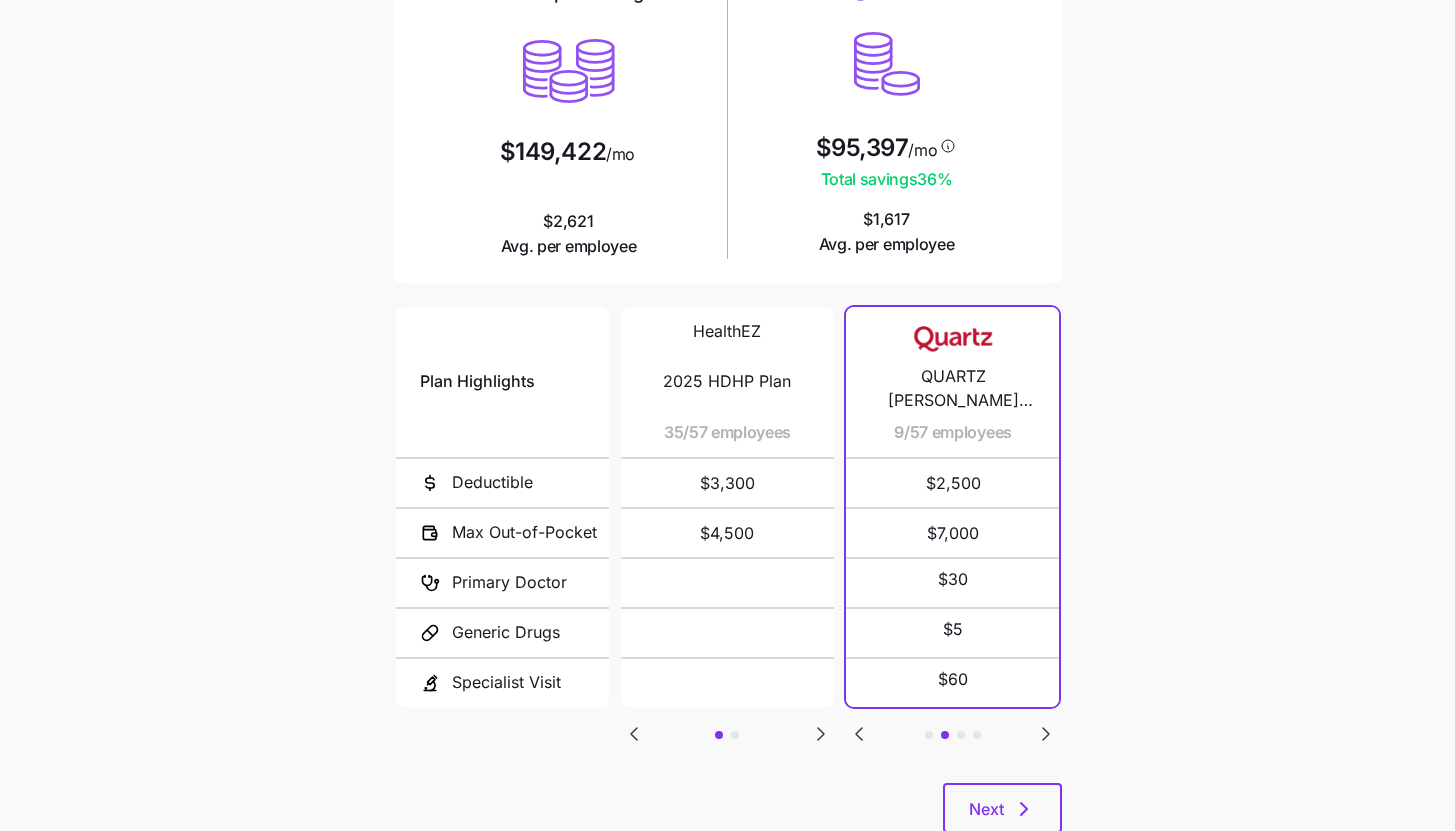 scroll, scrollTop: 260, scrollLeft: 0, axis: vertical 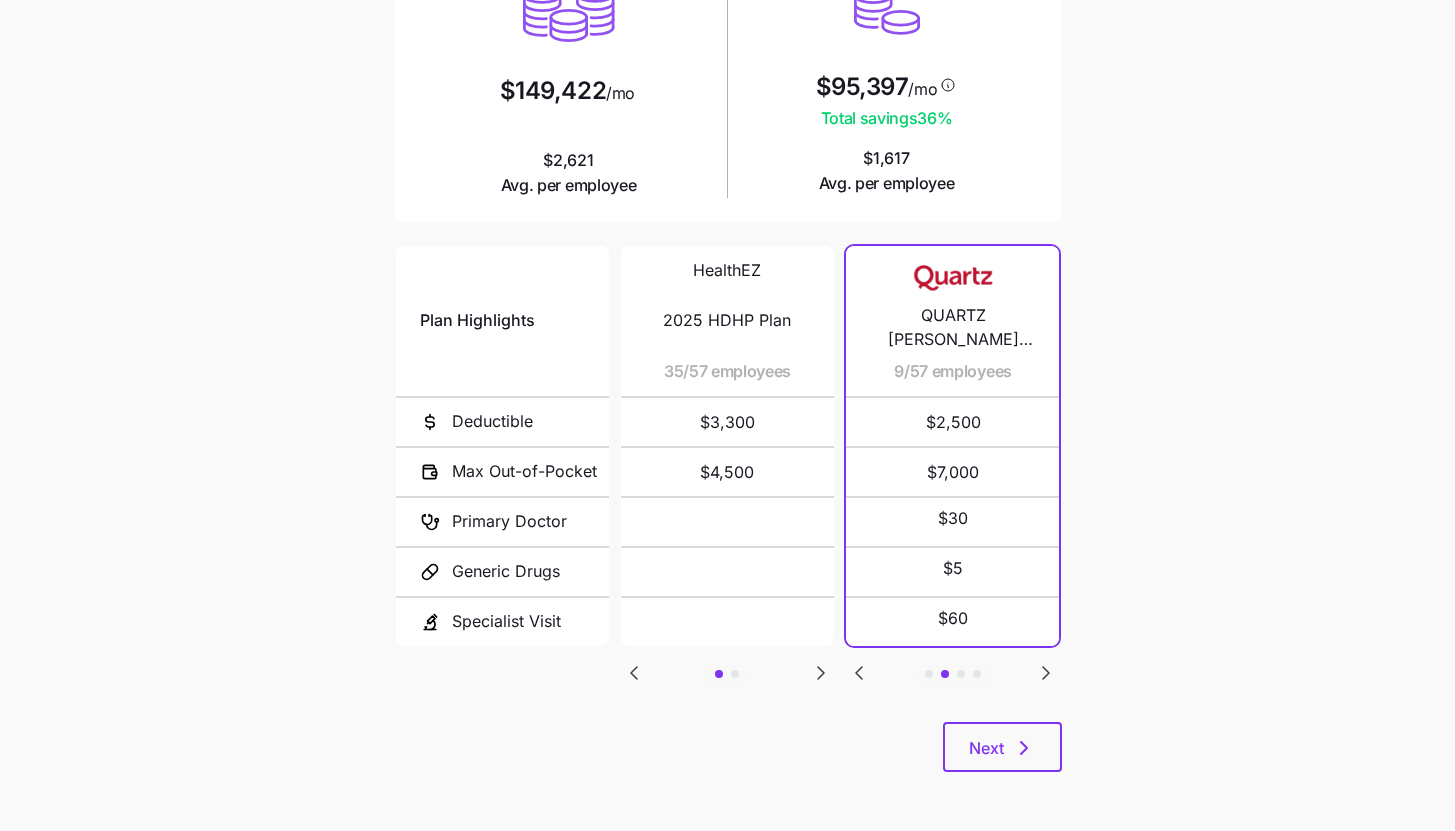click 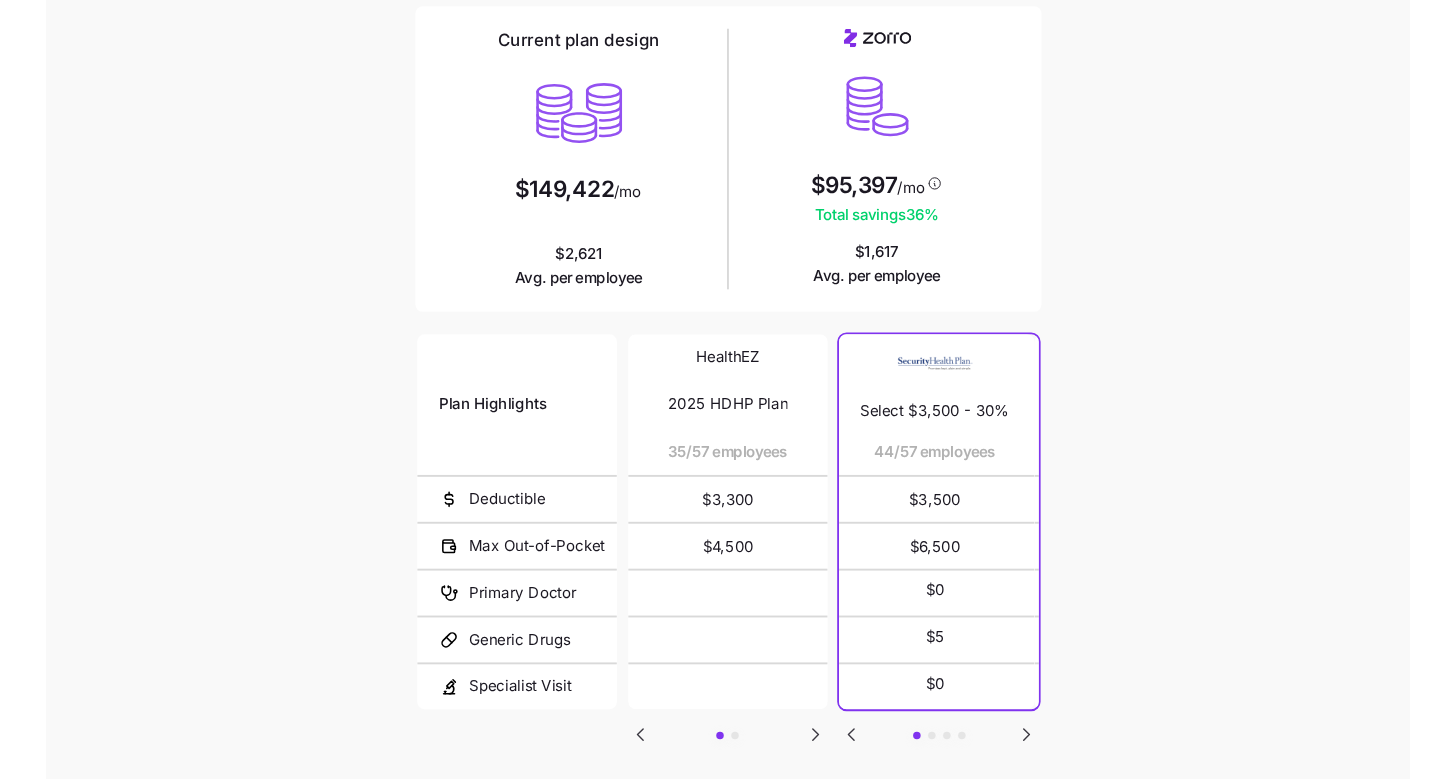 scroll, scrollTop: 0, scrollLeft: 0, axis: both 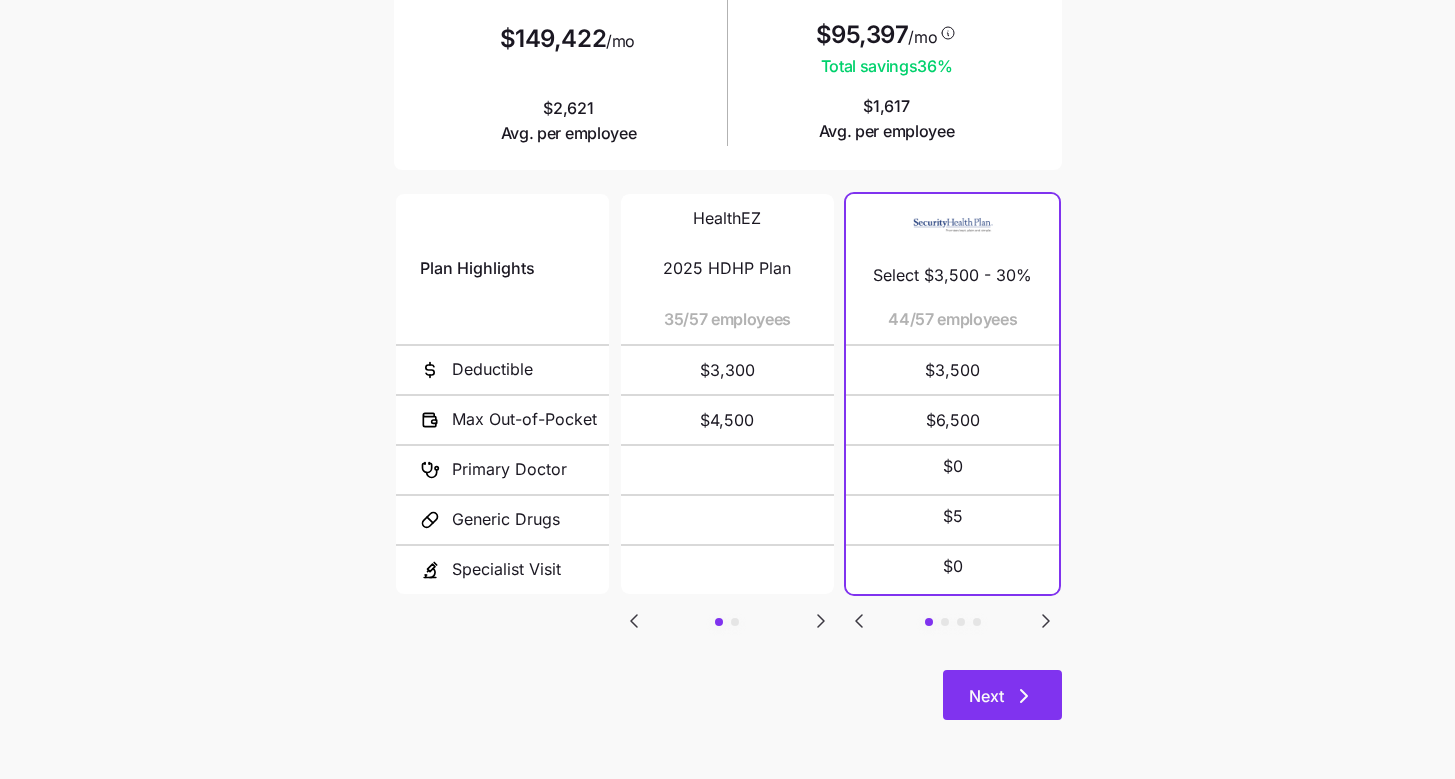 click 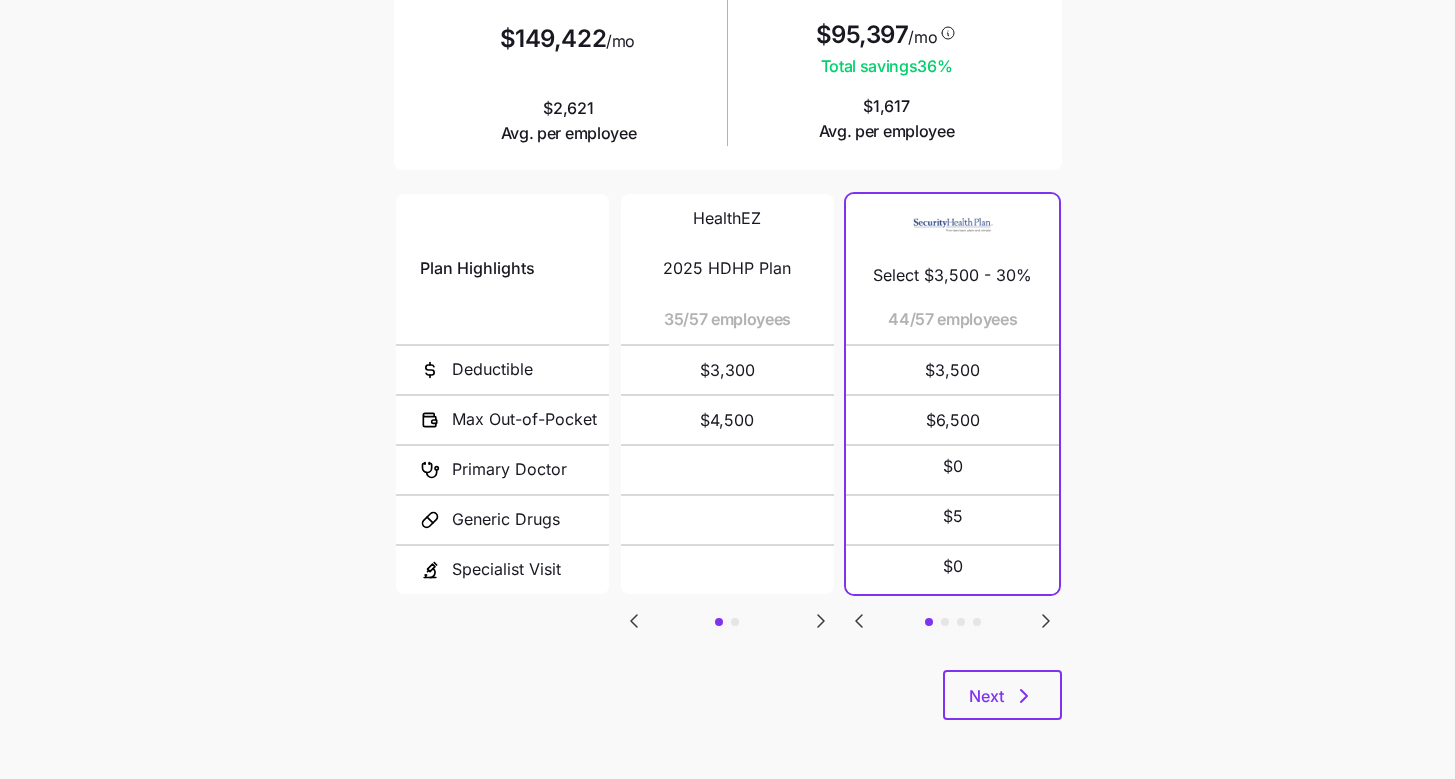 scroll, scrollTop: 0, scrollLeft: 0, axis: both 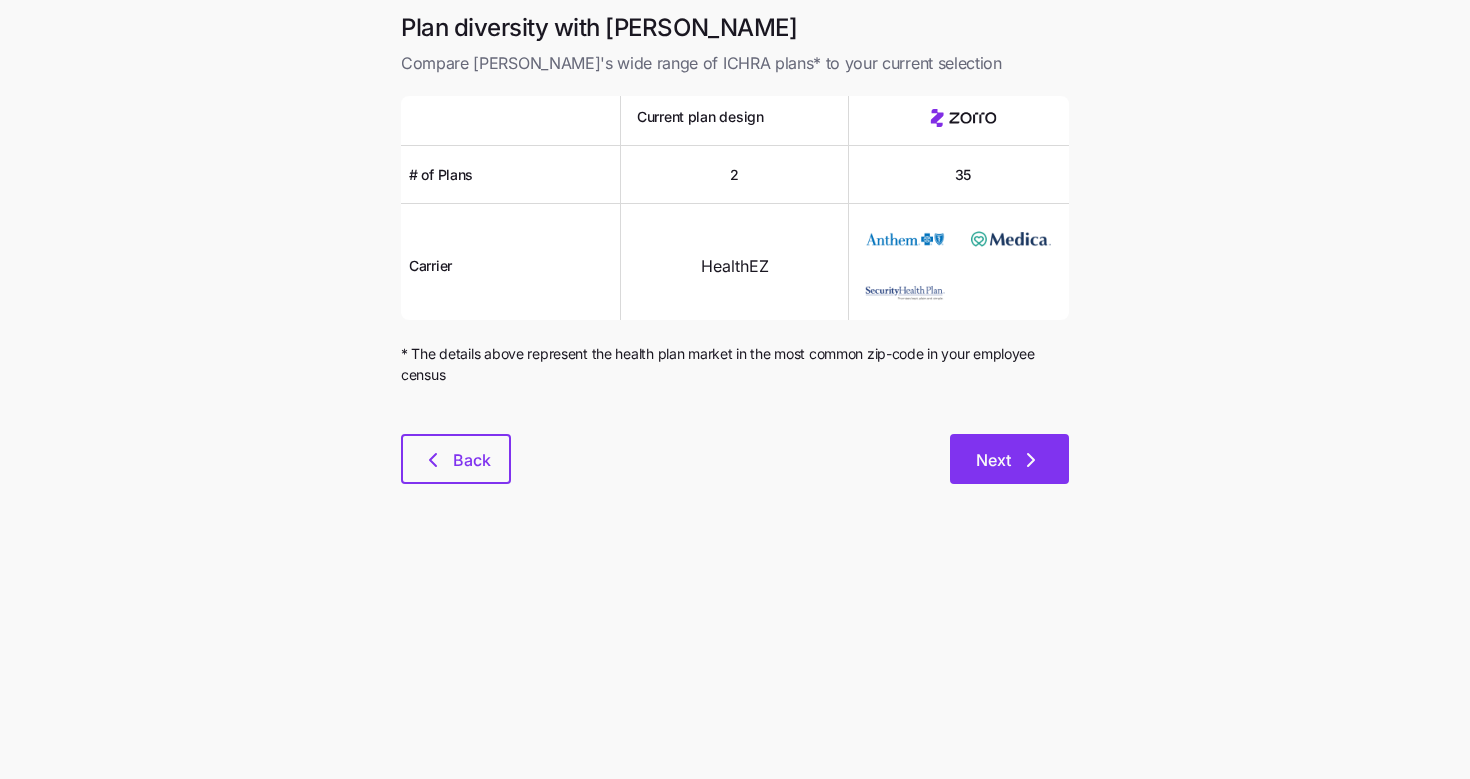 click on "Next" at bounding box center [790, 459] 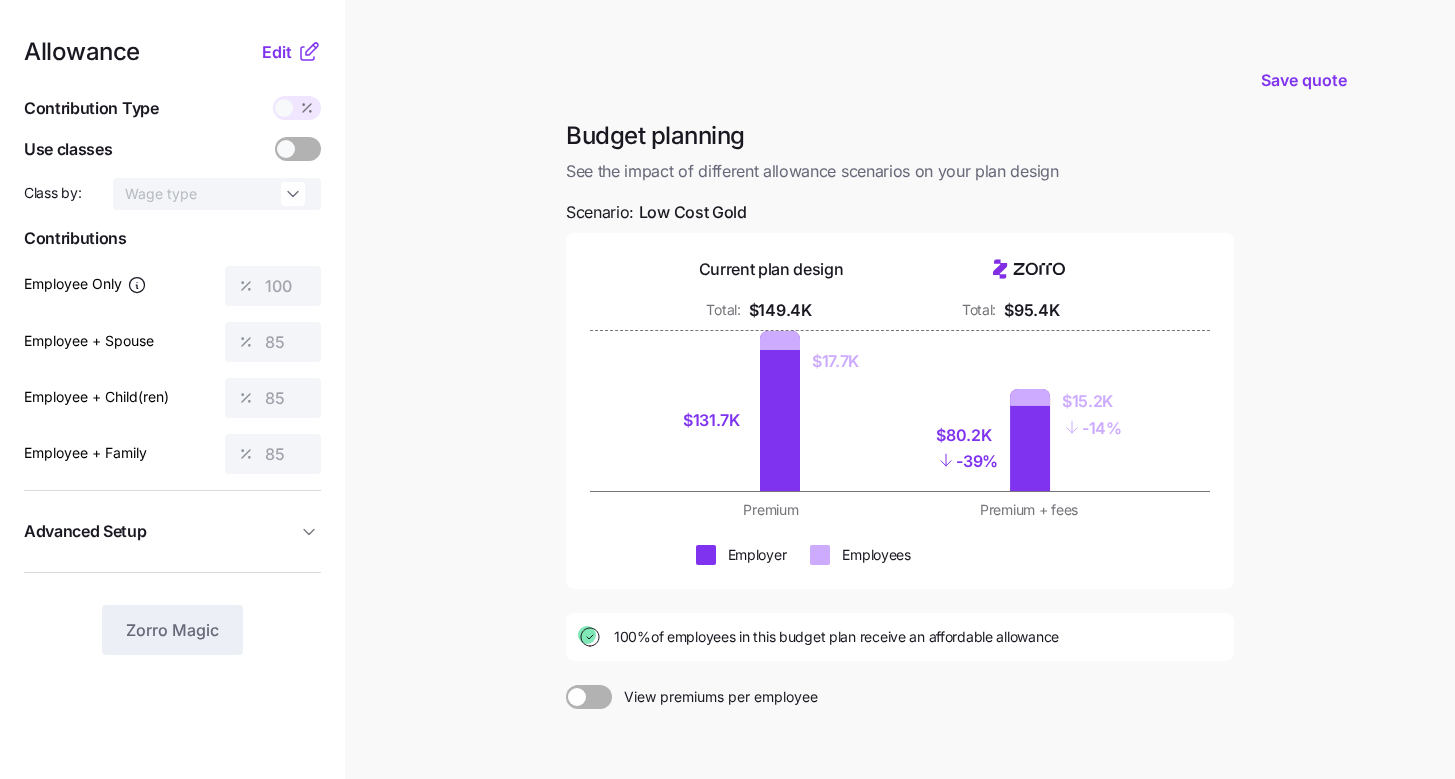 click 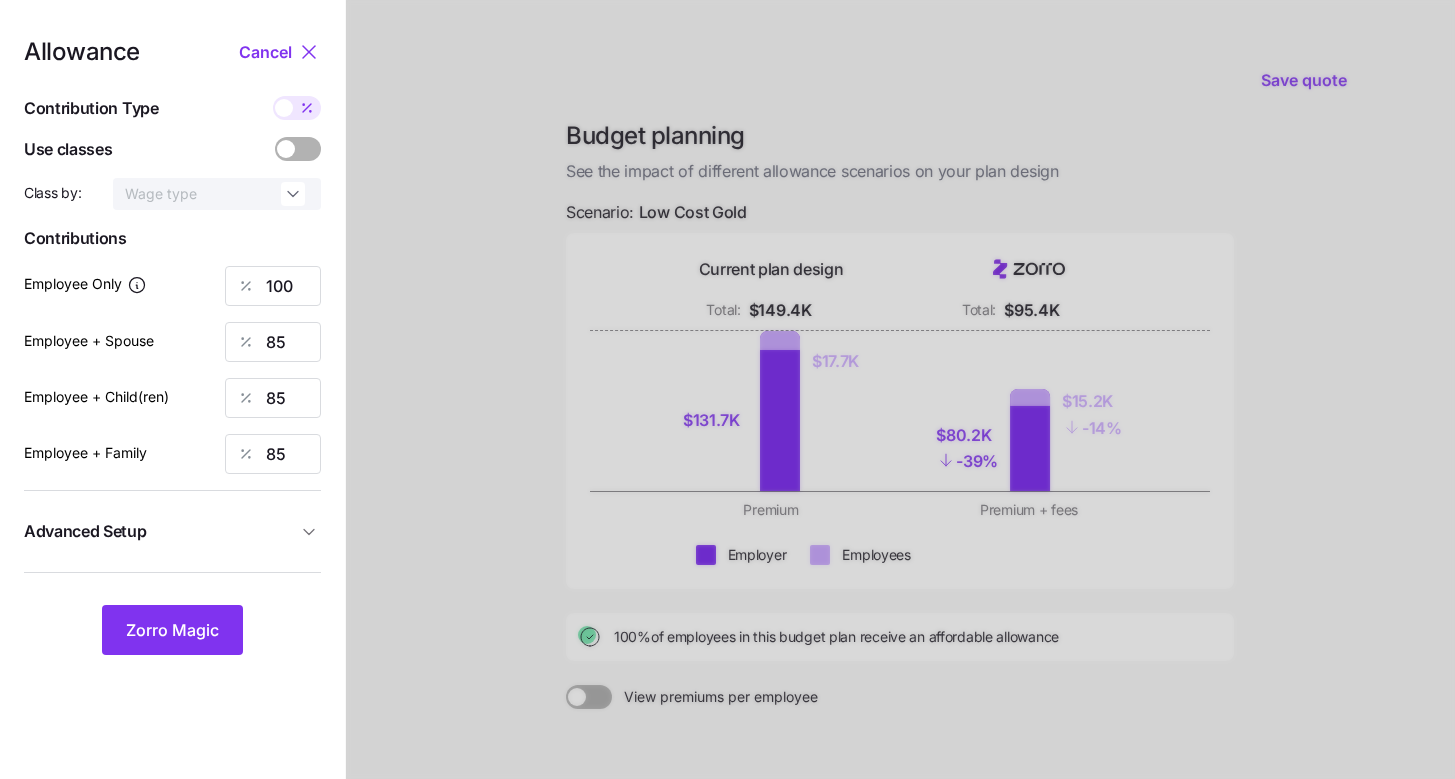 click at bounding box center [900, 491] 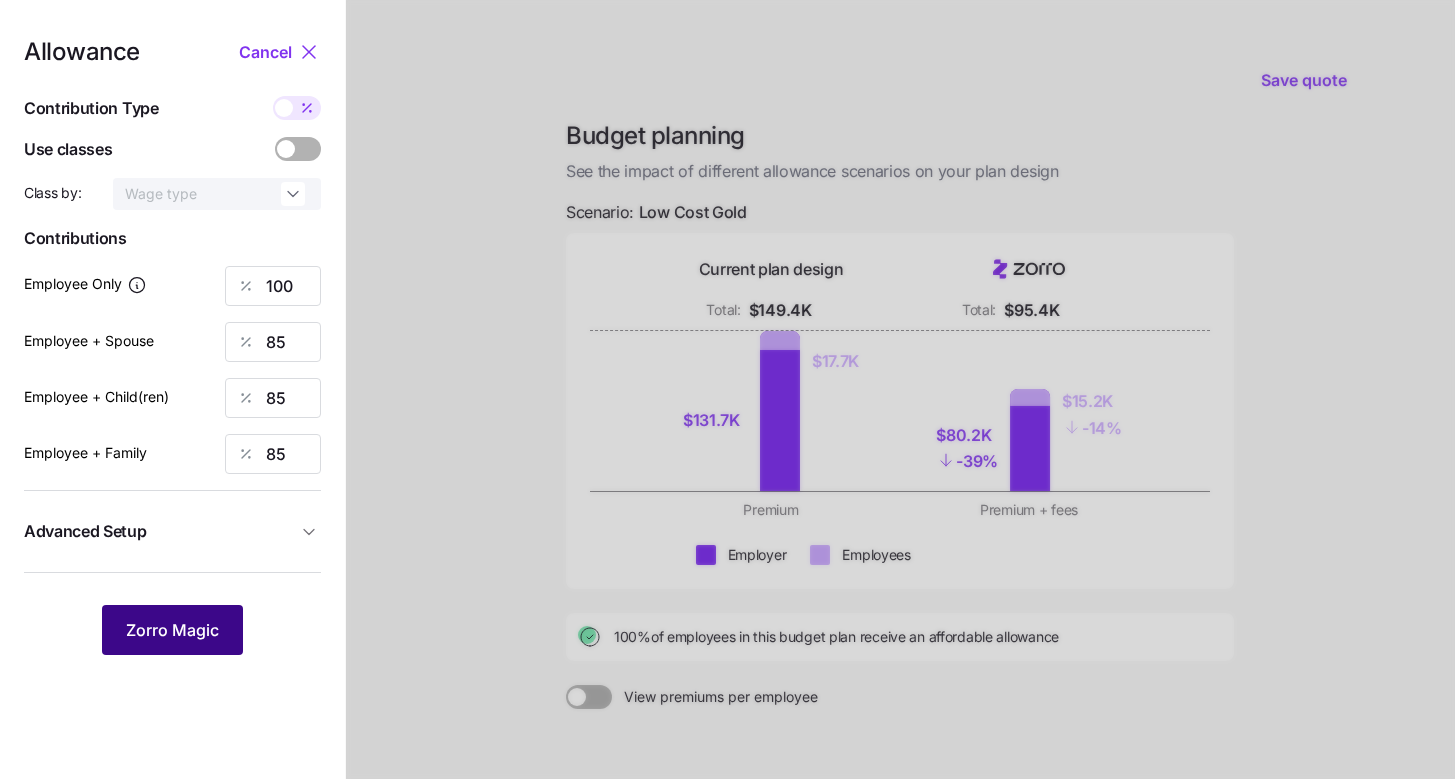 click on "Zorro Magic" at bounding box center (172, 630) 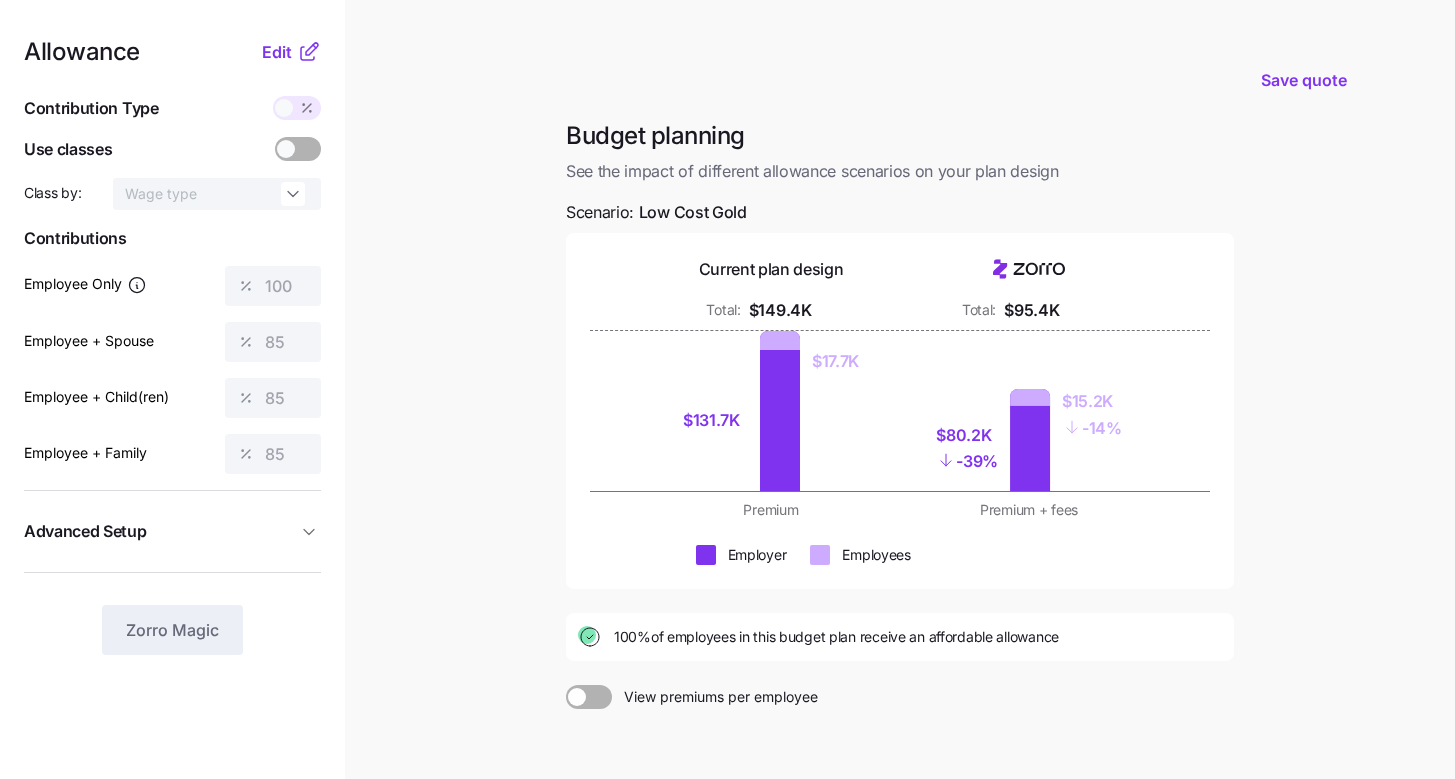 drag, startPoint x: 615, startPoint y: 635, endPoint x: 1075, endPoint y: 642, distance: 460.05325 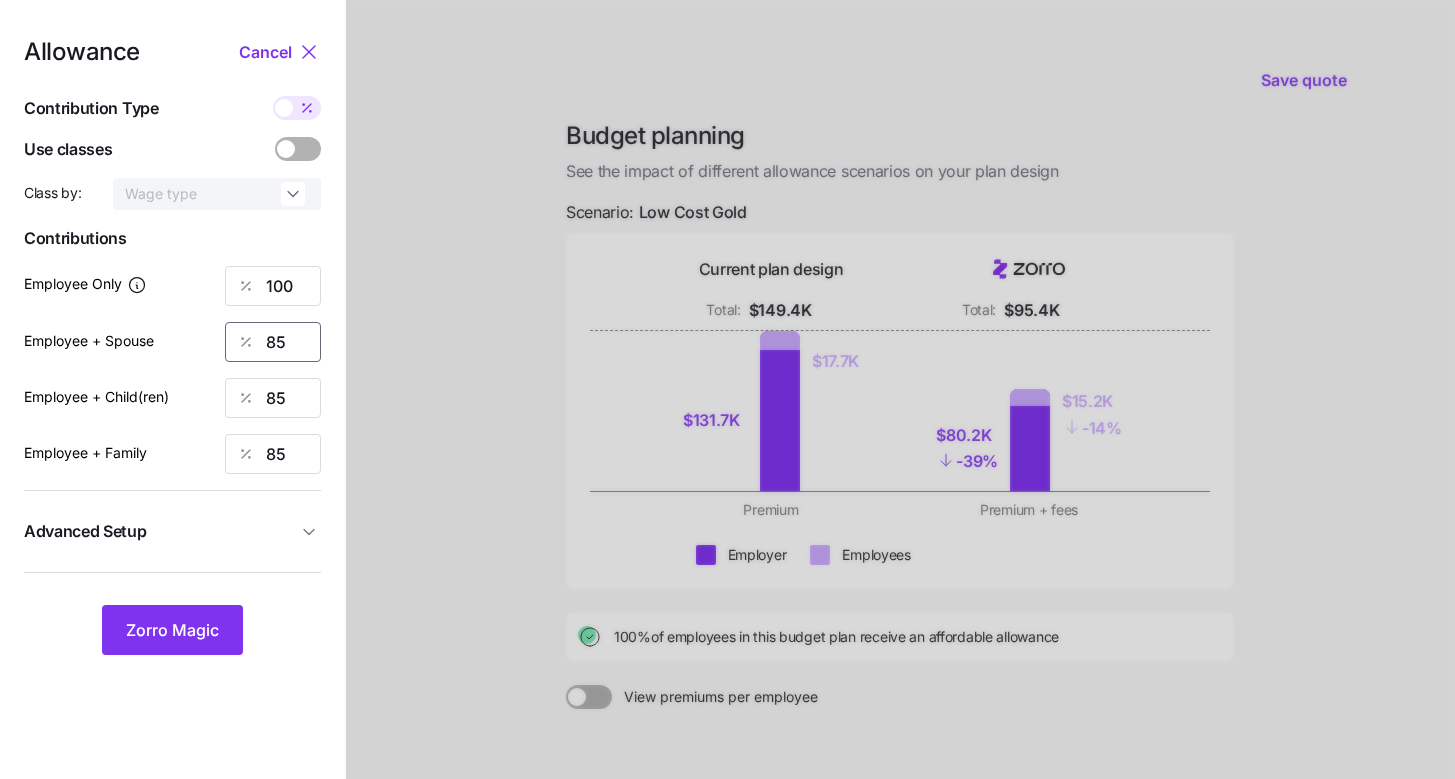 drag, startPoint x: 305, startPoint y: 344, endPoint x: 237, endPoint y: 334, distance: 68.73136 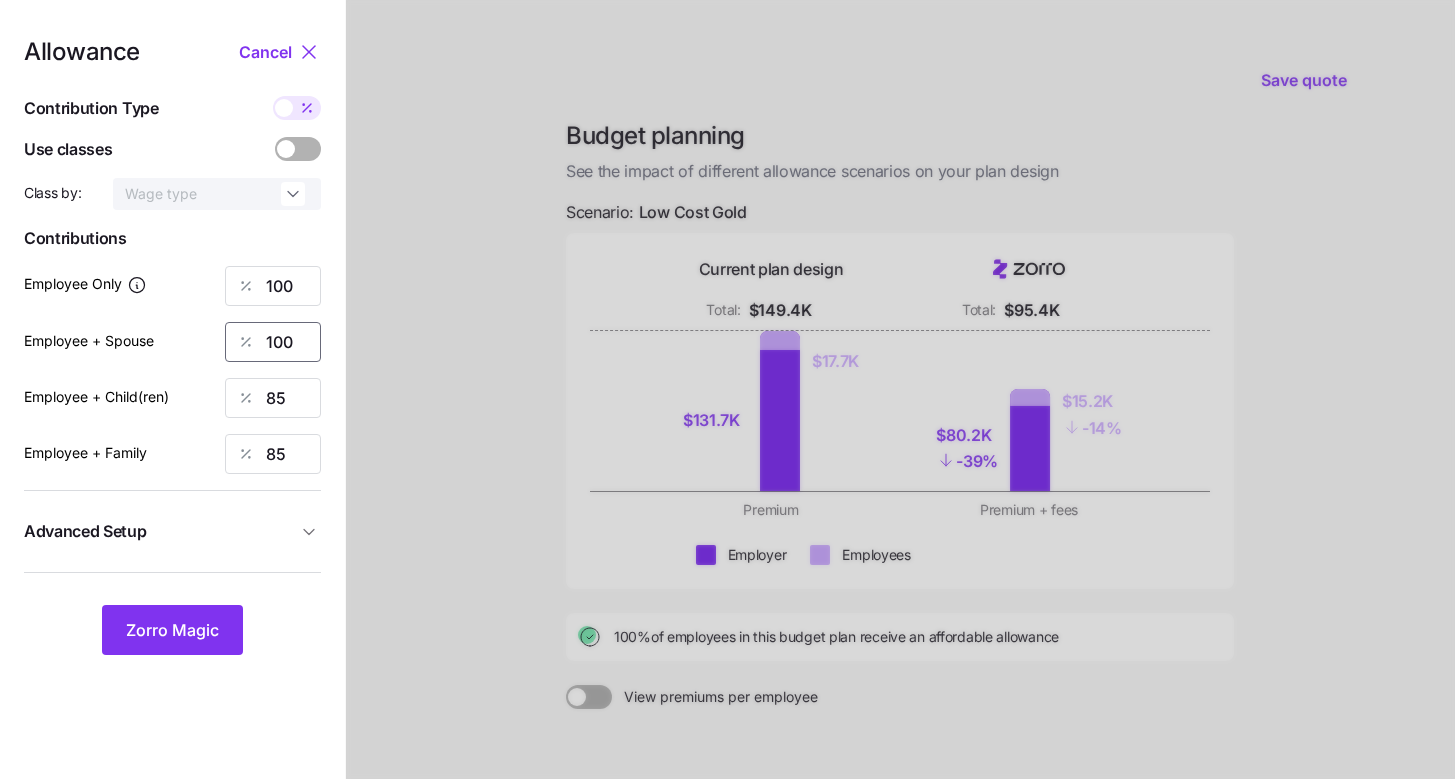type on "100" 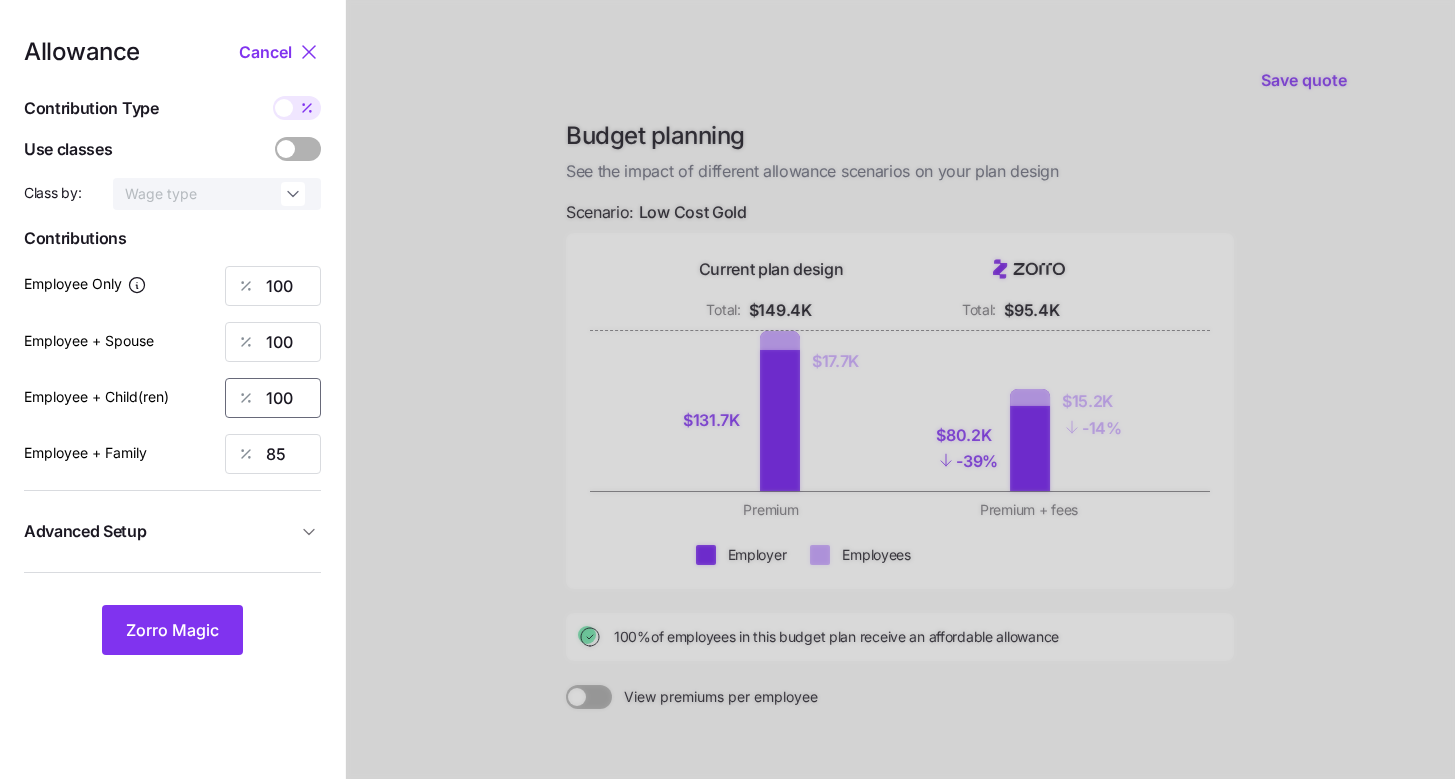 type on "100" 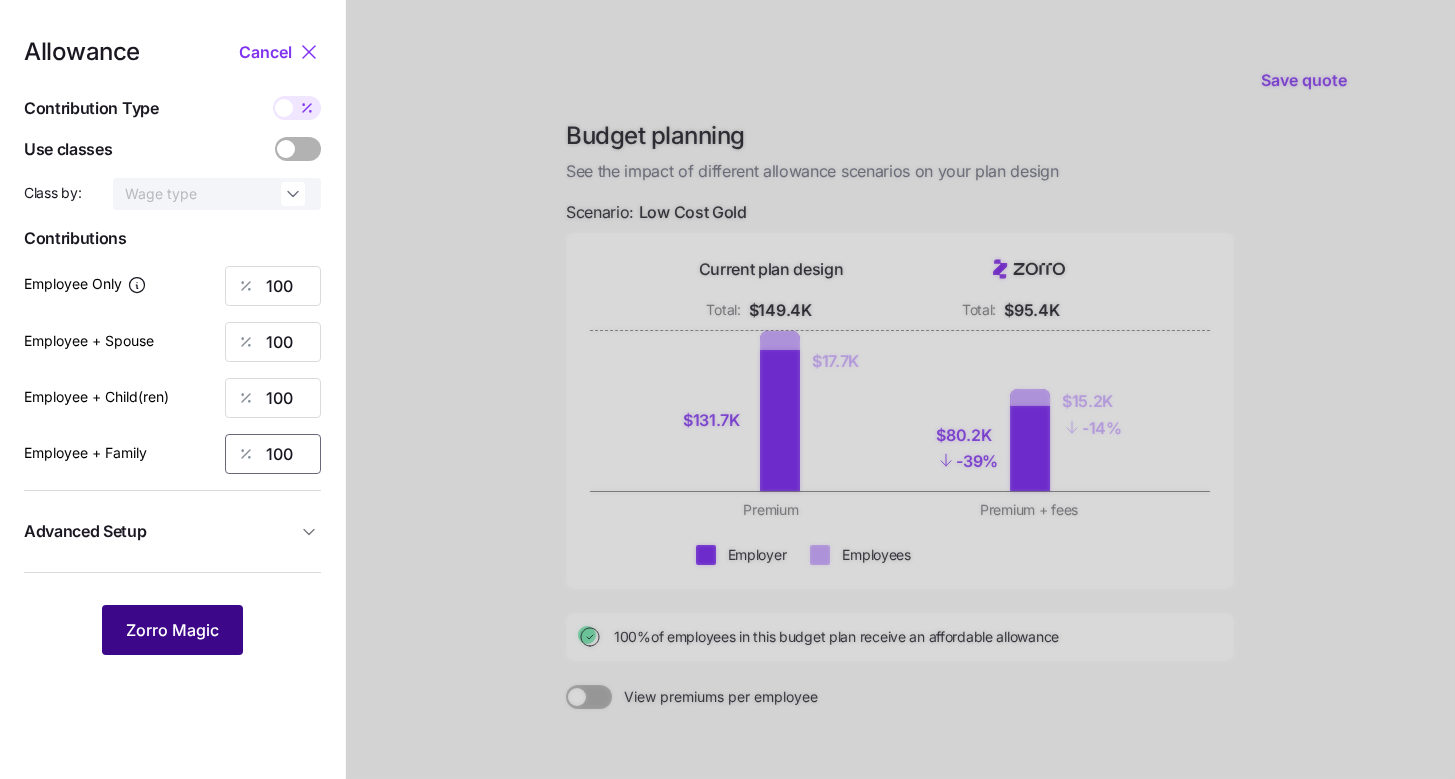 type on "100" 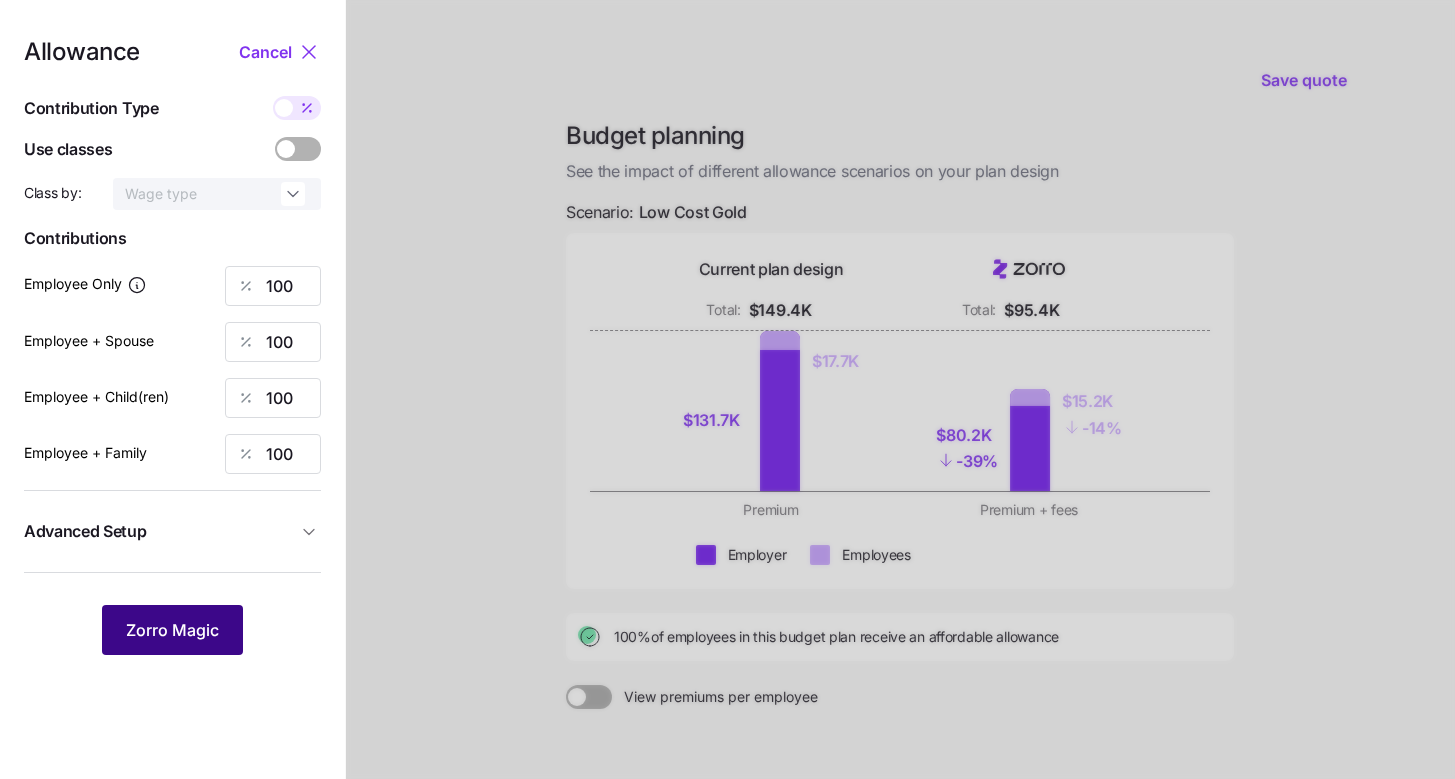 click on "Zorro Magic" at bounding box center (172, 630) 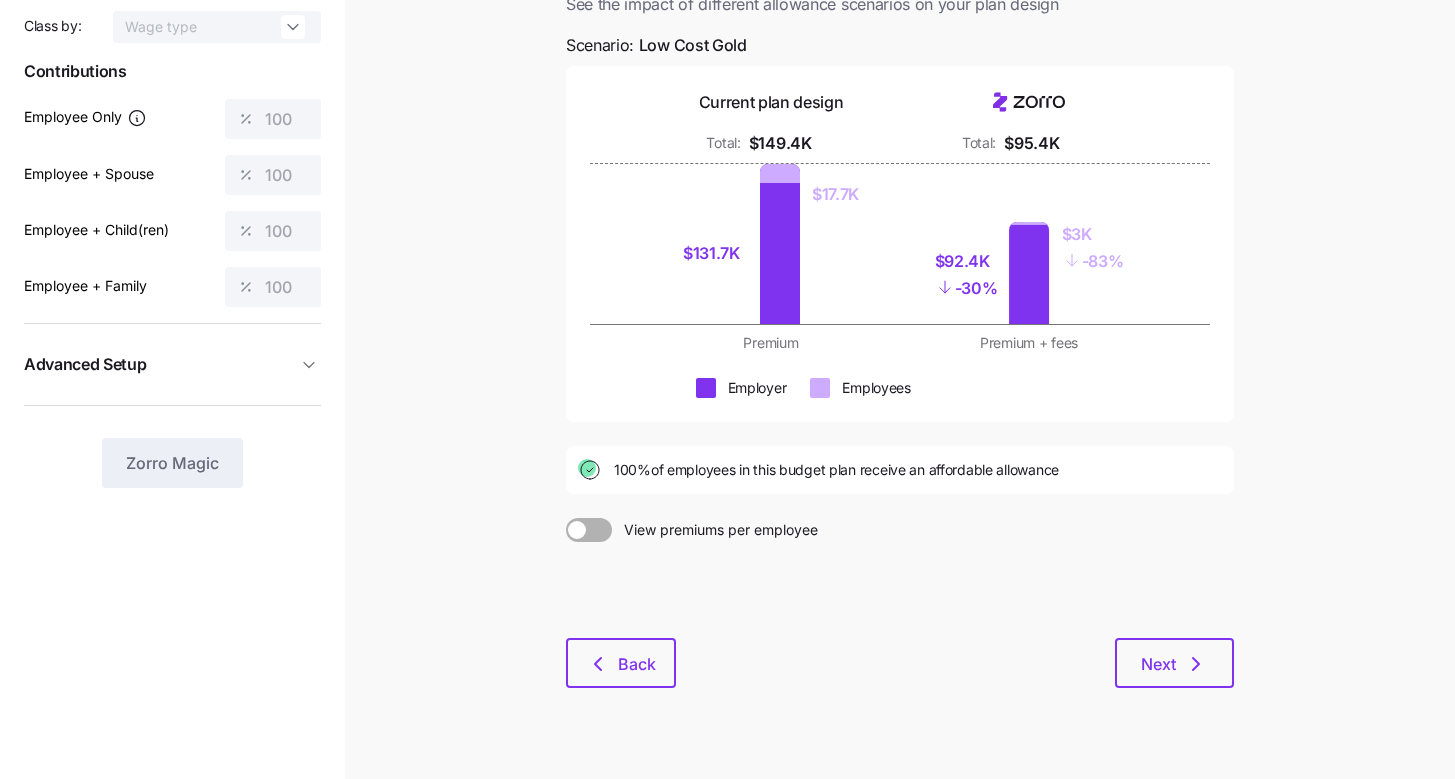 scroll, scrollTop: 204, scrollLeft: 0, axis: vertical 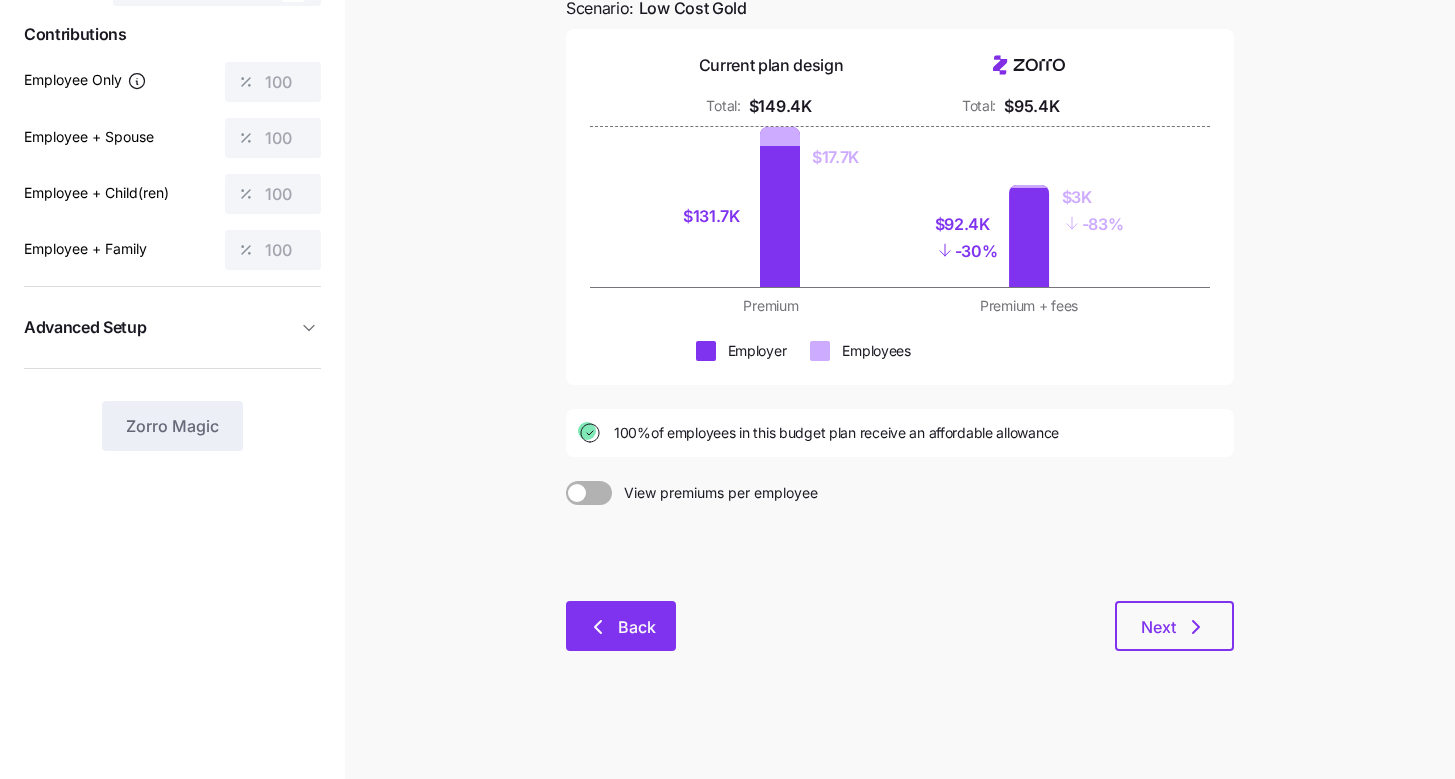 click on "Back" at bounding box center [637, 627] 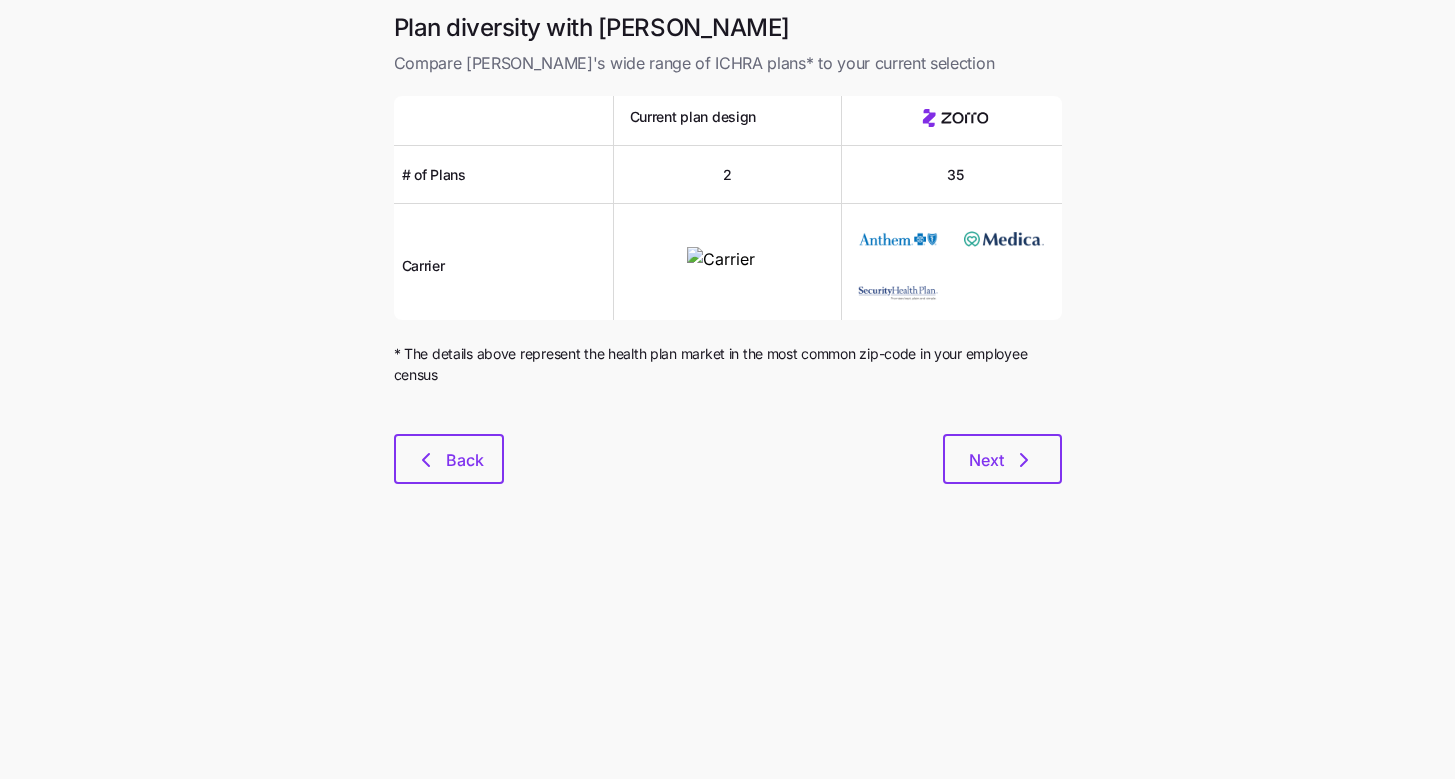 scroll, scrollTop: 0, scrollLeft: 0, axis: both 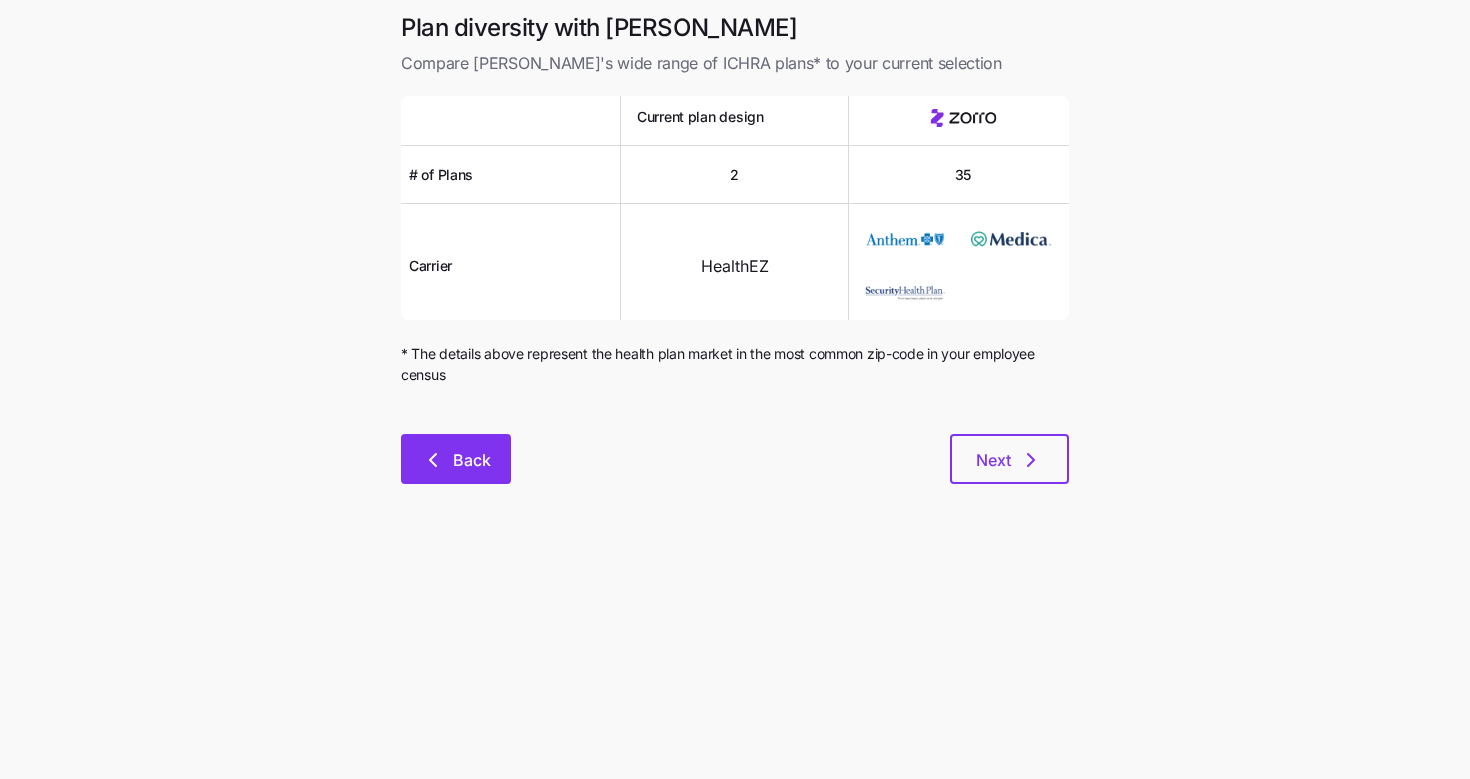 click on "Back" at bounding box center [456, 459] 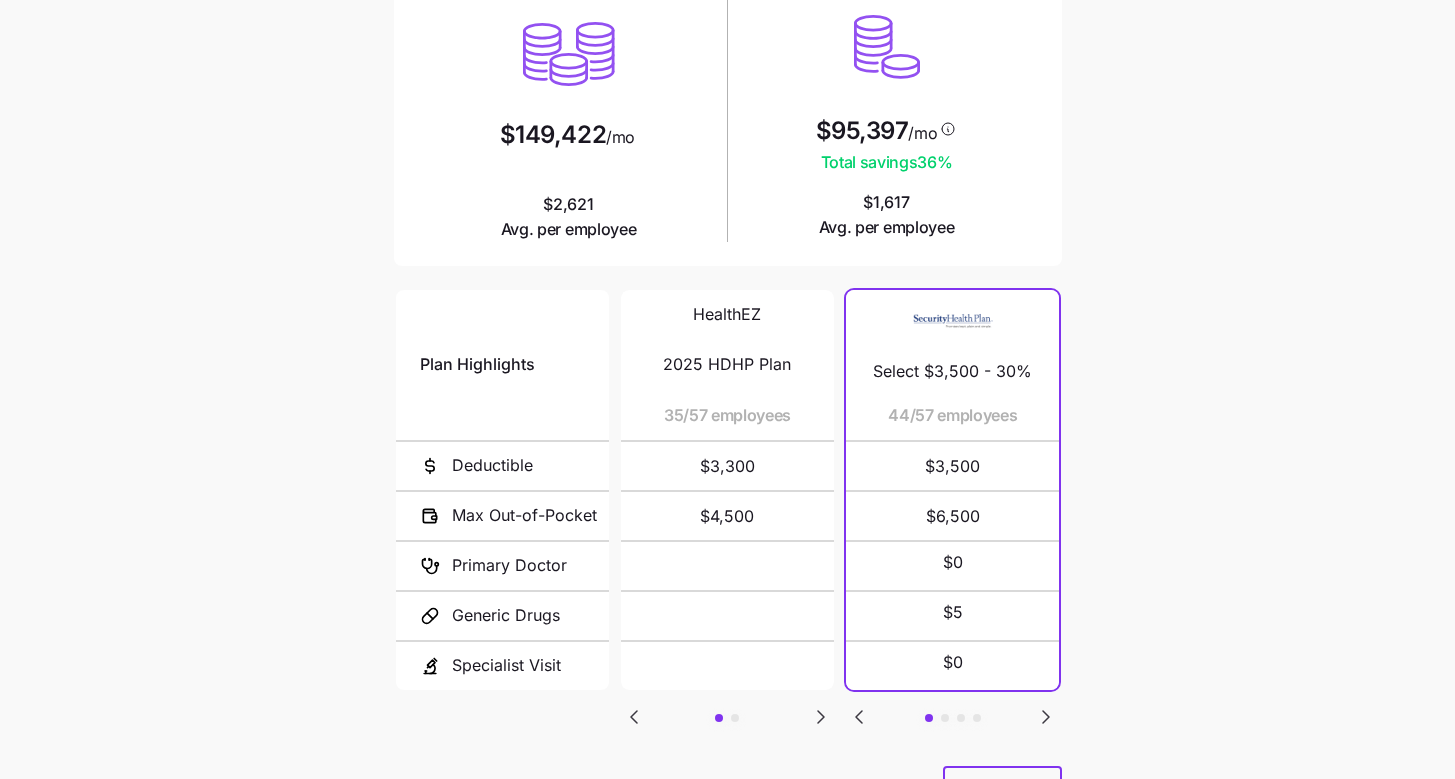 scroll, scrollTop: 312, scrollLeft: 0, axis: vertical 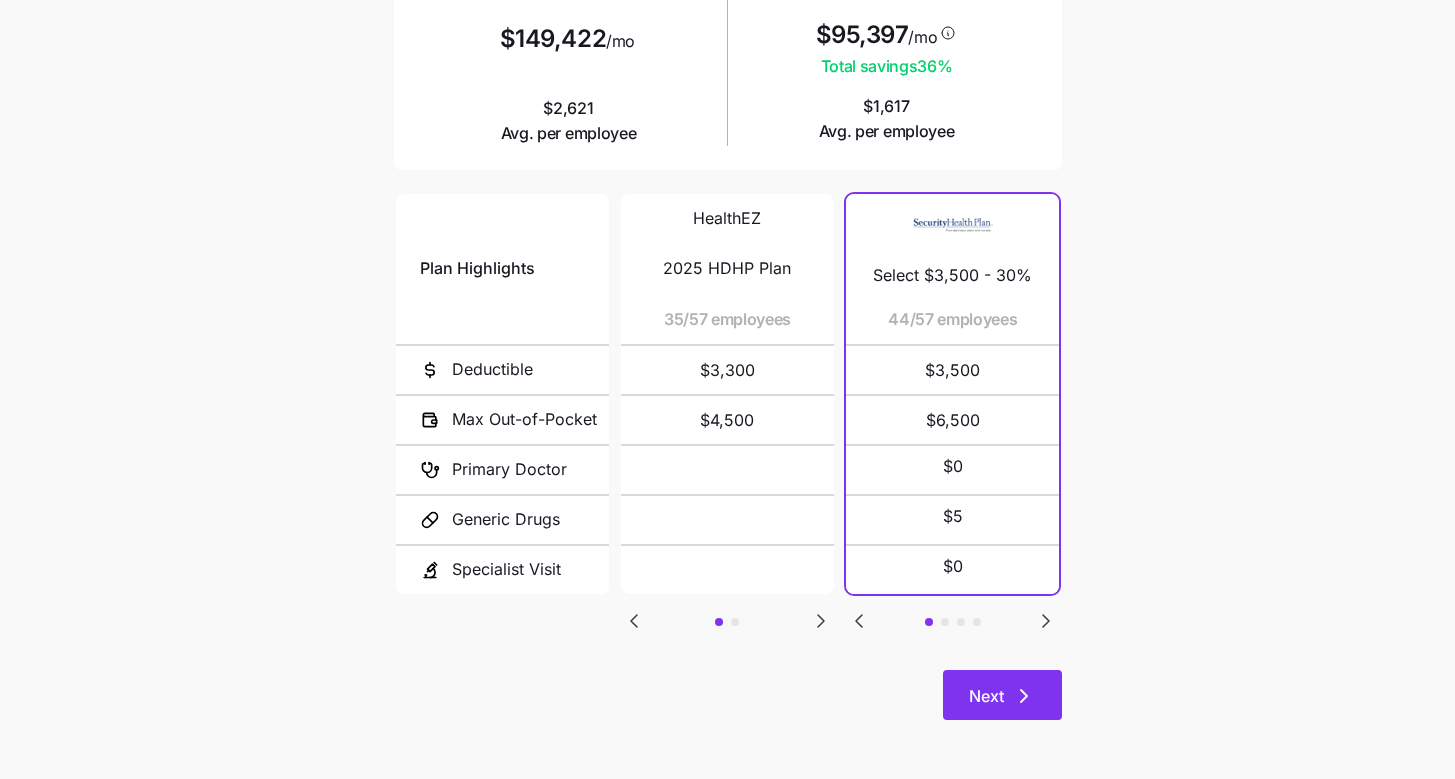 click 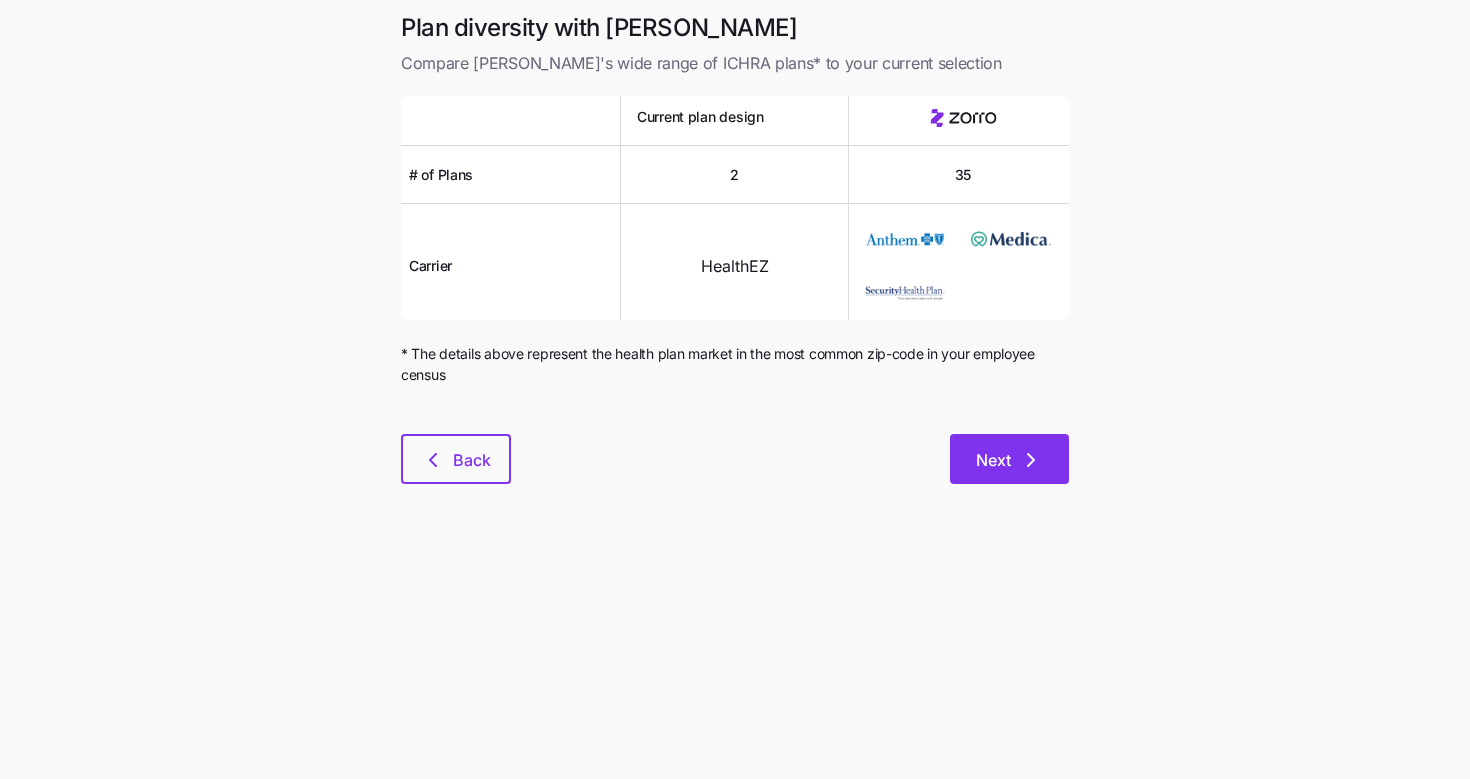click on "Next" at bounding box center [1009, 459] 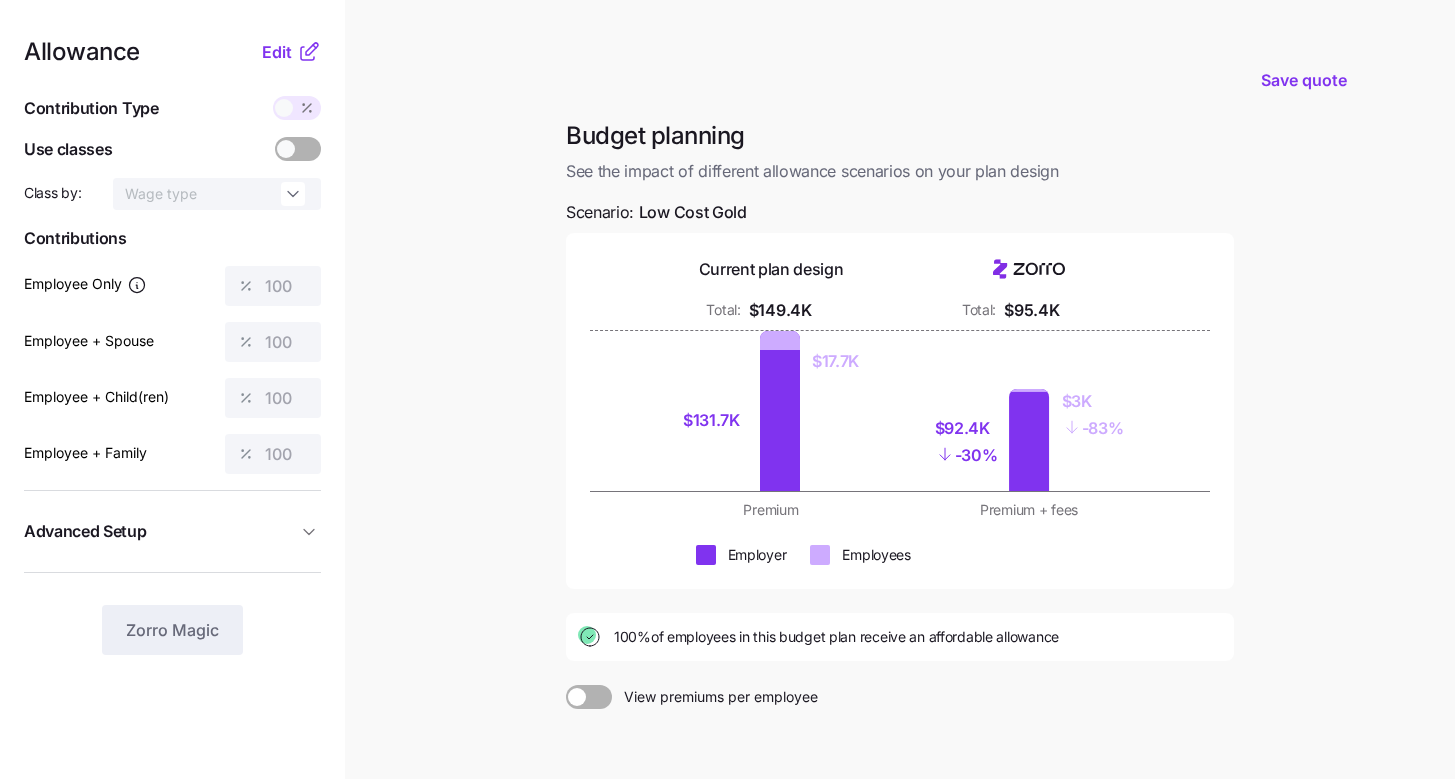 scroll, scrollTop: 204, scrollLeft: 0, axis: vertical 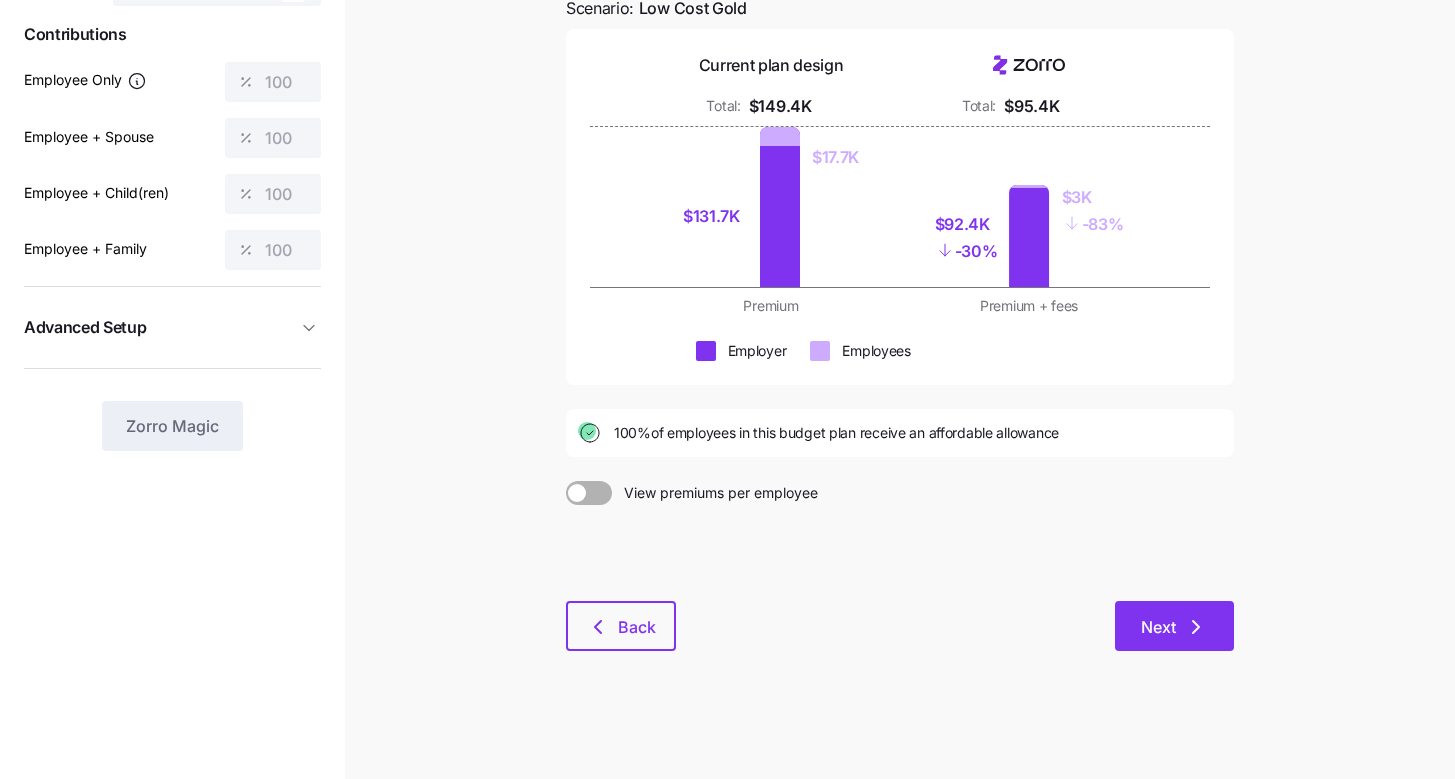 click on "Next" at bounding box center [1174, 626] 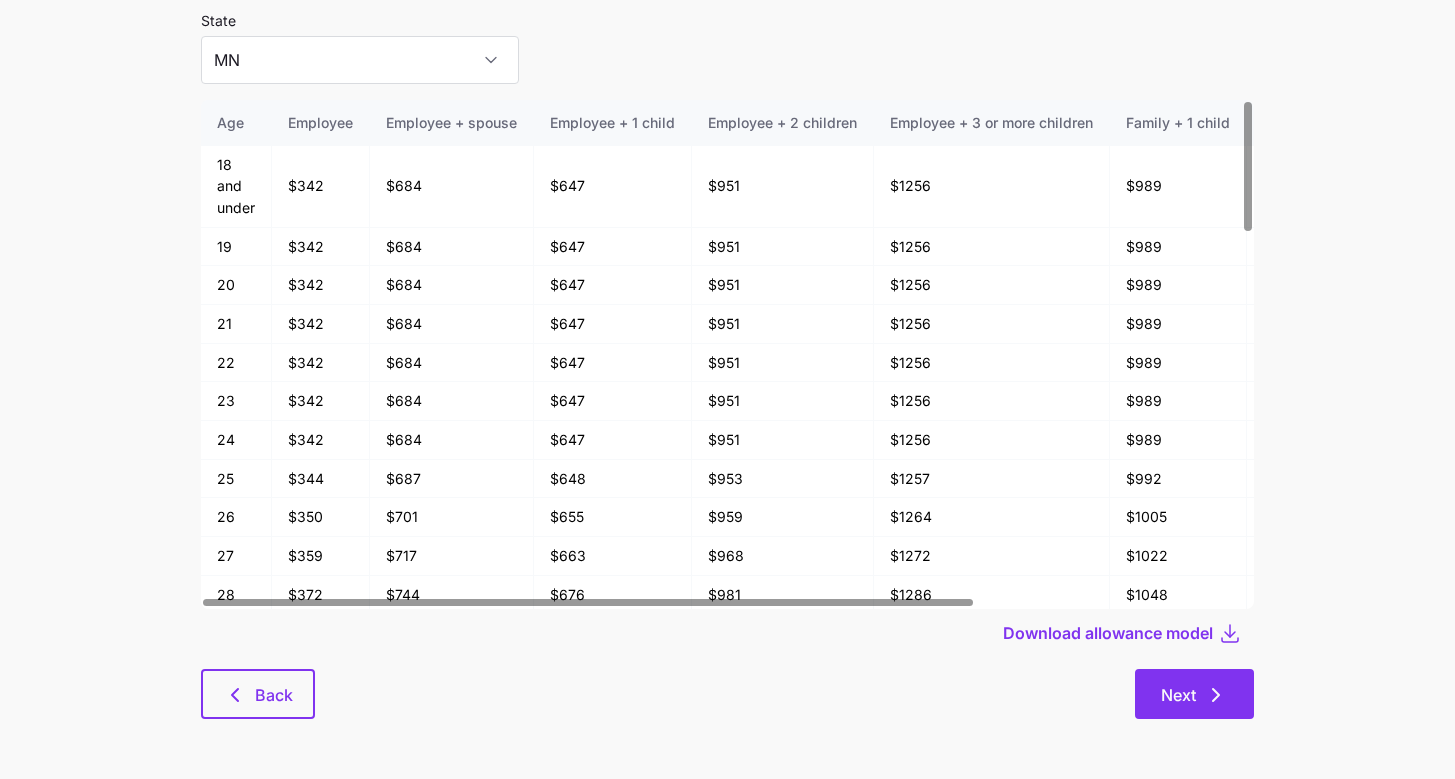 scroll, scrollTop: 107, scrollLeft: 0, axis: vertical 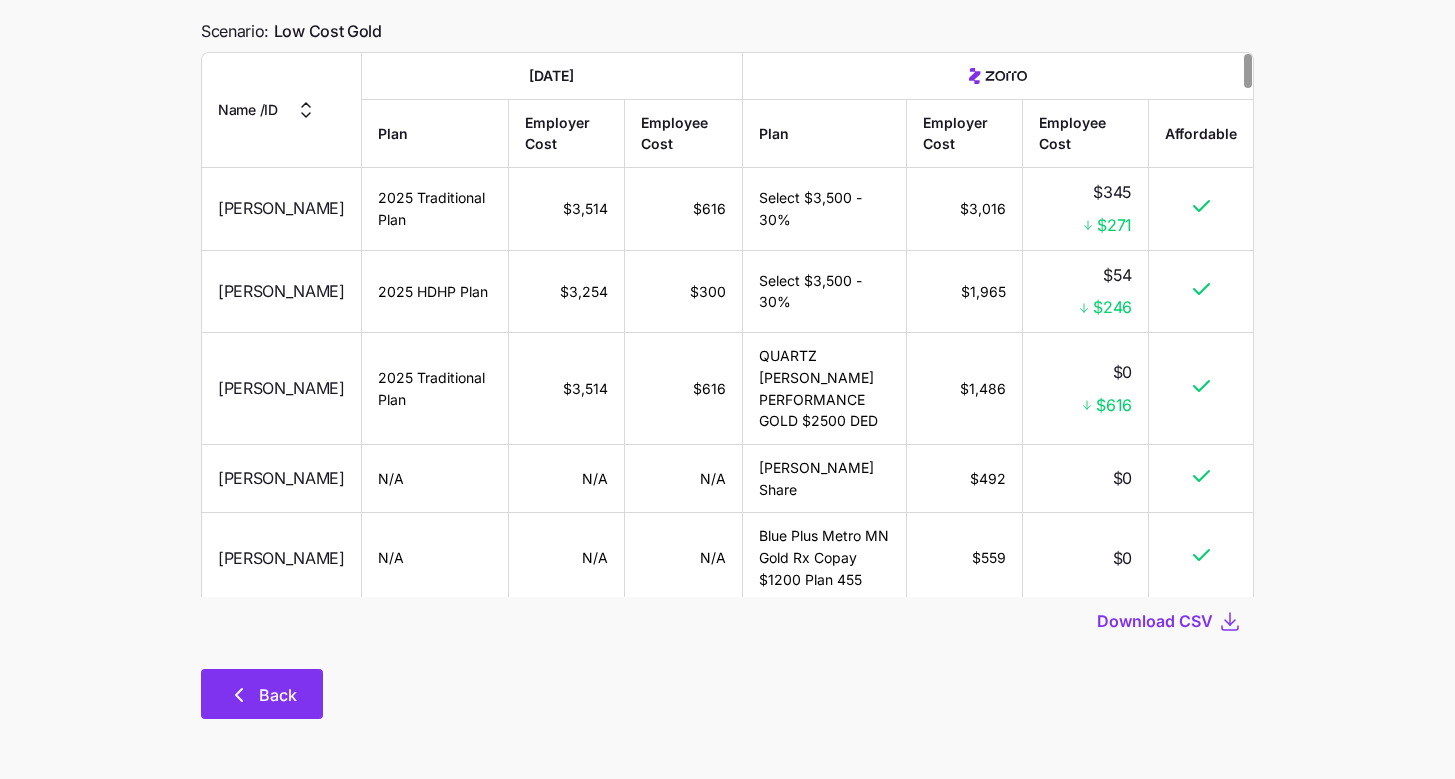 click on "Back" at bounding box center [262, 694] 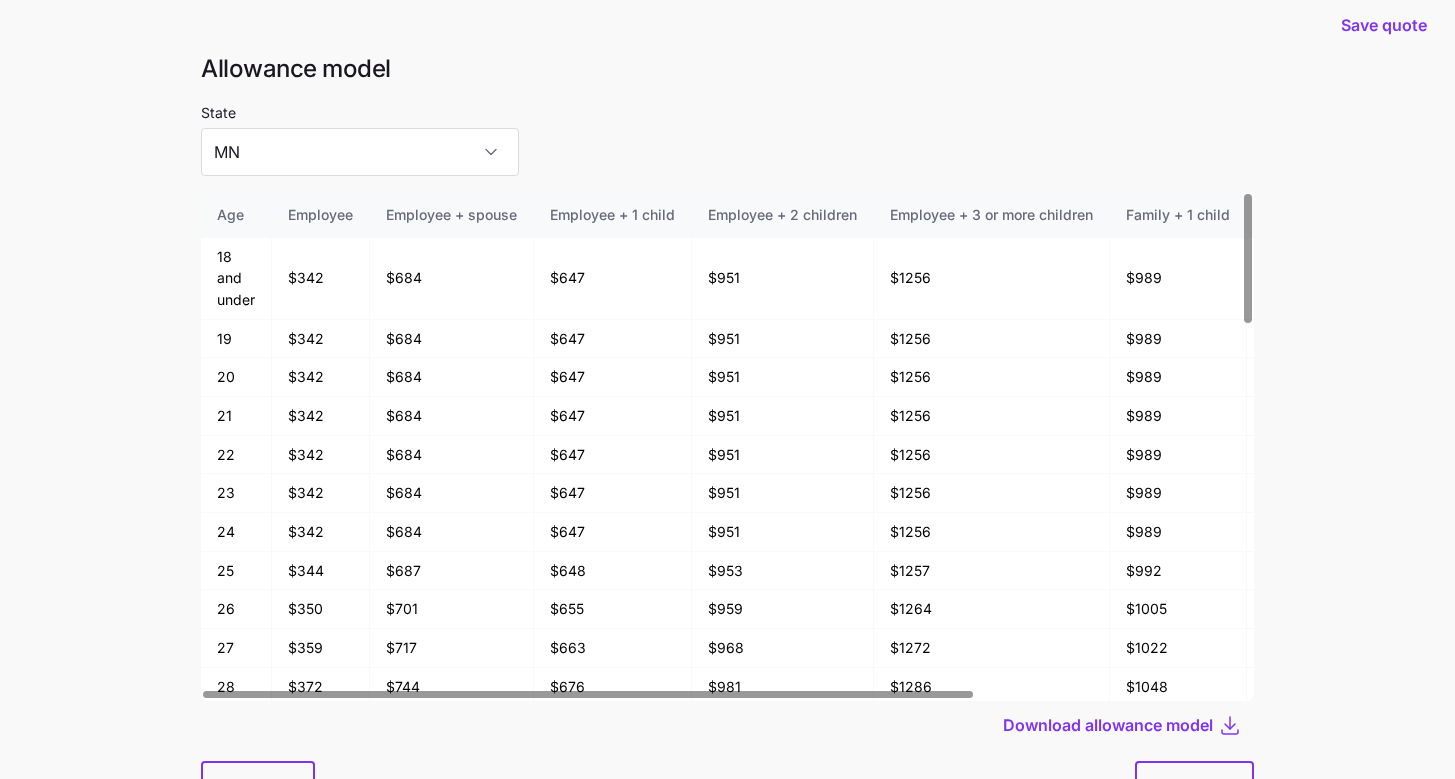 scroll, scrollTop: 36, scrollLeft: 0, axis: vertical 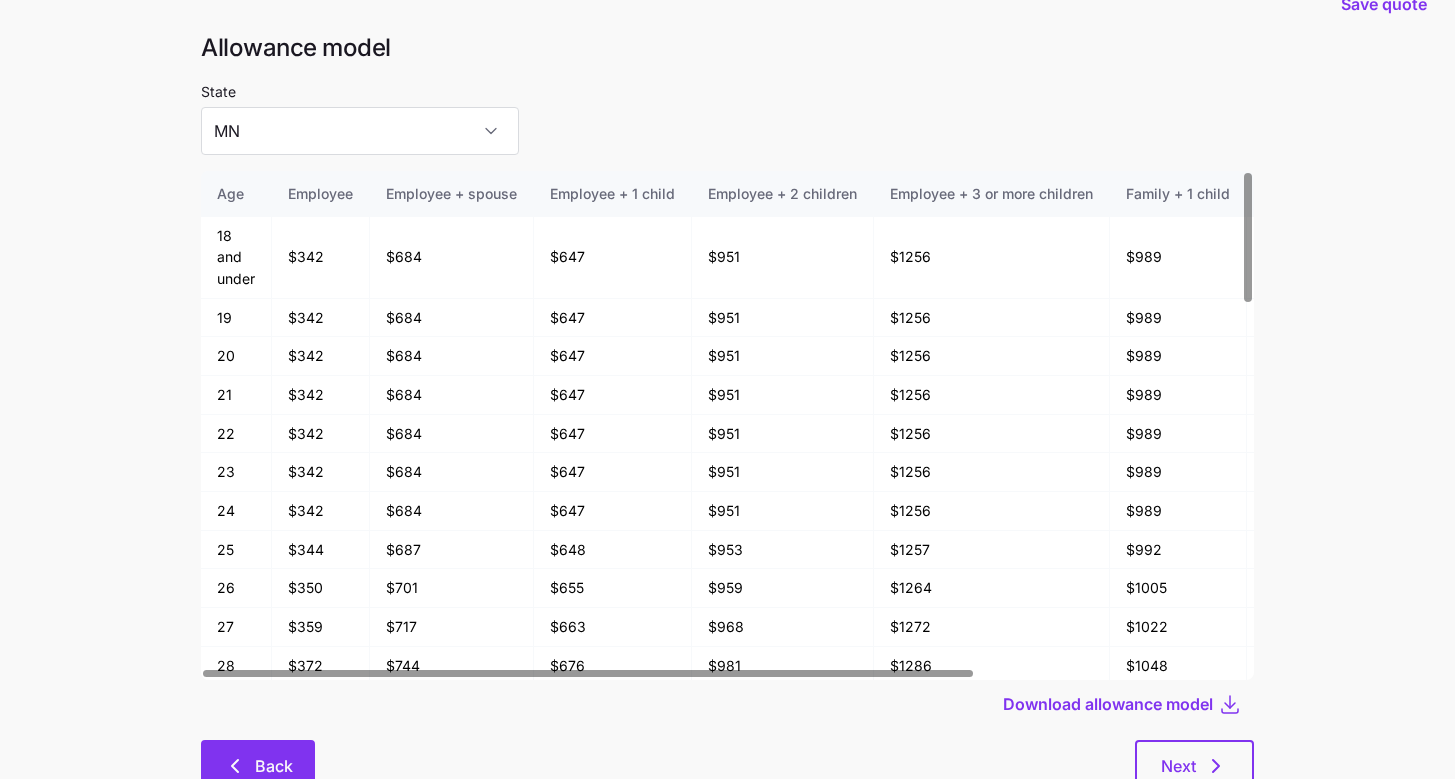 click on "Back" at bounding box center [258, 765] 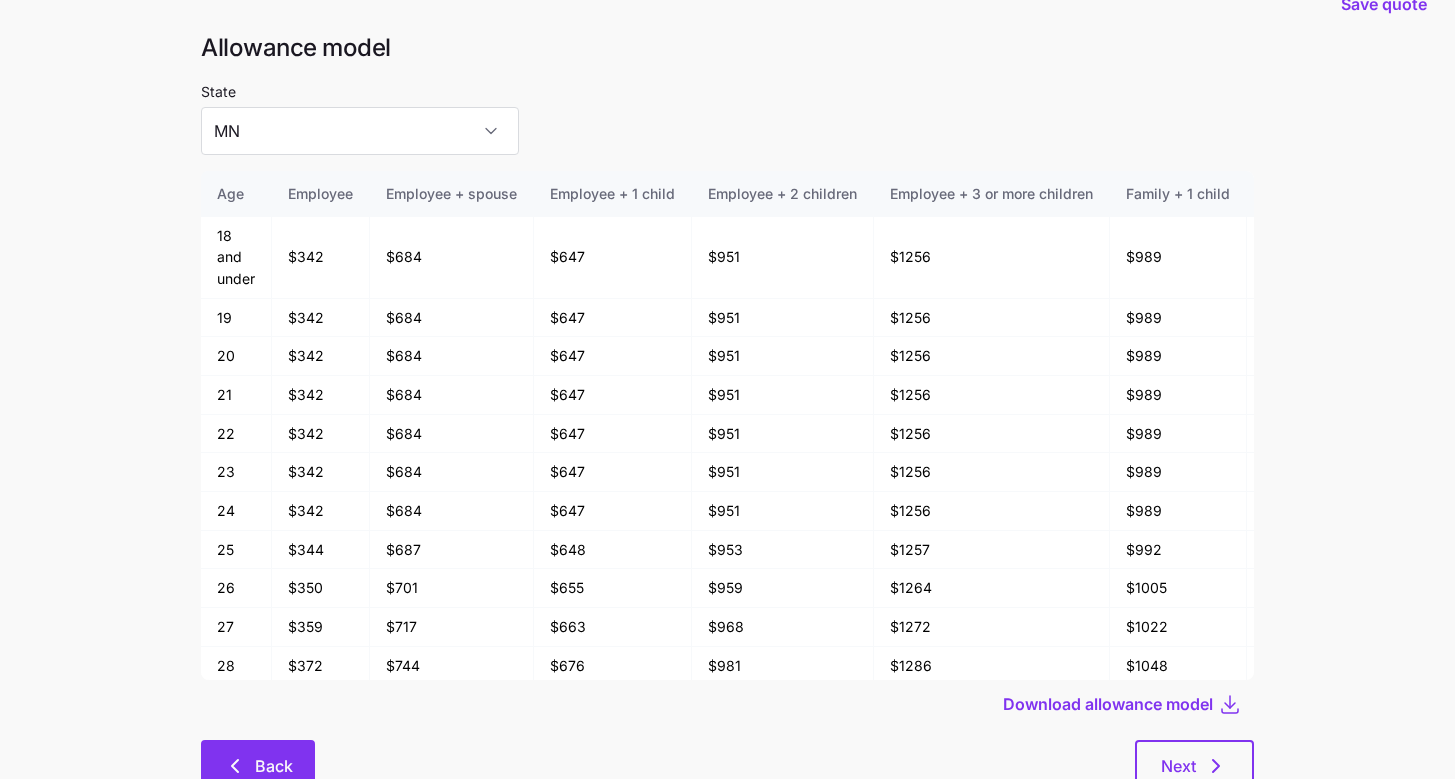scroll, scrollTop: 0, scrollLeft: 0, axis: both 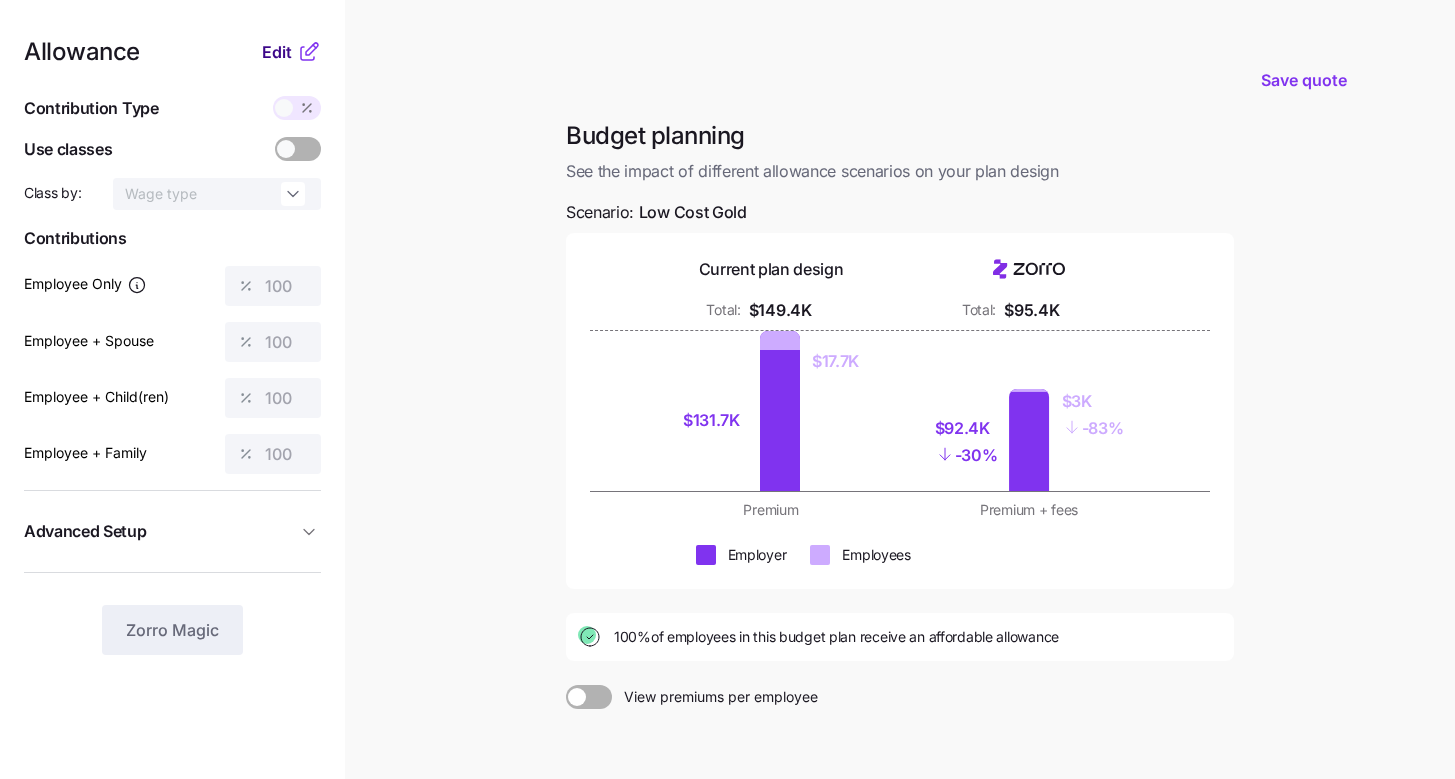 click on "Edit" at bounding box center (279, 52) 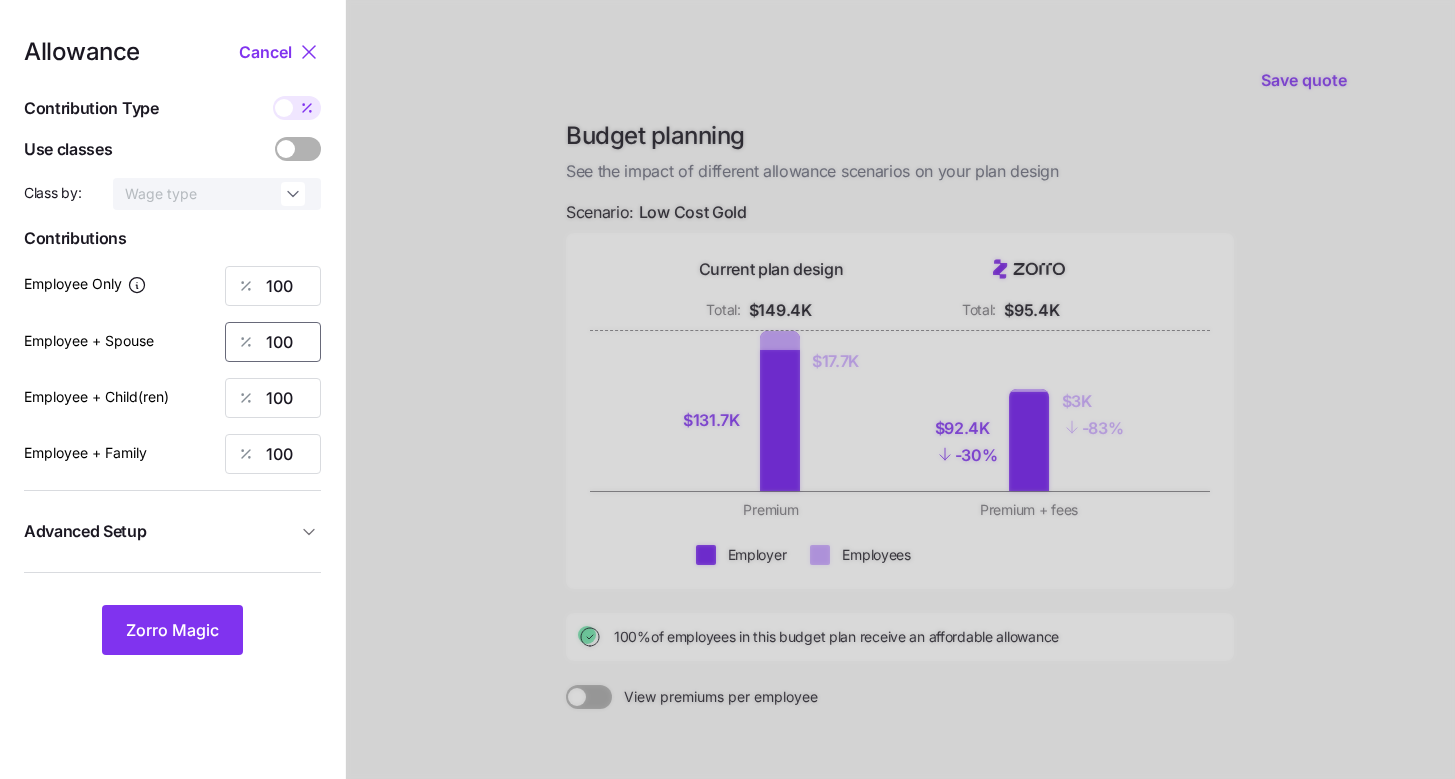 drag, startPoint x: 302, startPoint y: 344, endPoint x: 236, endPoint y: 335, distance: 66.61081 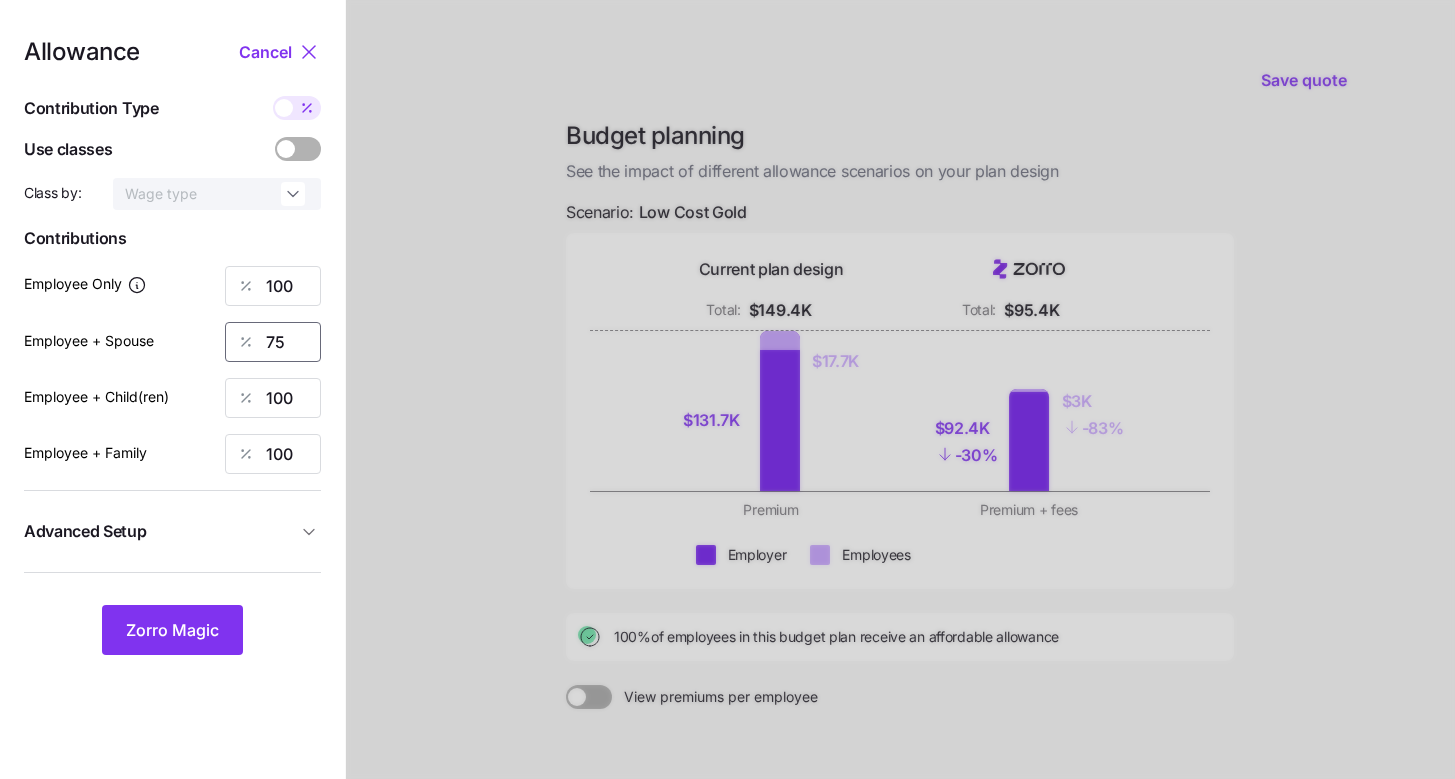 type on "75" 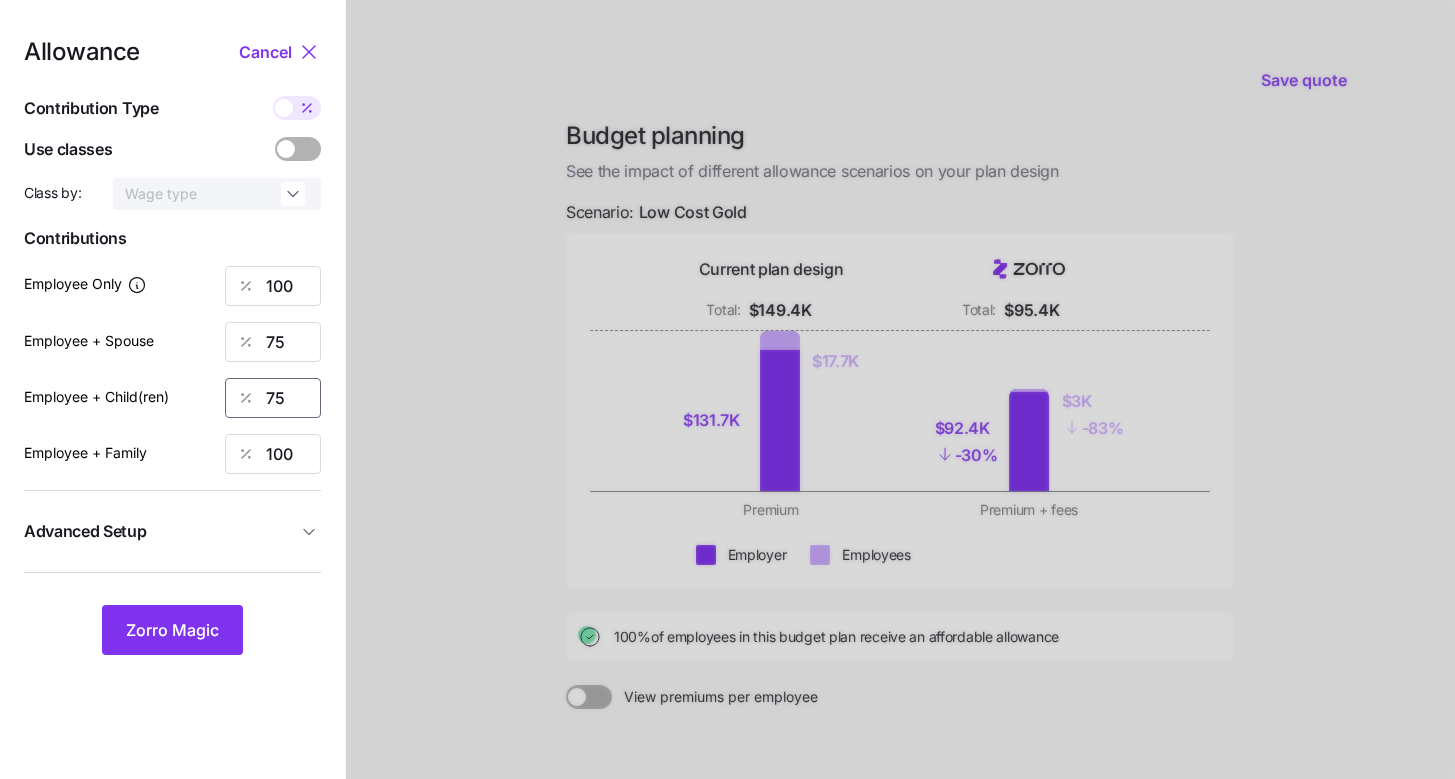 type on "75" 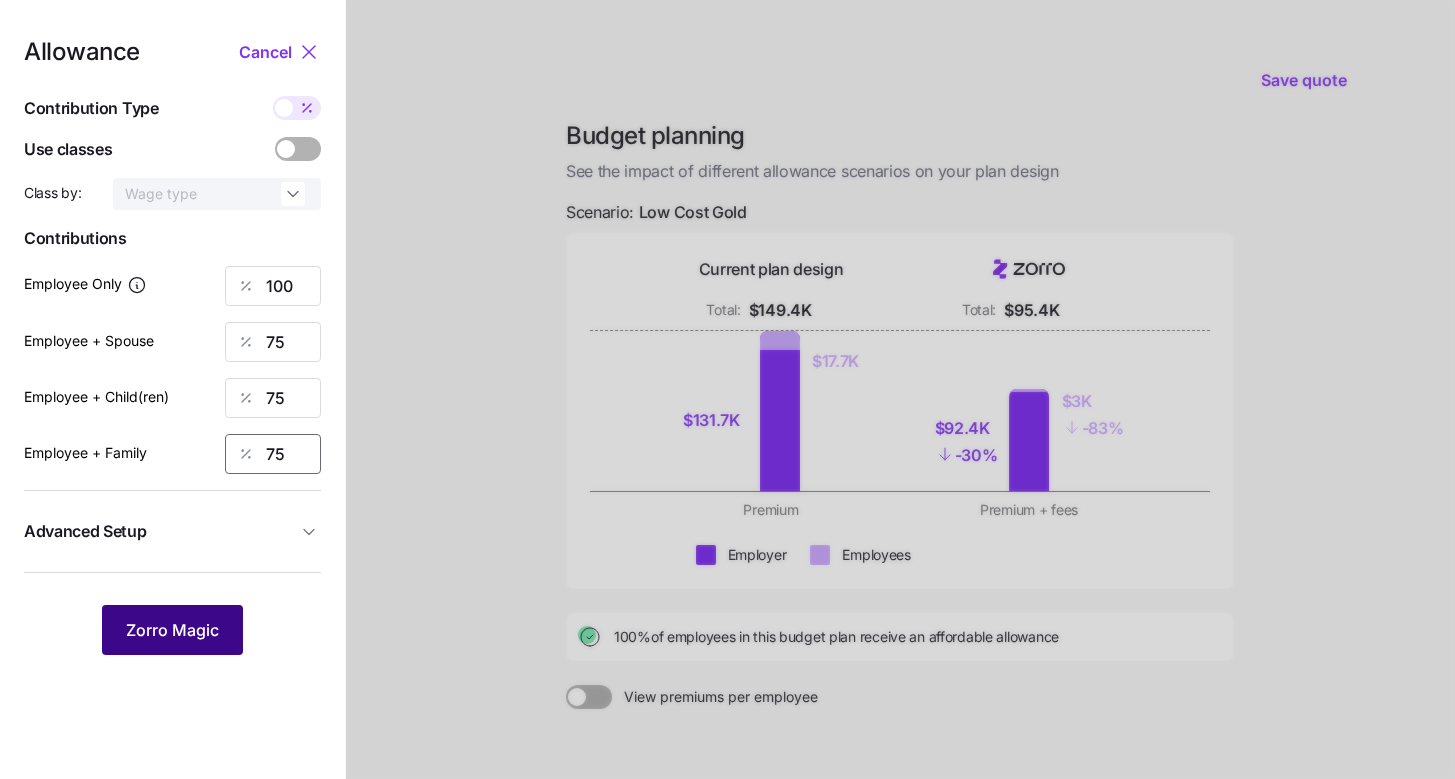 type on "75" 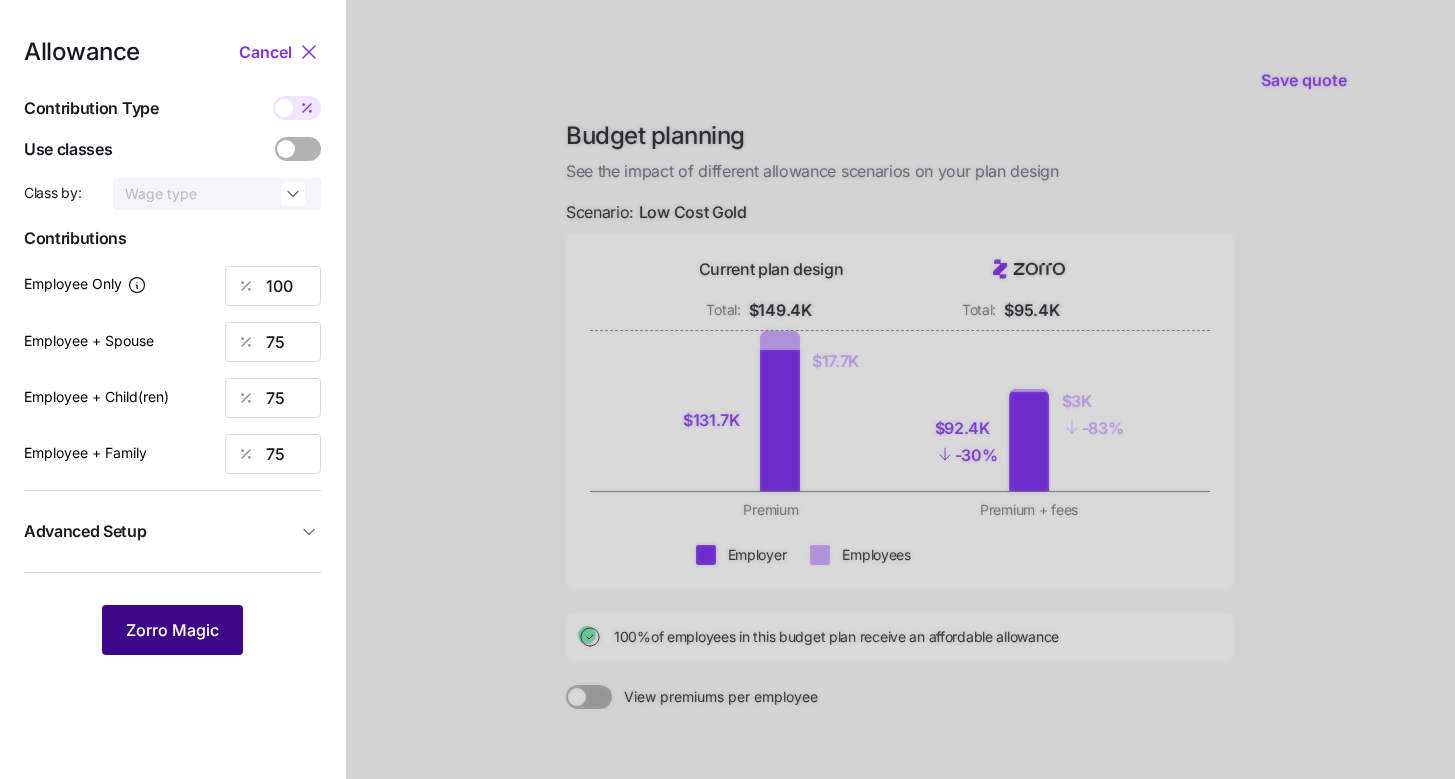 click on "Zorro Magic" at bounding box center (172, 630) 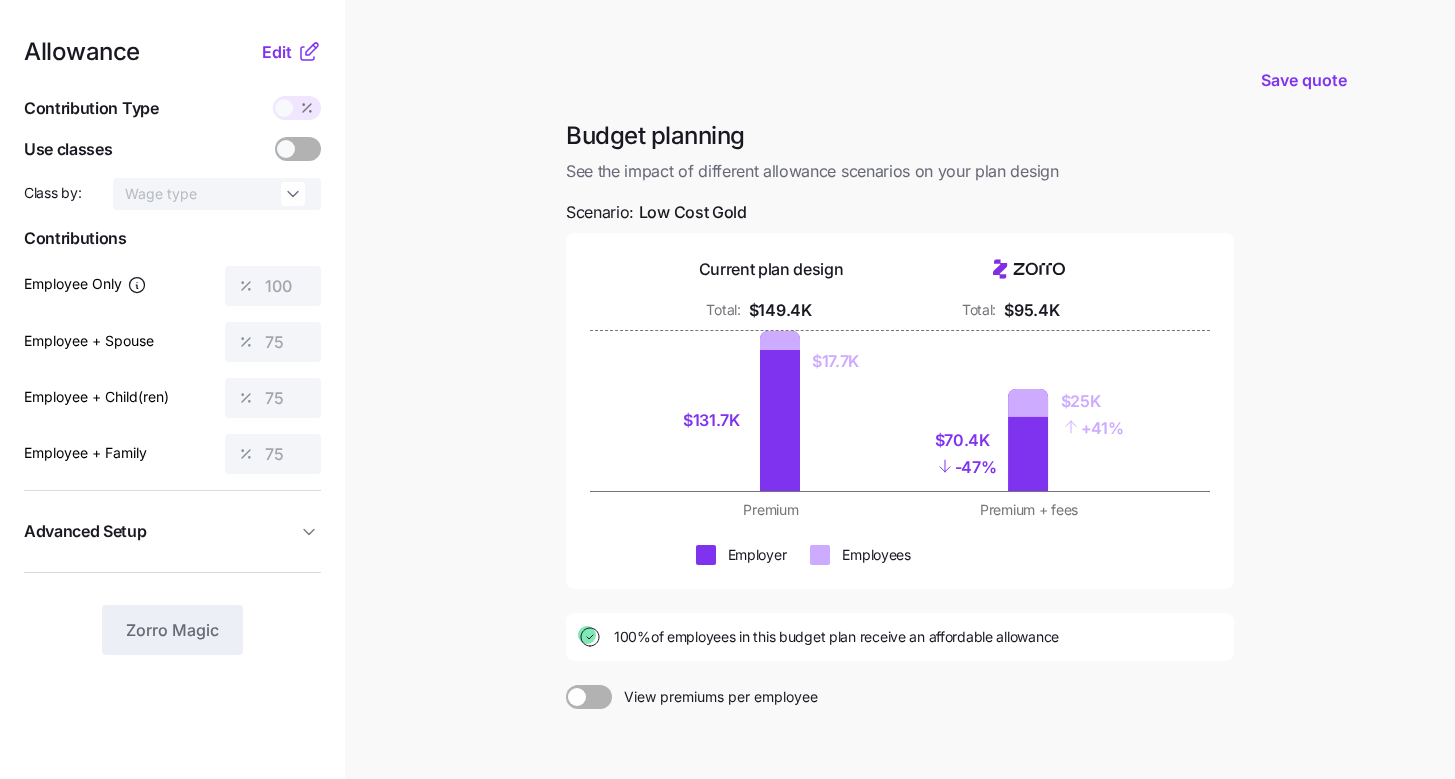 click 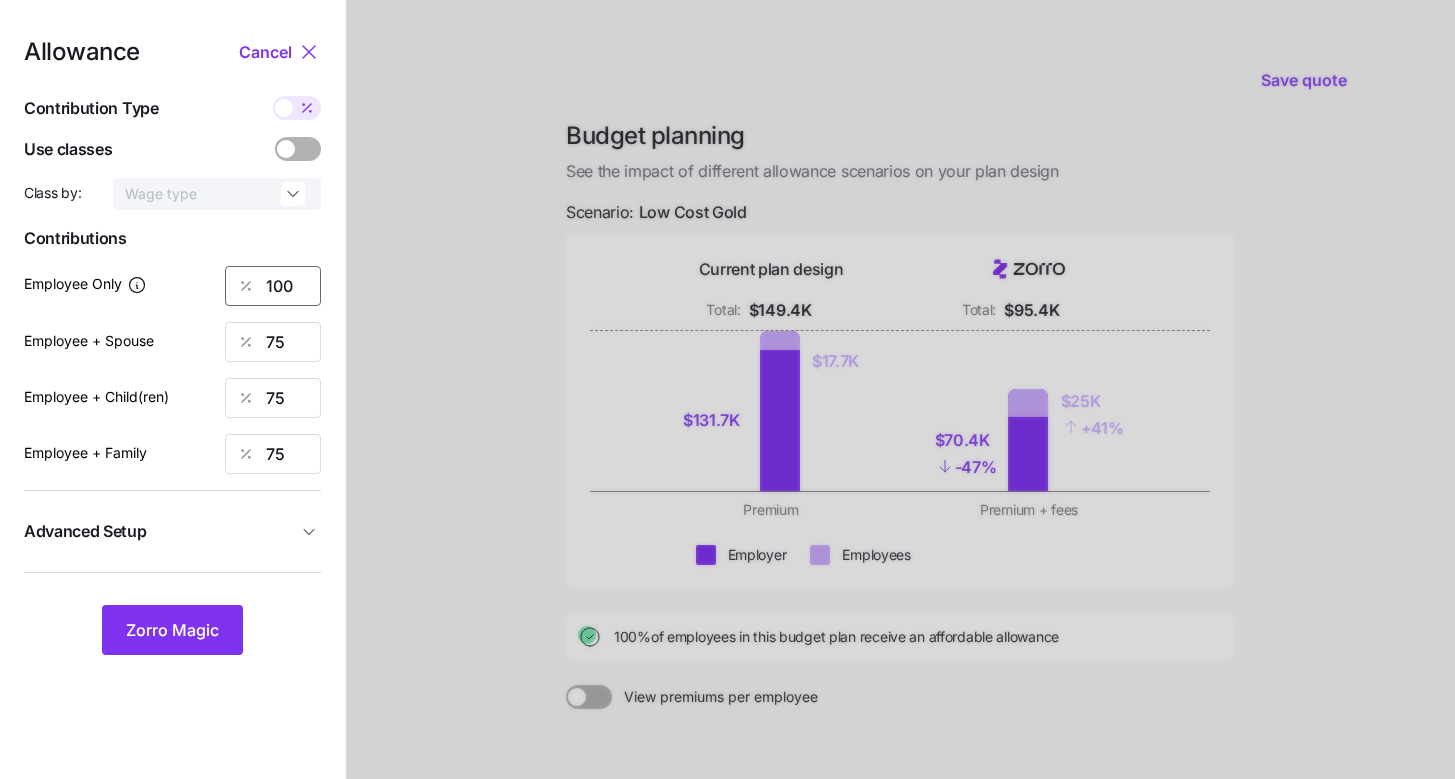 click on "100" at bounding box center [273, 286] 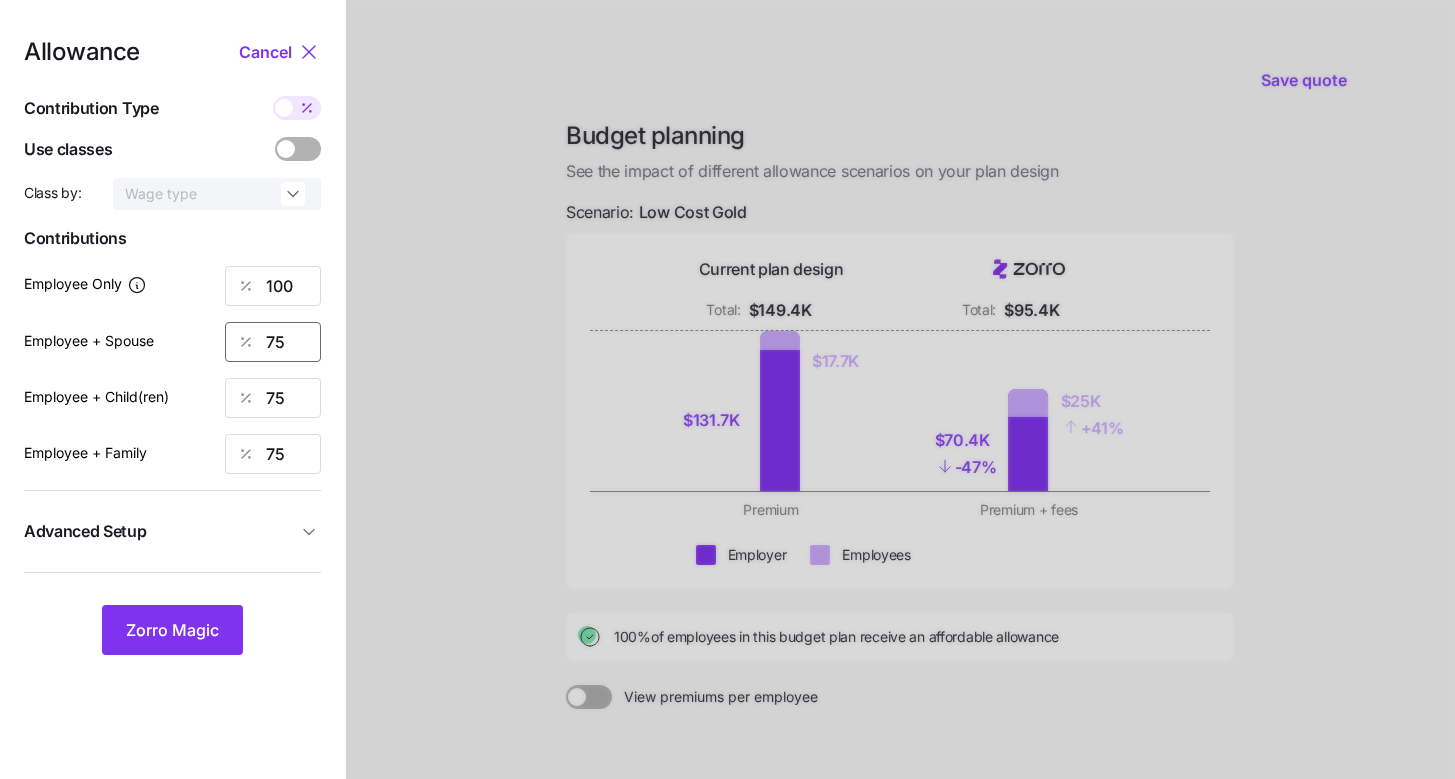 drag, startPoint x: 296, startPoint y: 339, endPoint x: 260, endPoint y: 340, distance: 36.013885 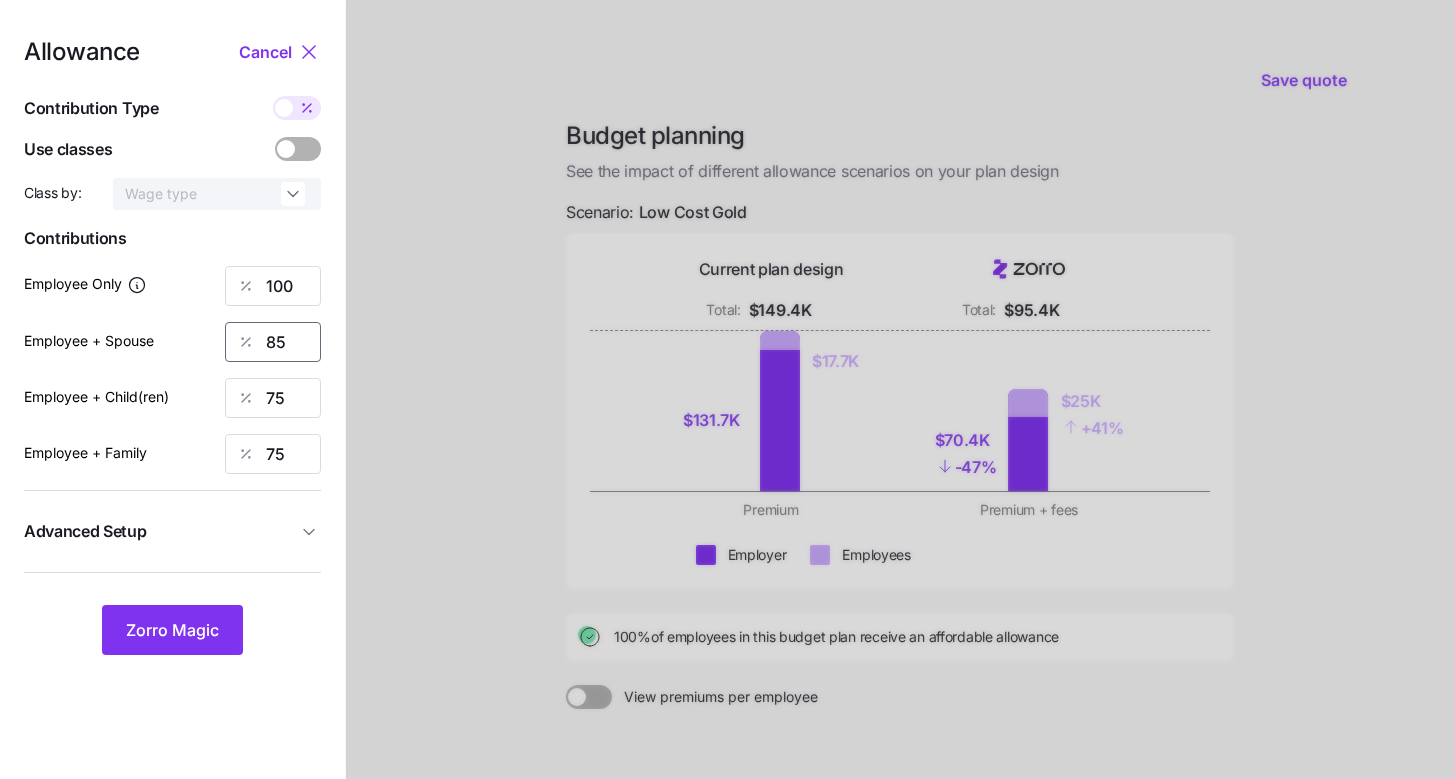 type on "85" 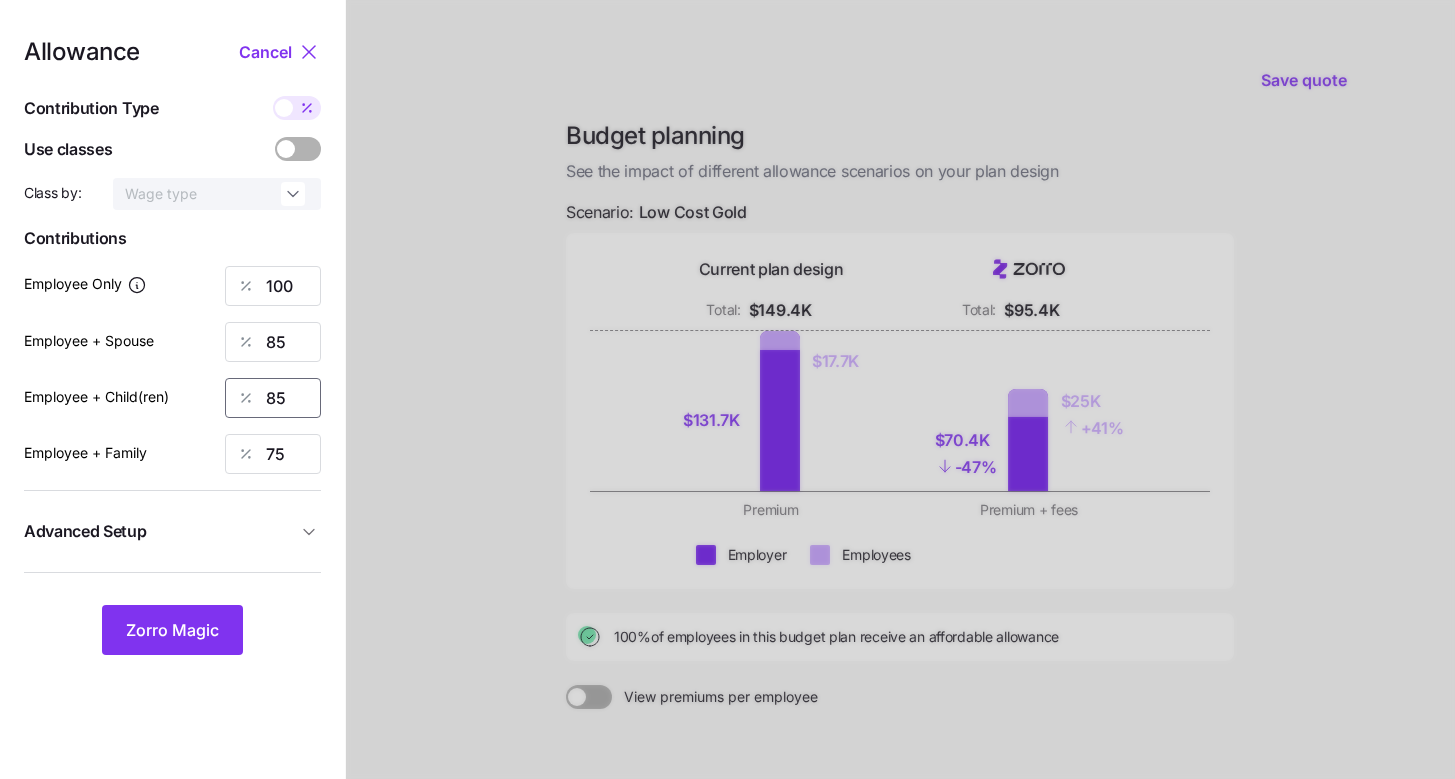 type on "85" 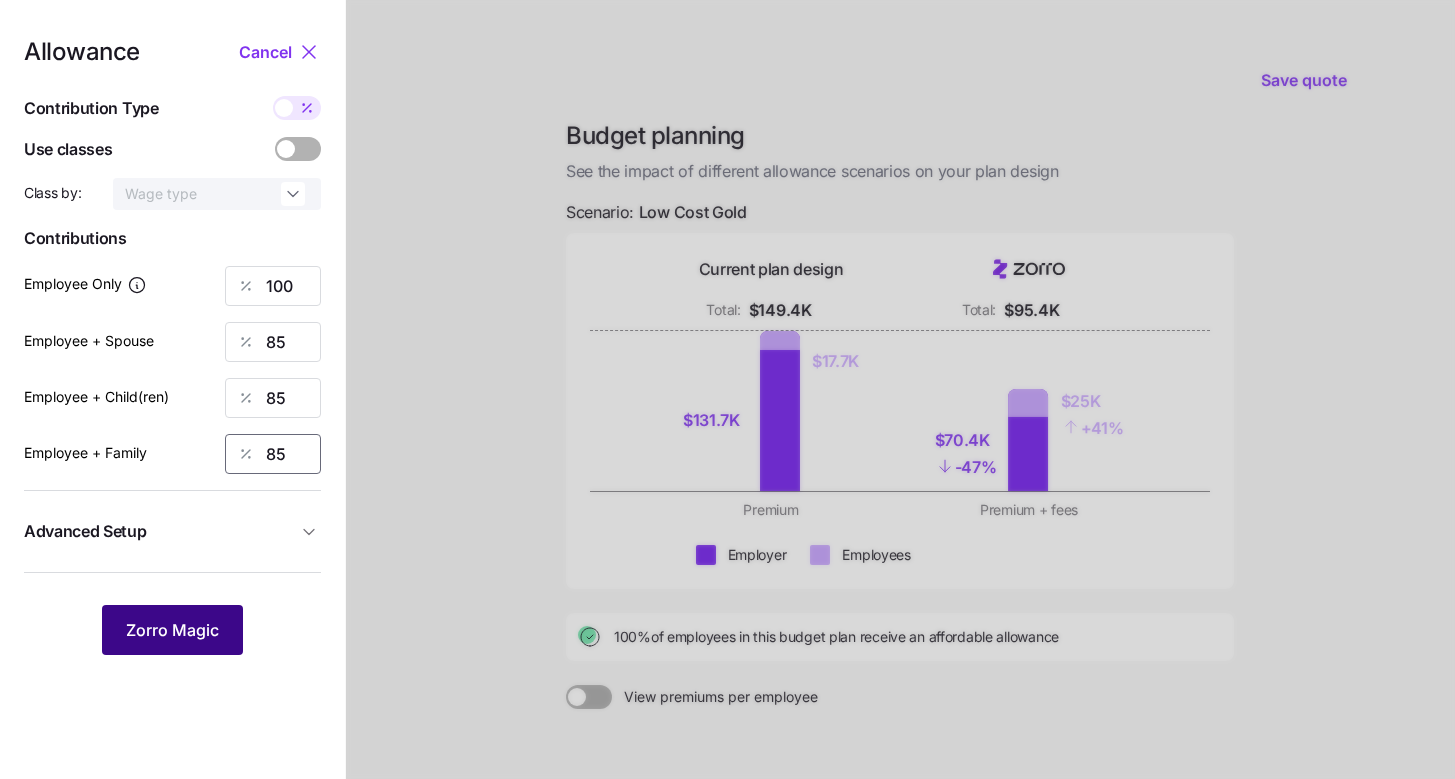 type on "85" 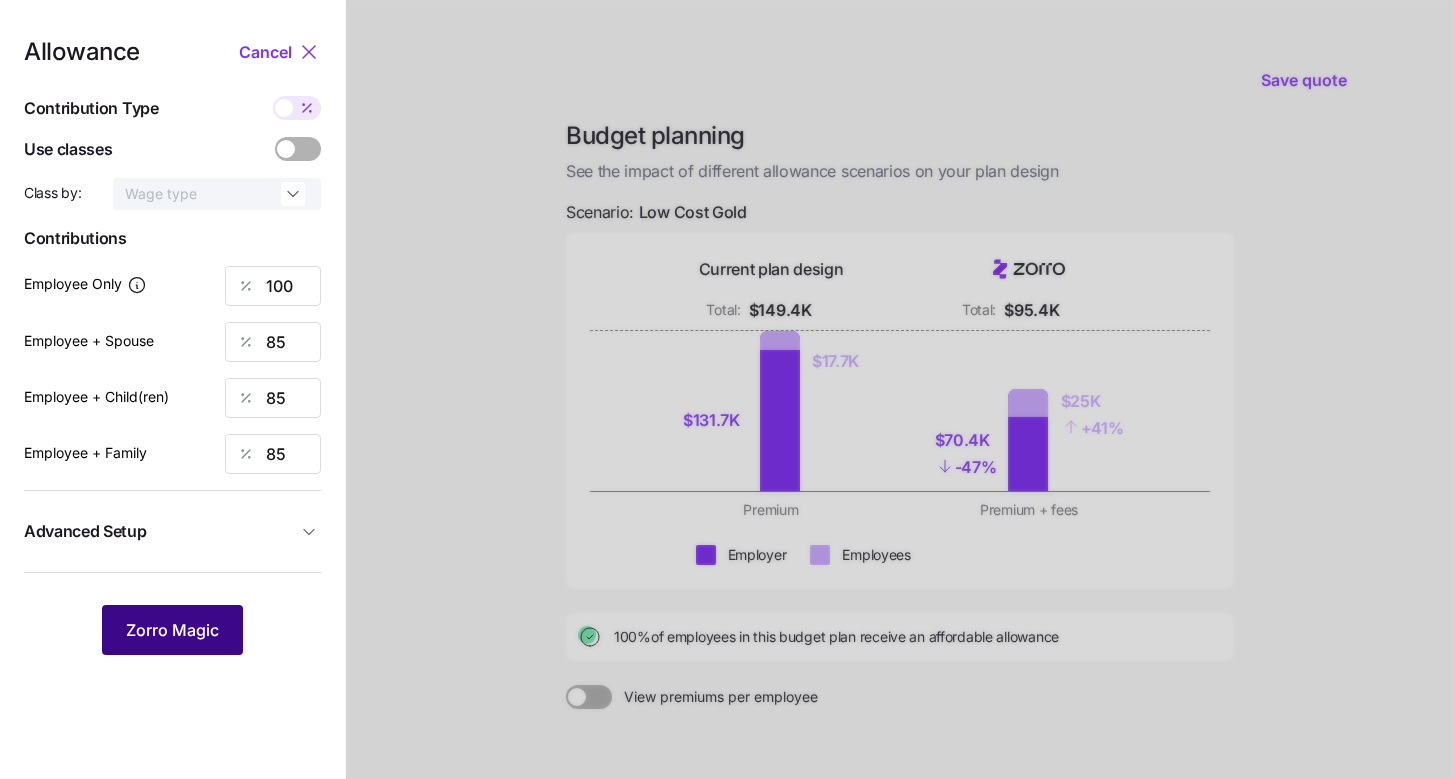 click on "Zorro Magic" at bounding box center (172, 630) 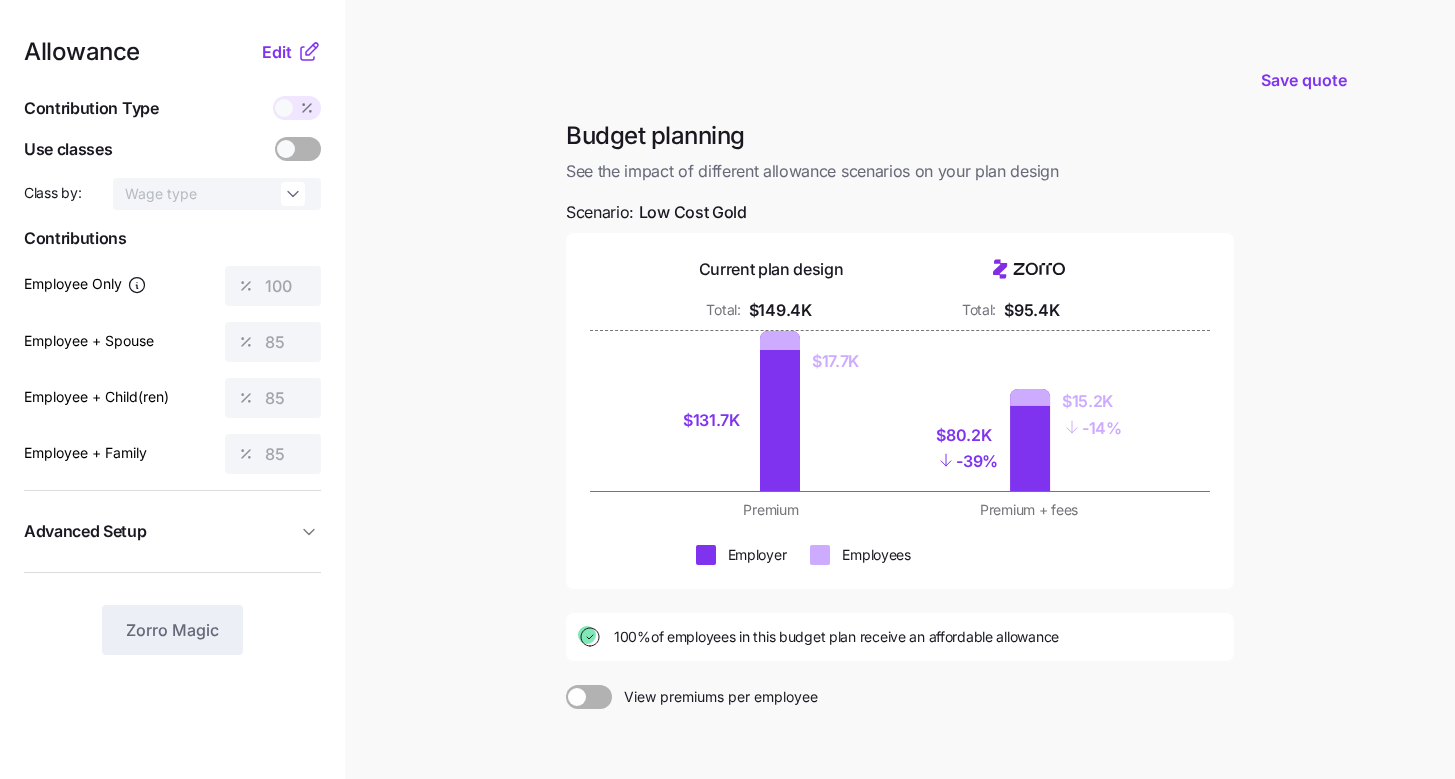 click on "Save quote Budget planning See the impact of different allowance scenarios on your plan design Scenario:   Low Cost Gold Current plan design Total: $149.4K Total: $95.4K $131.7K $17.7K $80.2K - 39% $15.2K - 14% Premium Premium + fees   Employer   Employees 100%  of employees in this budget plan receive an affordable allowance View premiums per employee Back Next" at bounding box center (727, 491) 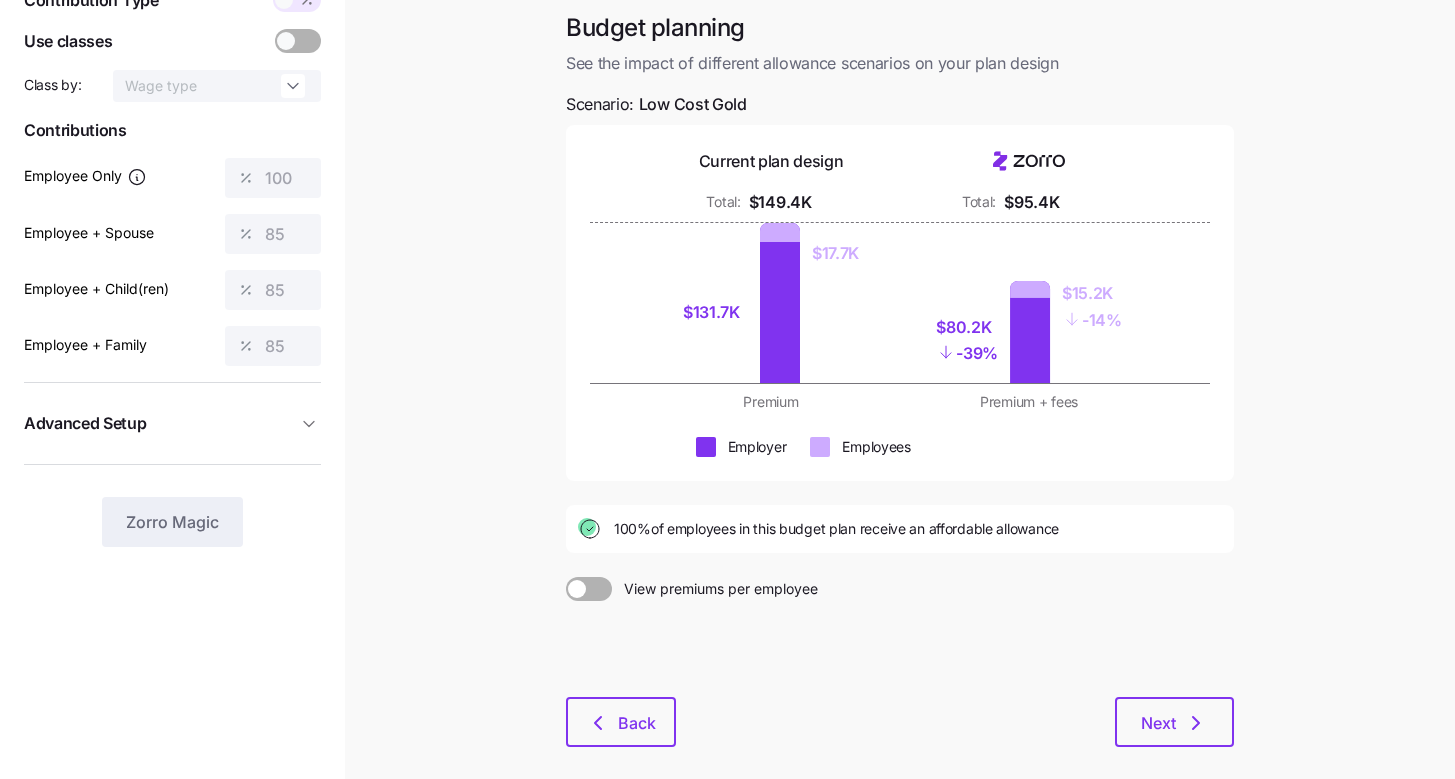 scroll, scrollTop: 111, scrollLeft: 0, axis: vertical 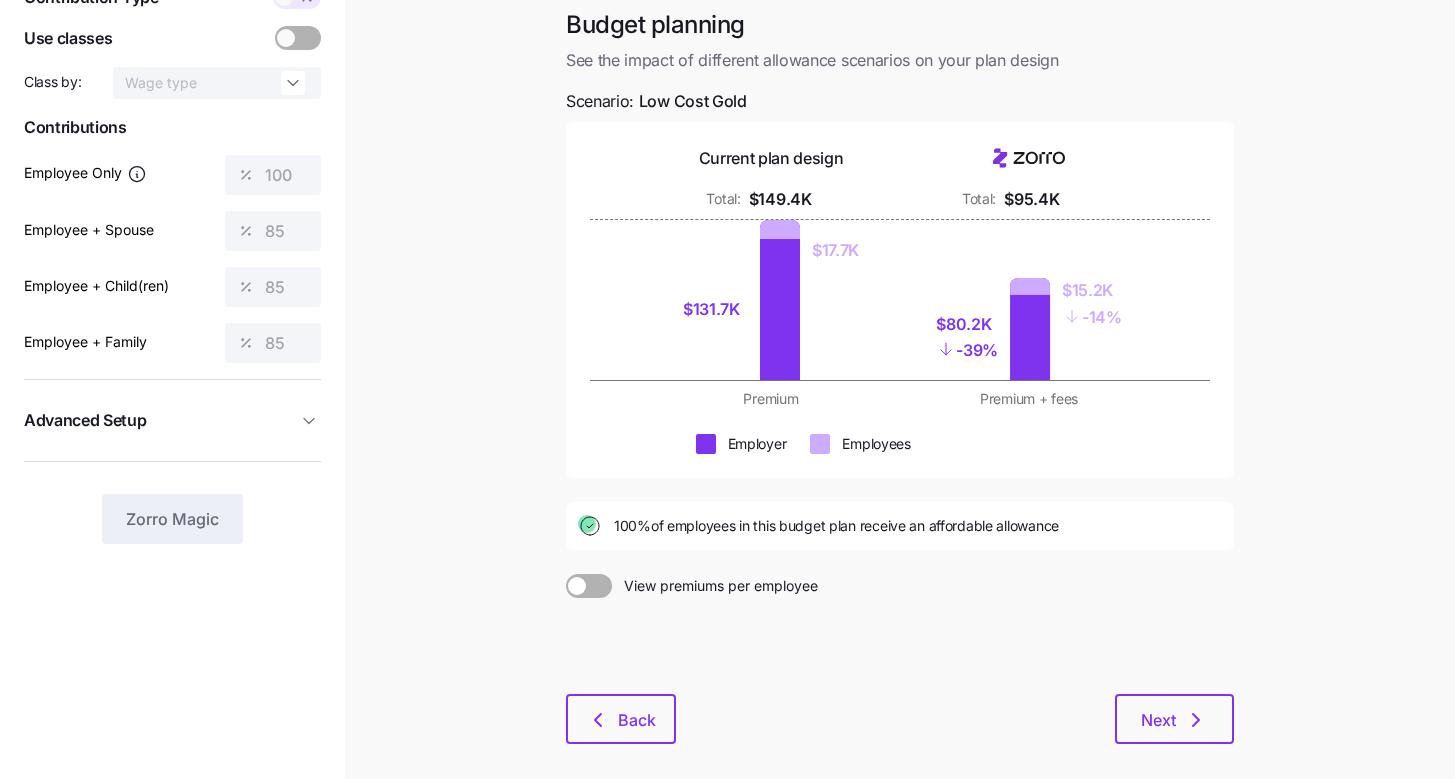 click on "Budget planning See the impact of different allowance scenarios on your plan design Scenario:   Low Cost Gold Current plan design Total: $149.4K Total: $95.4K $131.7K $17.7K $80.2K - 39% $15.2K - 14% Premium Premium + fees   Employer   Employees 100%  of employees in this budget plan receive an affordable allowance View premiums per employee Back Next" at bounding box center [900, 388] 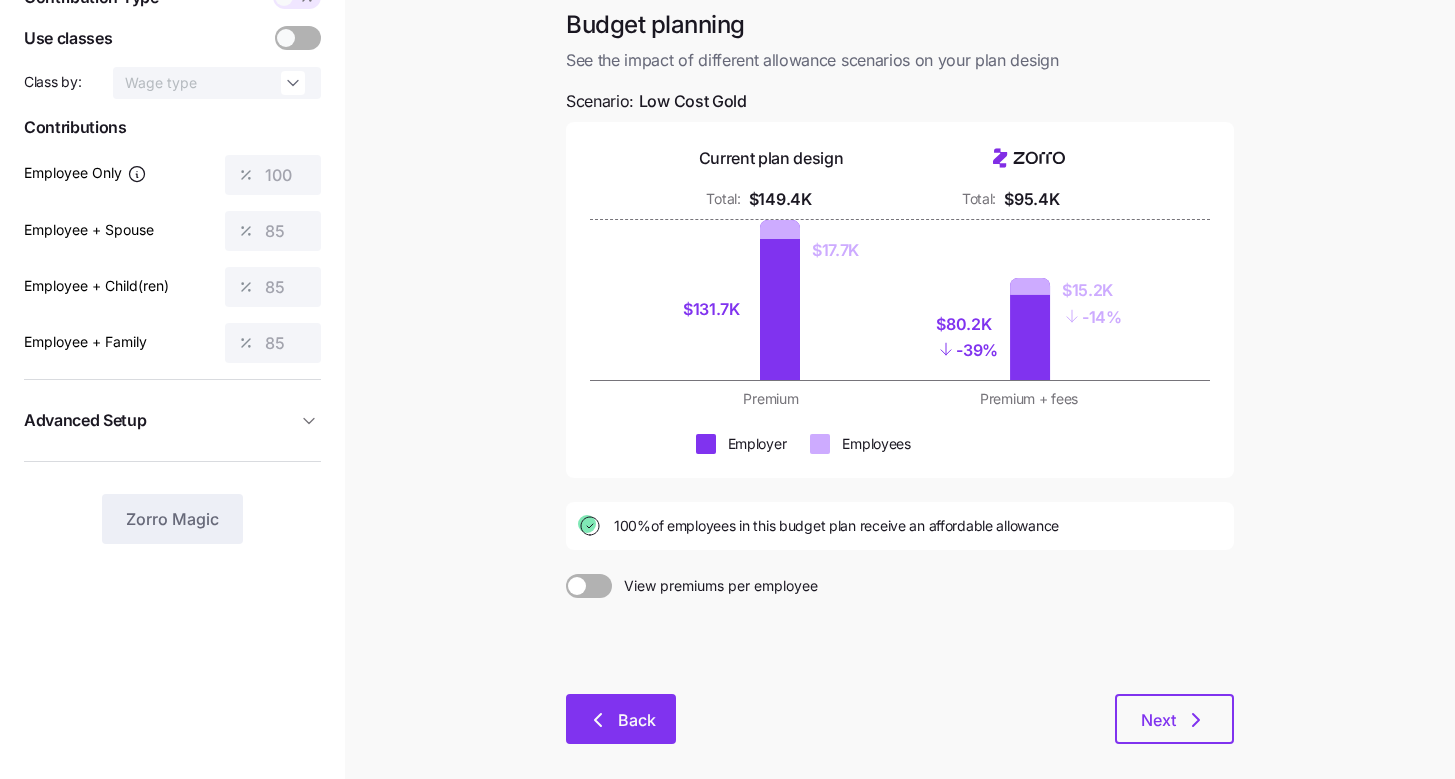 click on "Back" at bounding box center (621, 720) 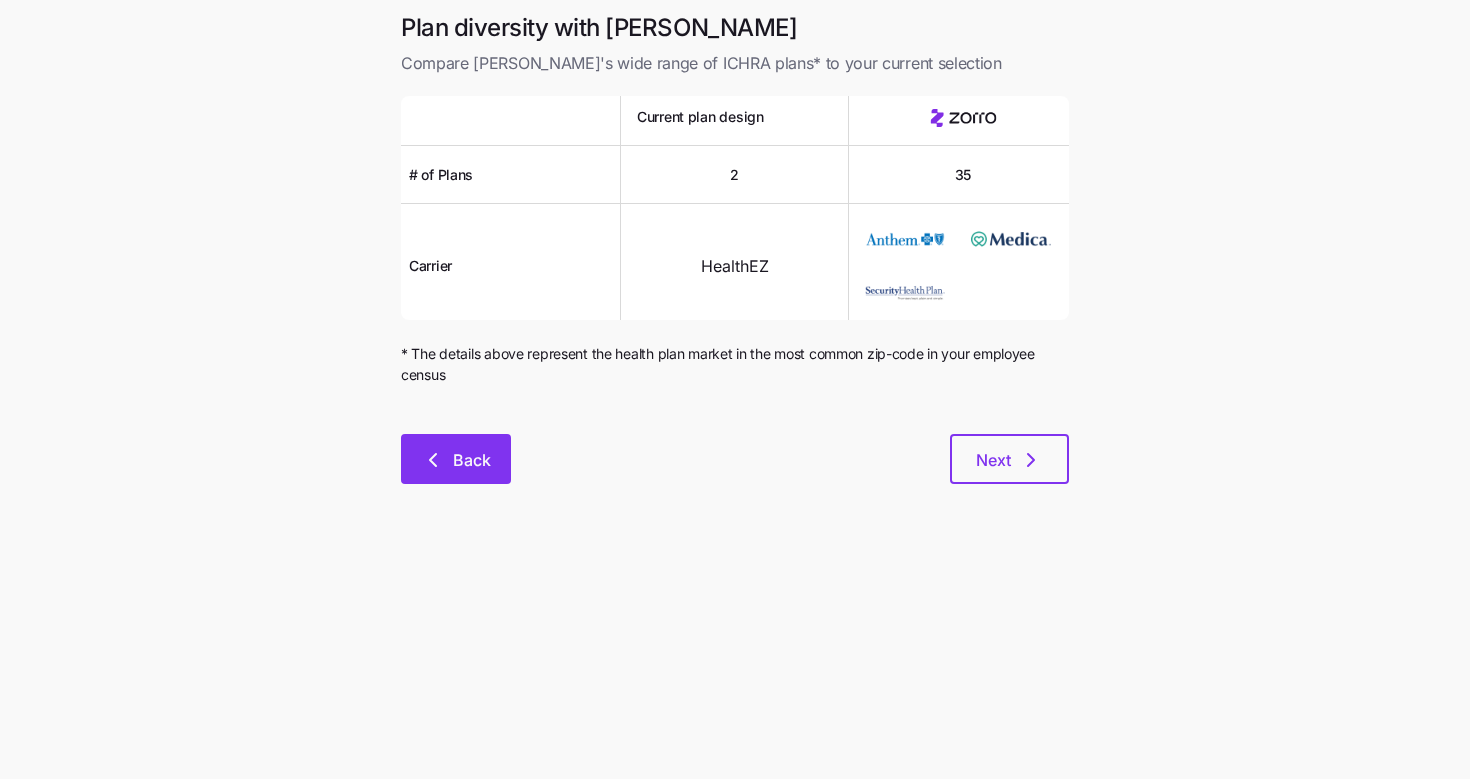 click on "Back" at bounding box center (456, 459) 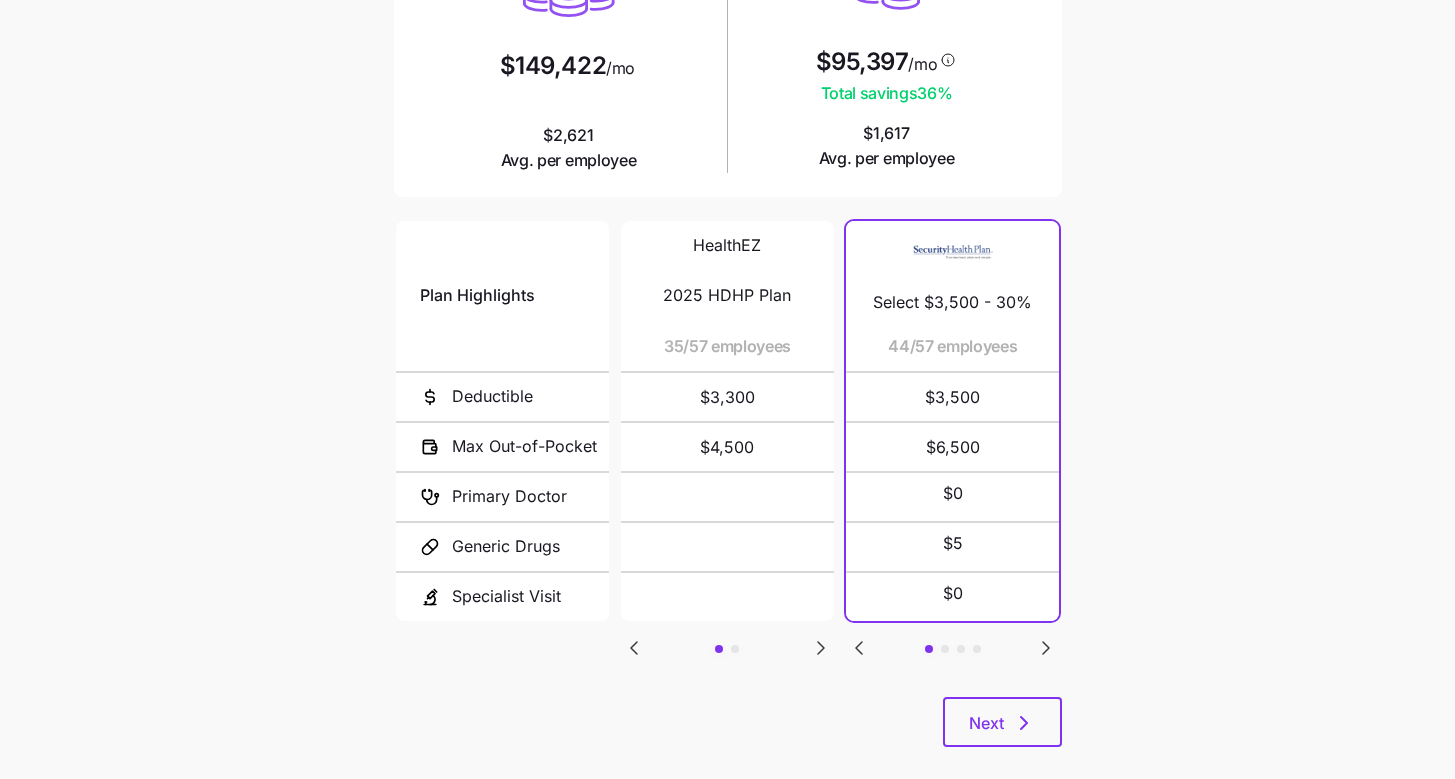 scroll, scrollTop: 312, scrollLeft: 0, axis: vertical 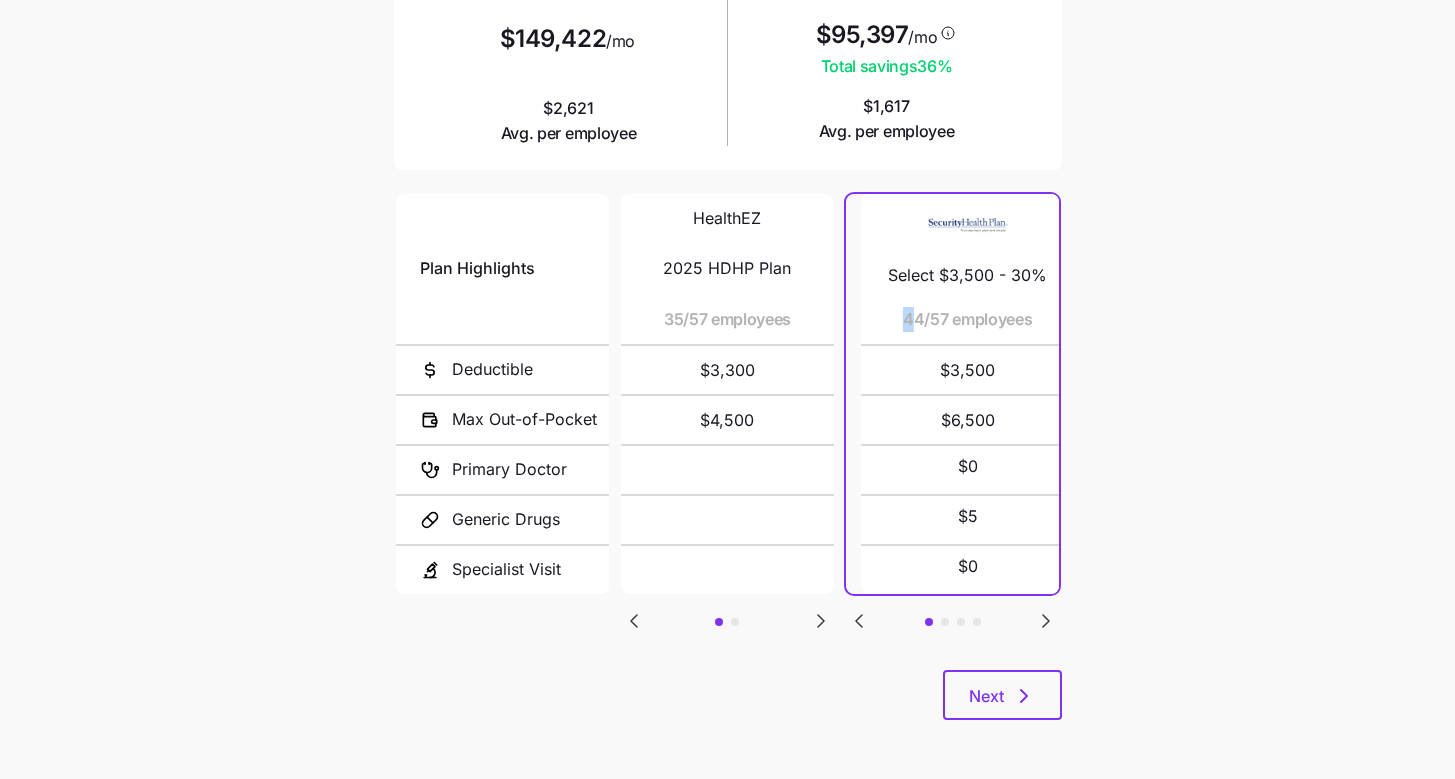 drag, startPoint x: 892, startPoint y: 317, endPoint x: 916, endPoint y: 317, distance: 24 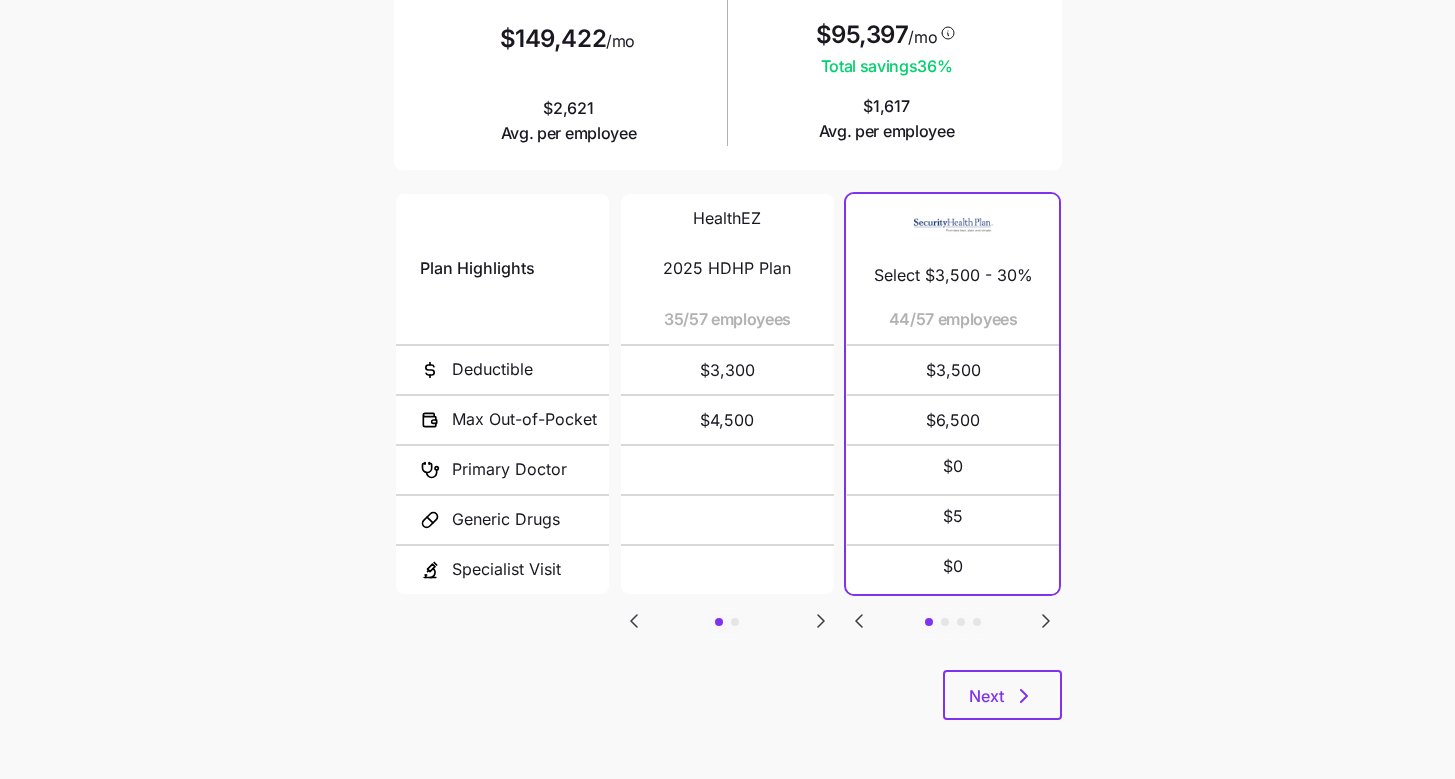 click on "44/57 employees" at bounding box center [953, 319] 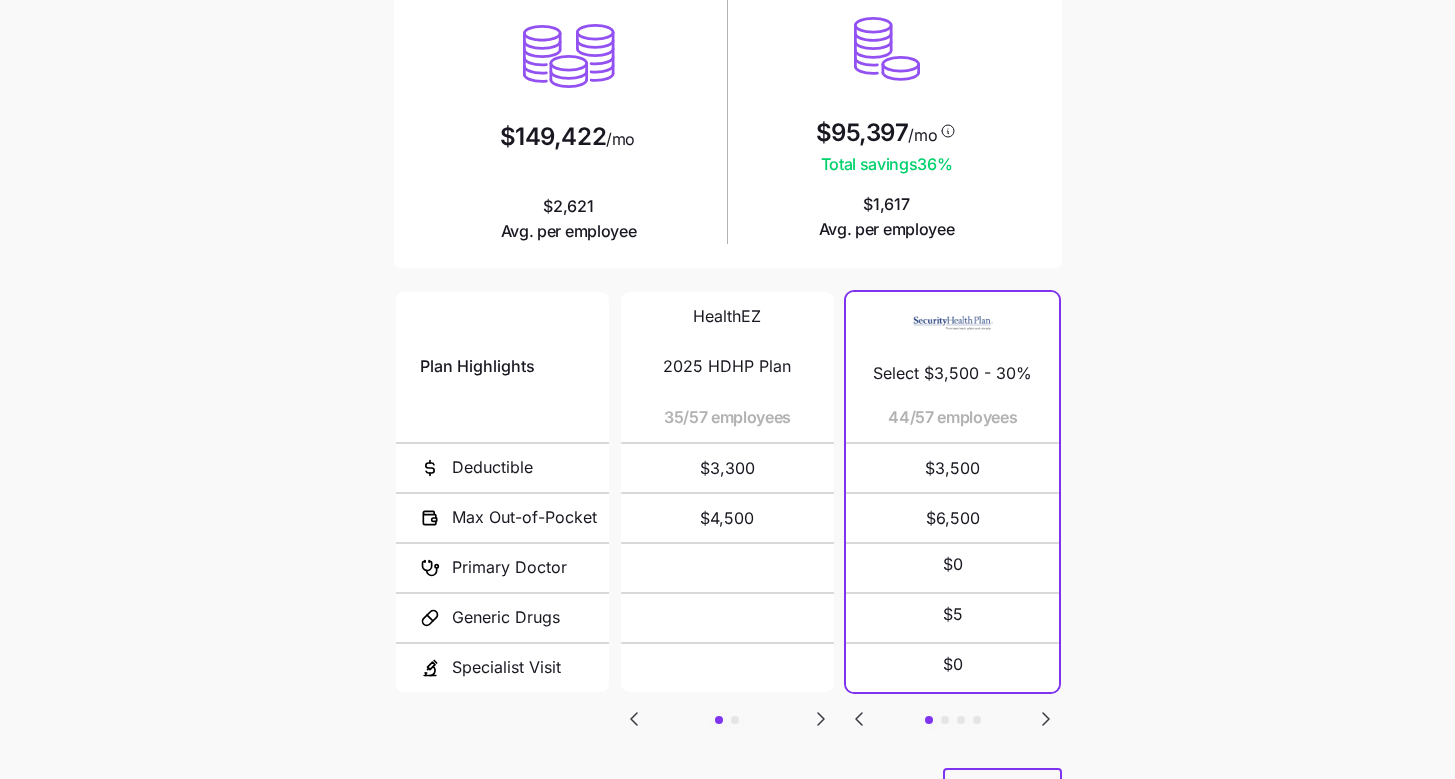 scroll, scrollTop: 312, scrollLeft: 0, axis: vertical 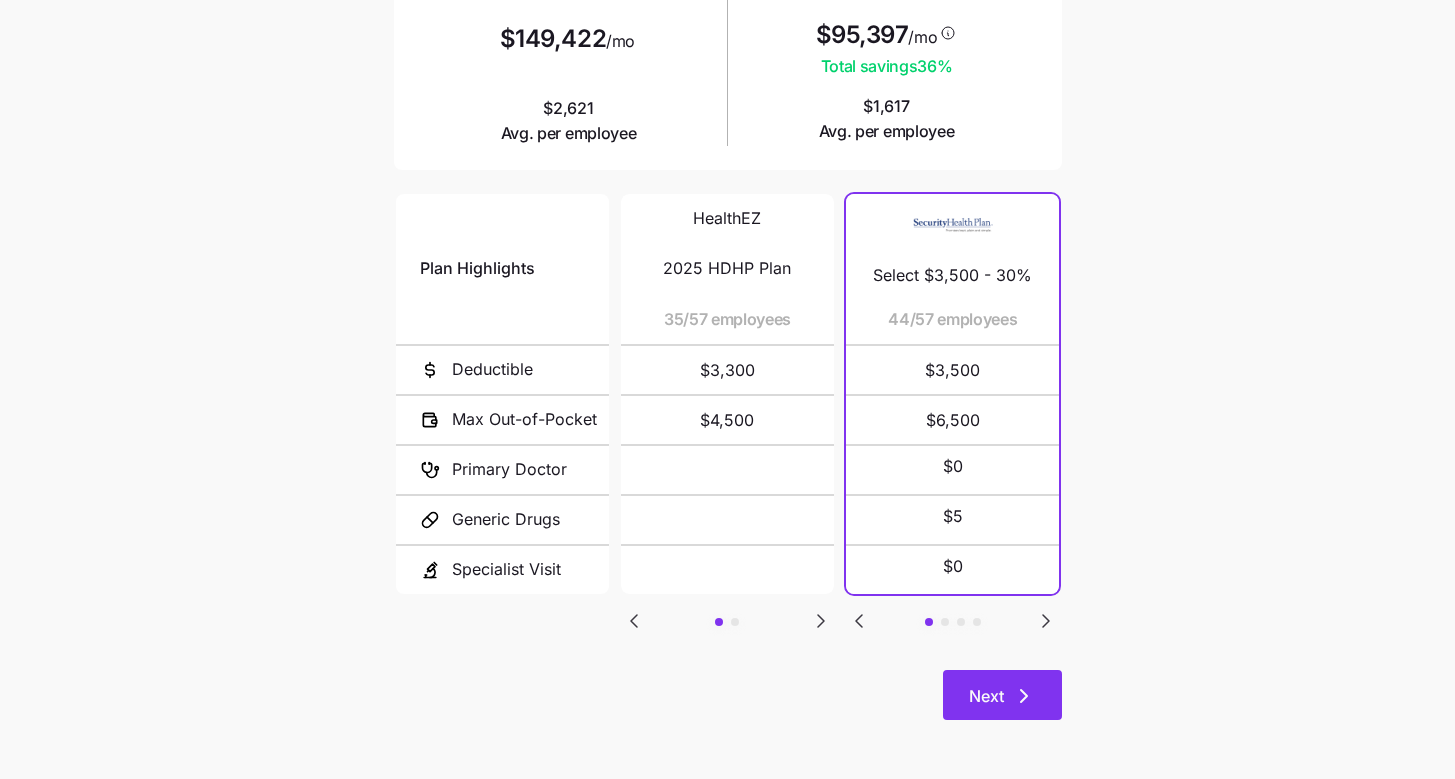 click on "Next" at bounding box center (1002, 695) 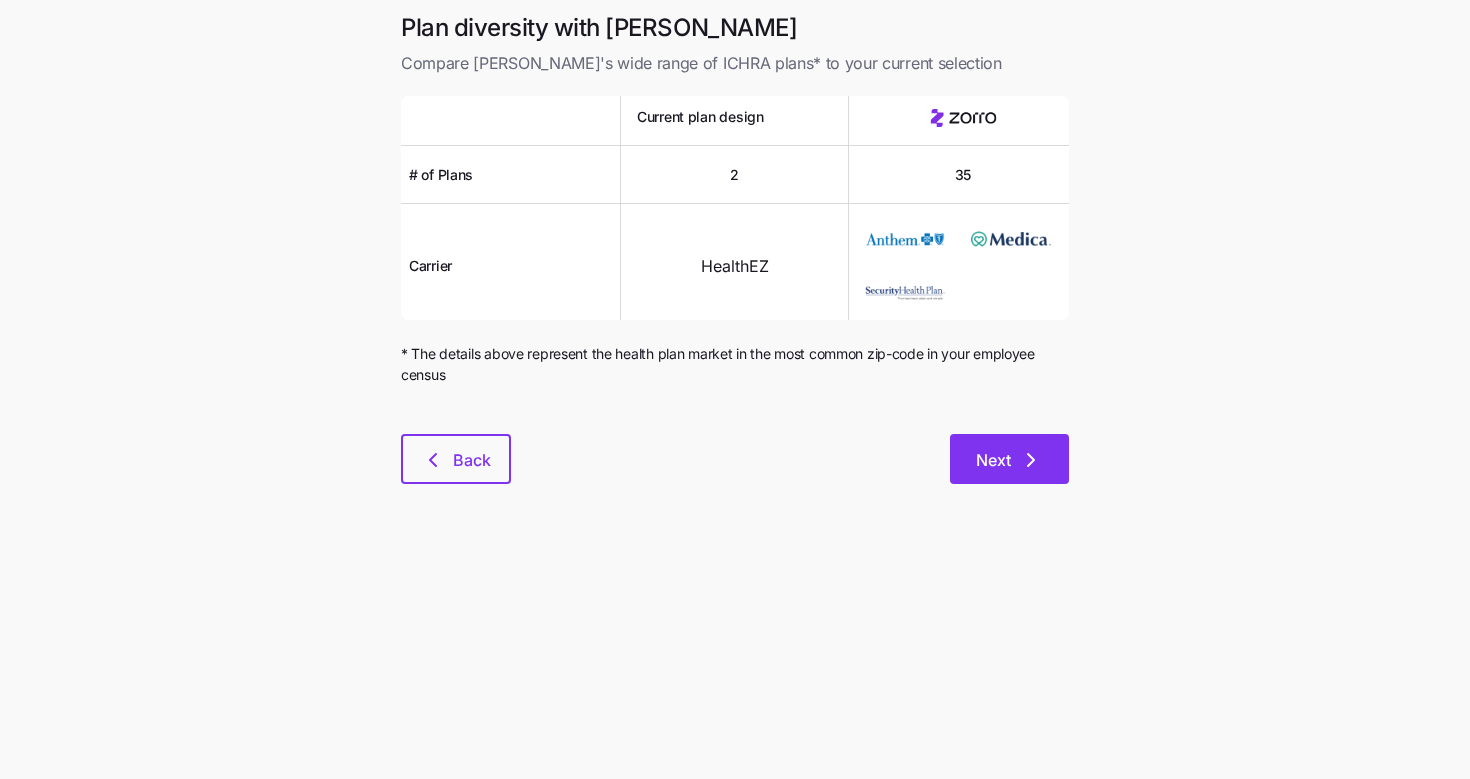 click on "Next" at bounding box center (1009, 460) 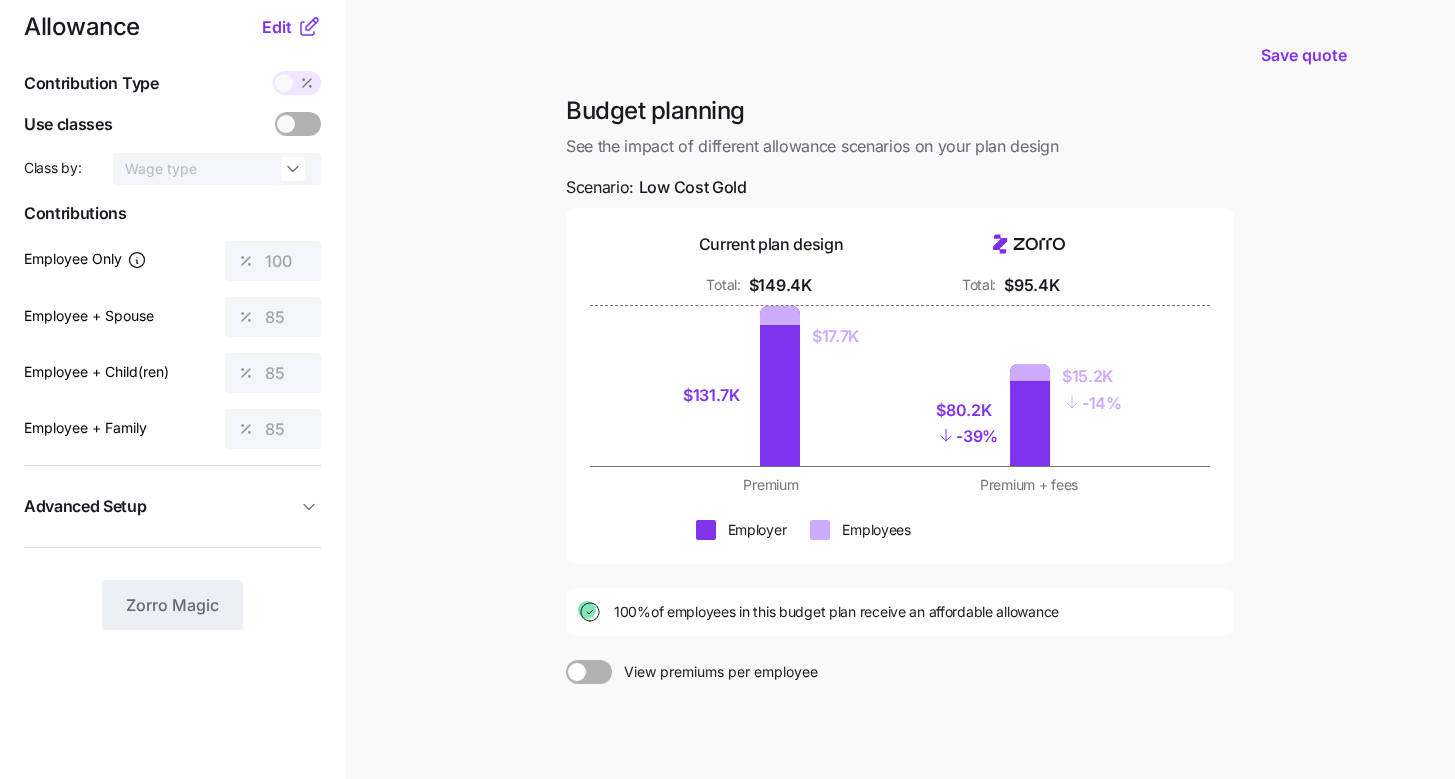 scroll, scrollTop: 163, scrollLeft: 0, axis: vertical 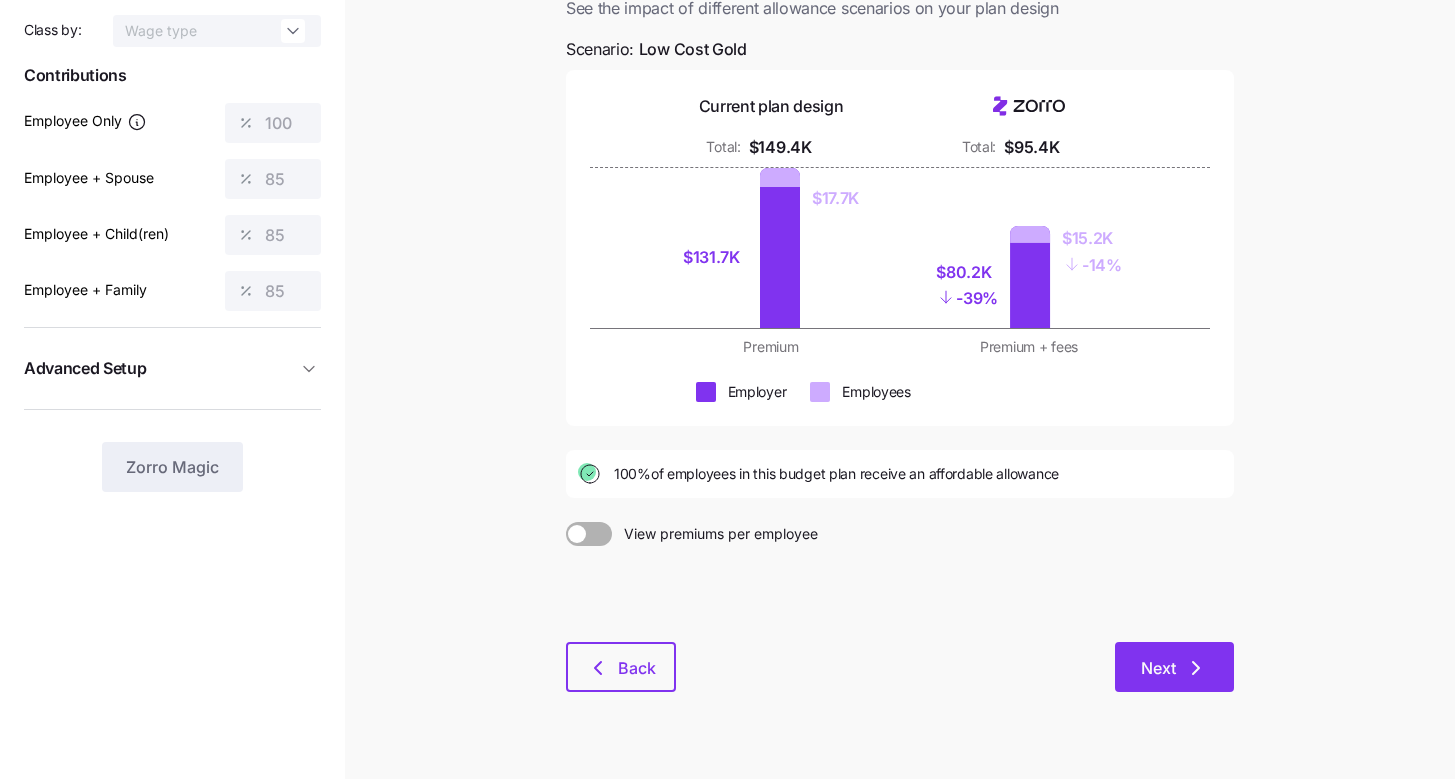 click 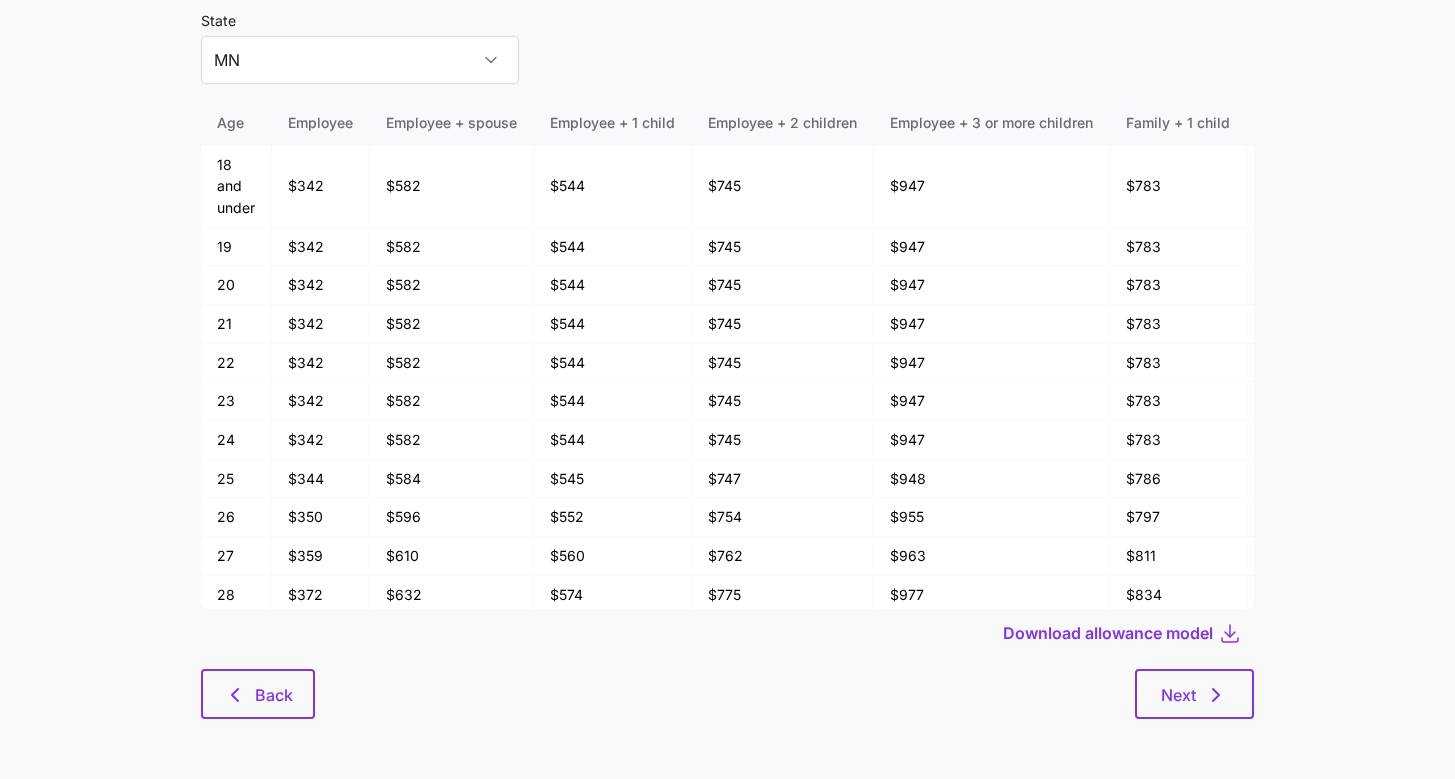 scroll, scrollTop: 0, scrollLeft: 0, axis: both 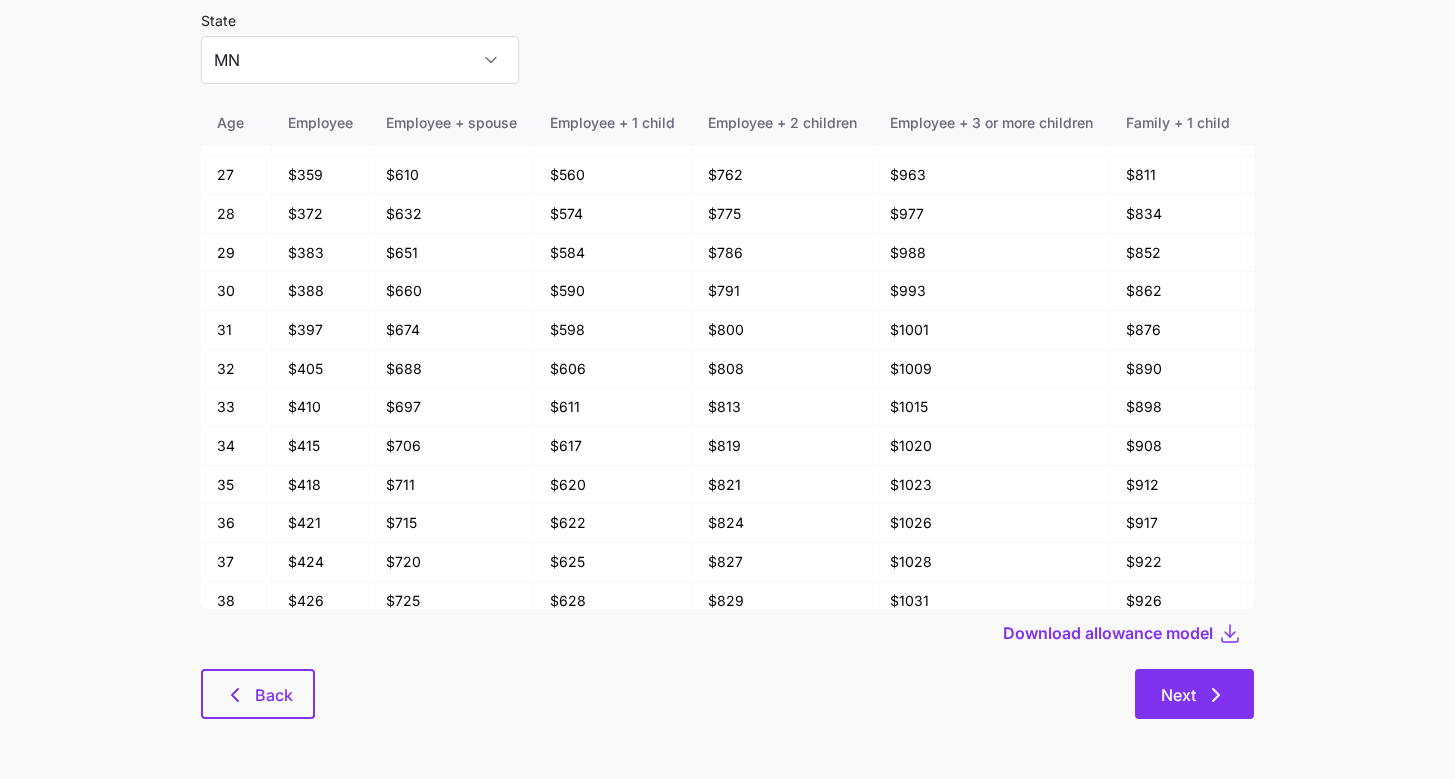 click on "Next" at bounding box center [1194, 694] 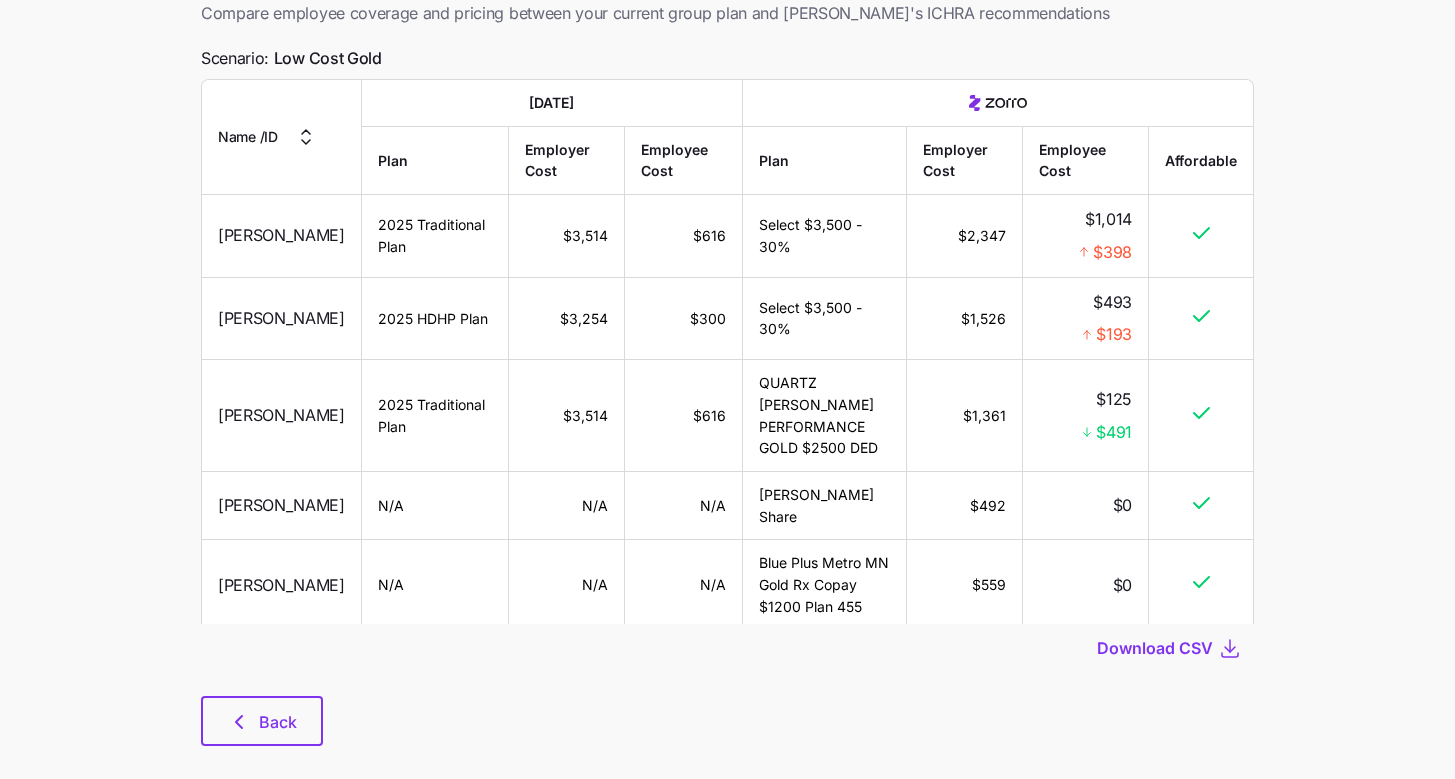 scroll, scrollTop: 140, scrollLeft: 0, axis: vertical 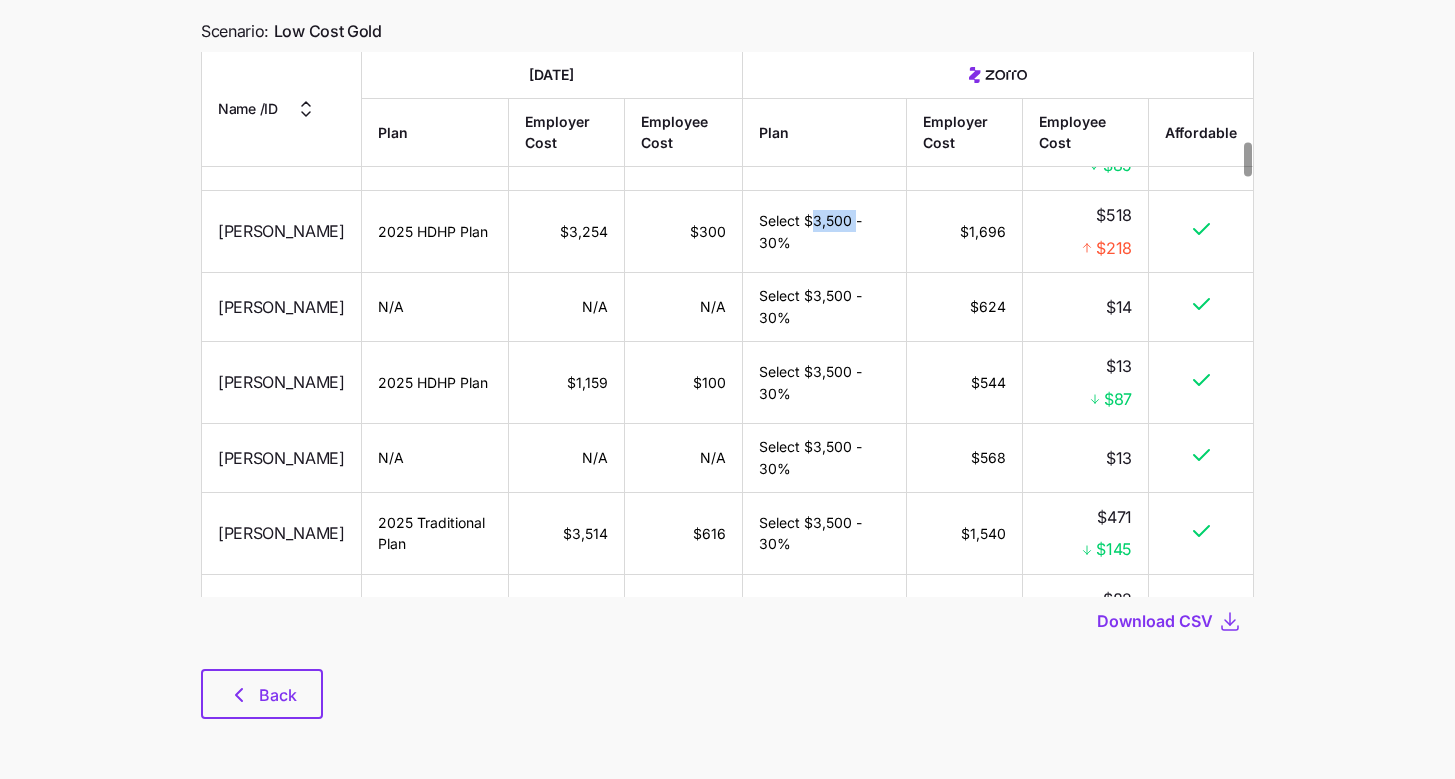 drag, startPoint x: 807, startPoint y: 226, endPoint x: 850, endPoint y: 225, distance: 43.011627 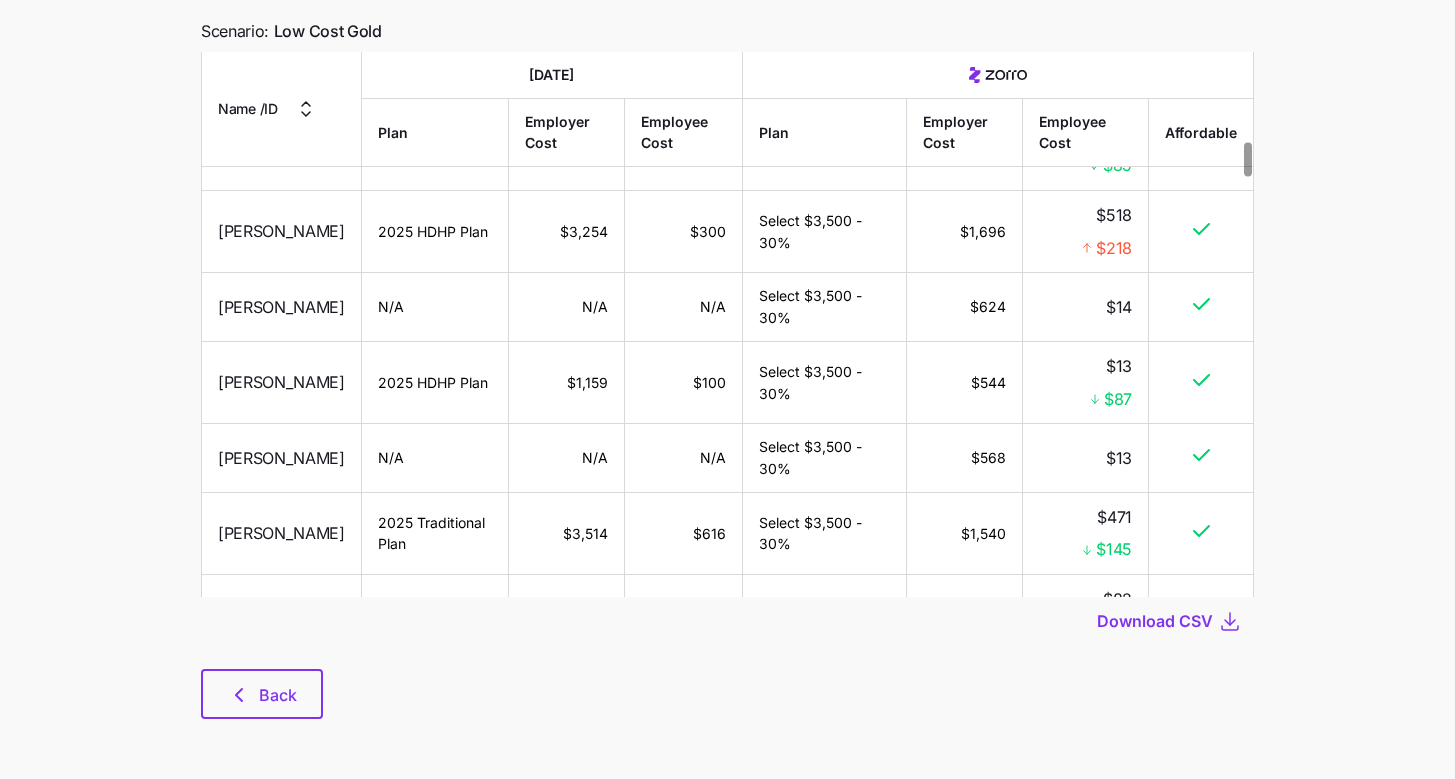 click on "Select $3,500 - 30%" at bounding box center (825, 232) 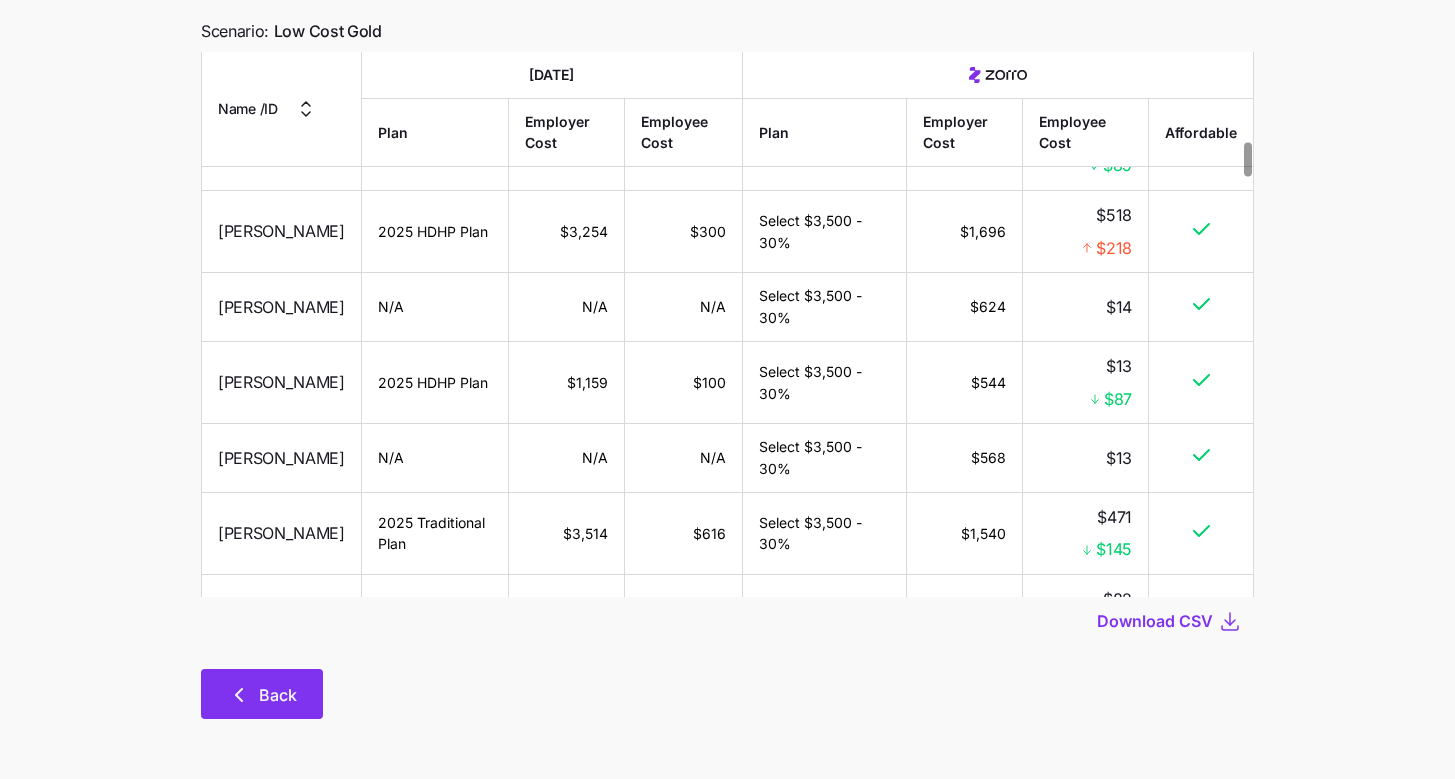 click on "Back" at bounding box center [262, 694] 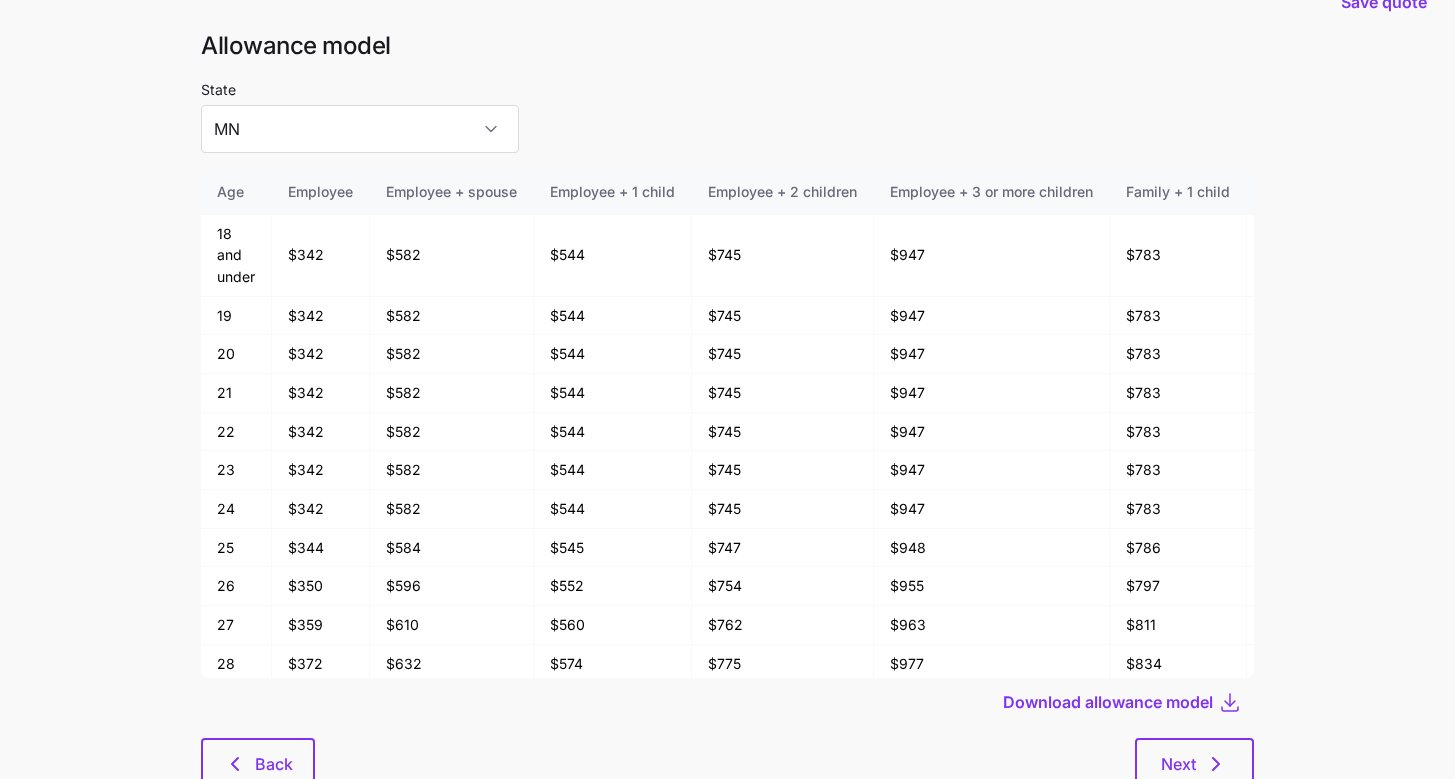 scroll, scrollTop: 107, scrollLeft: 0, axis: vertical 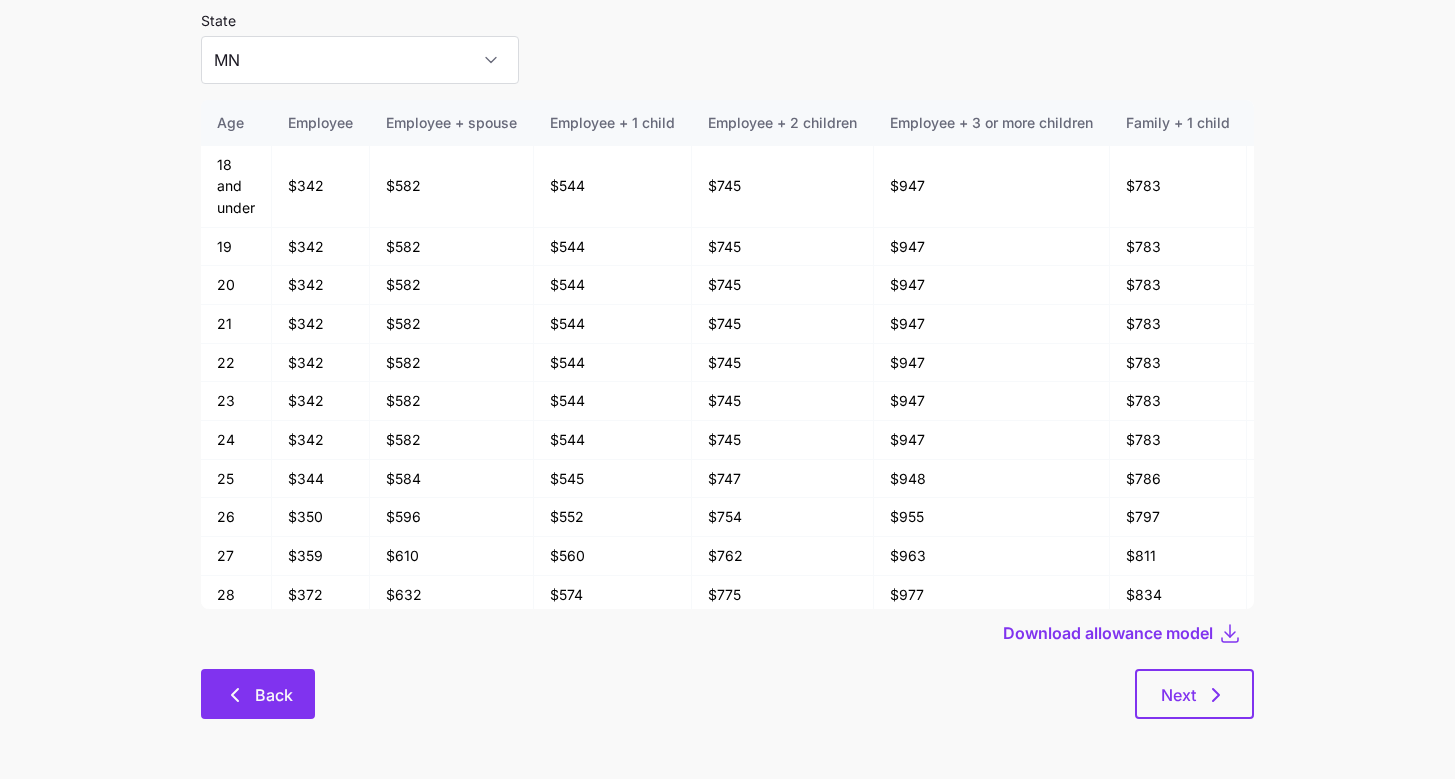 click on "Back" at bounding box center (258, 694) 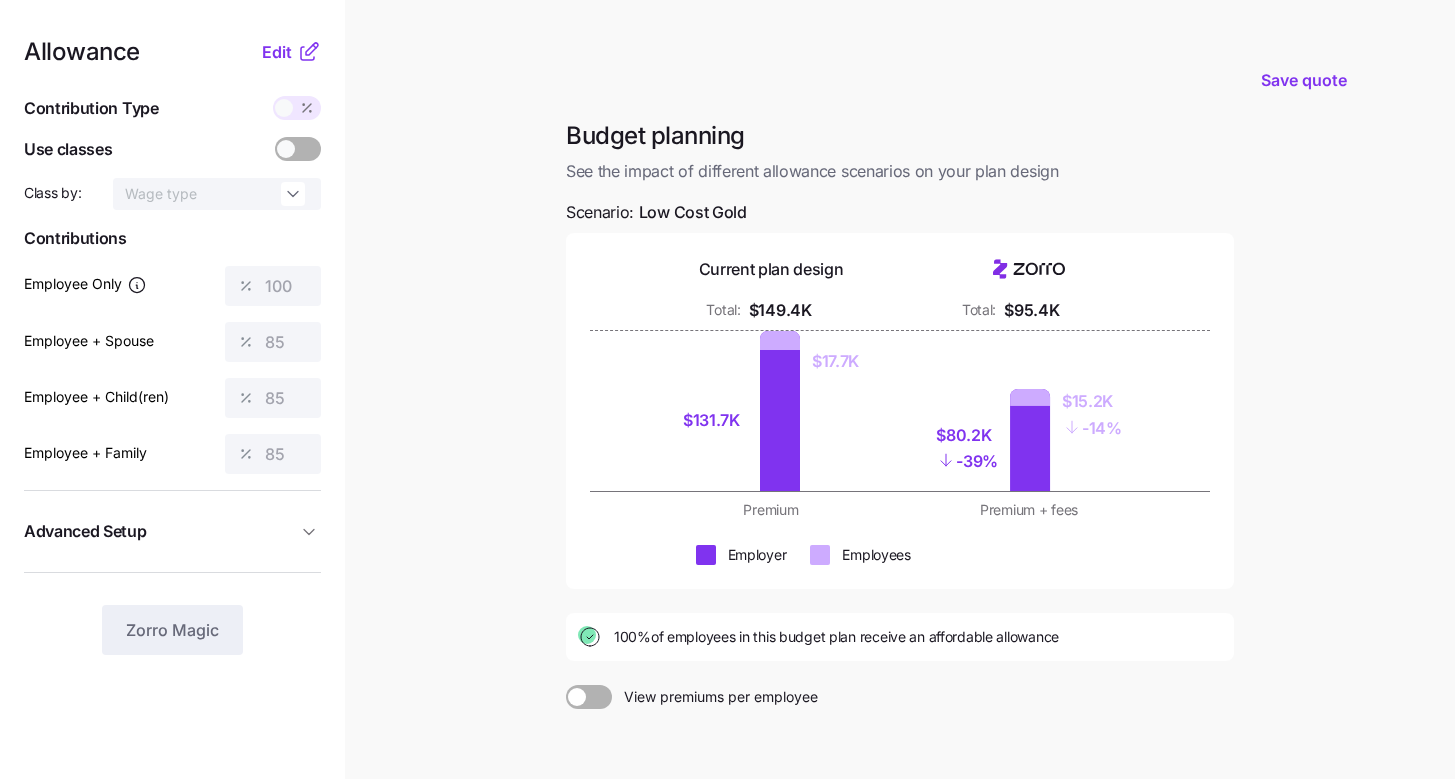 click 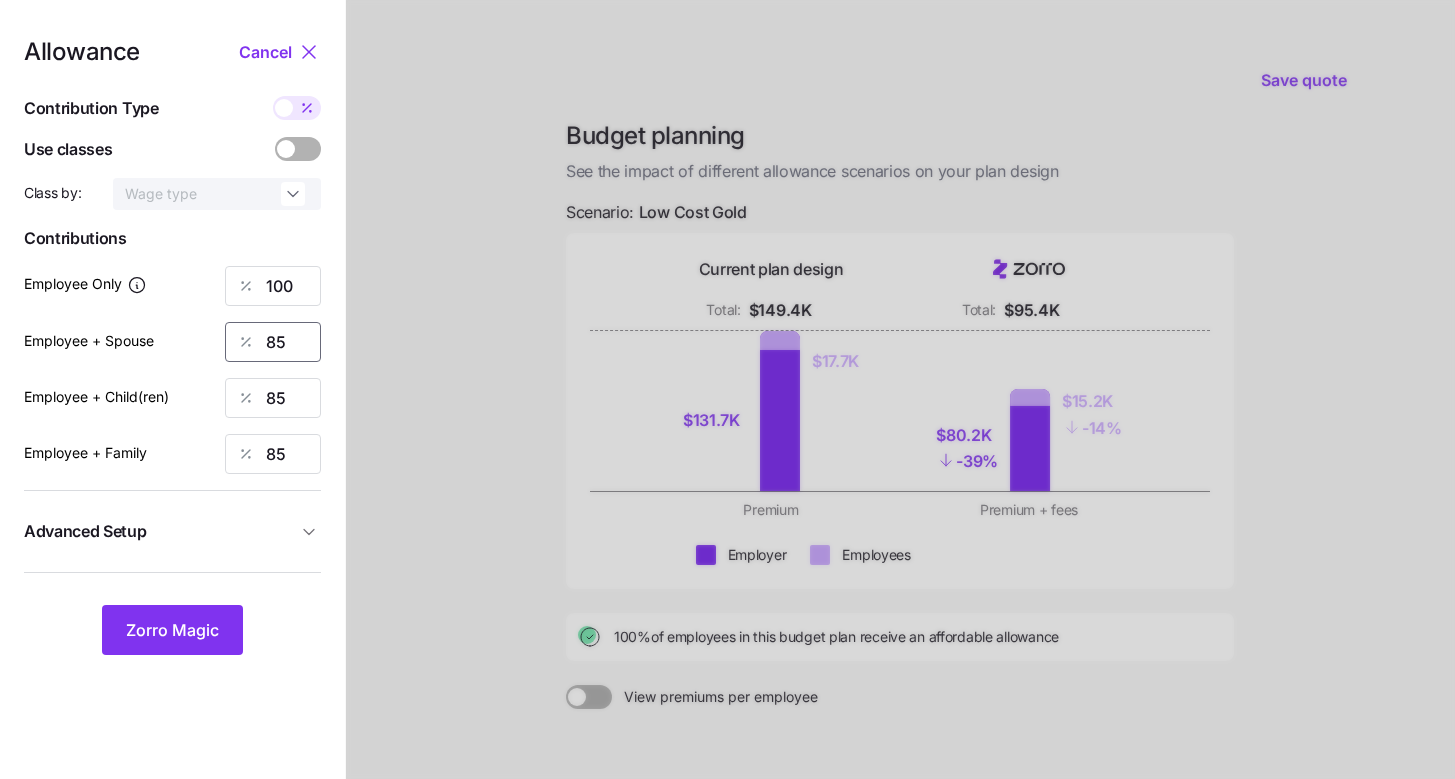 drag, startPoint x: 301, startPoint y: 341, endPoint x: 186, endPoint y: 350, distance: 115.35164 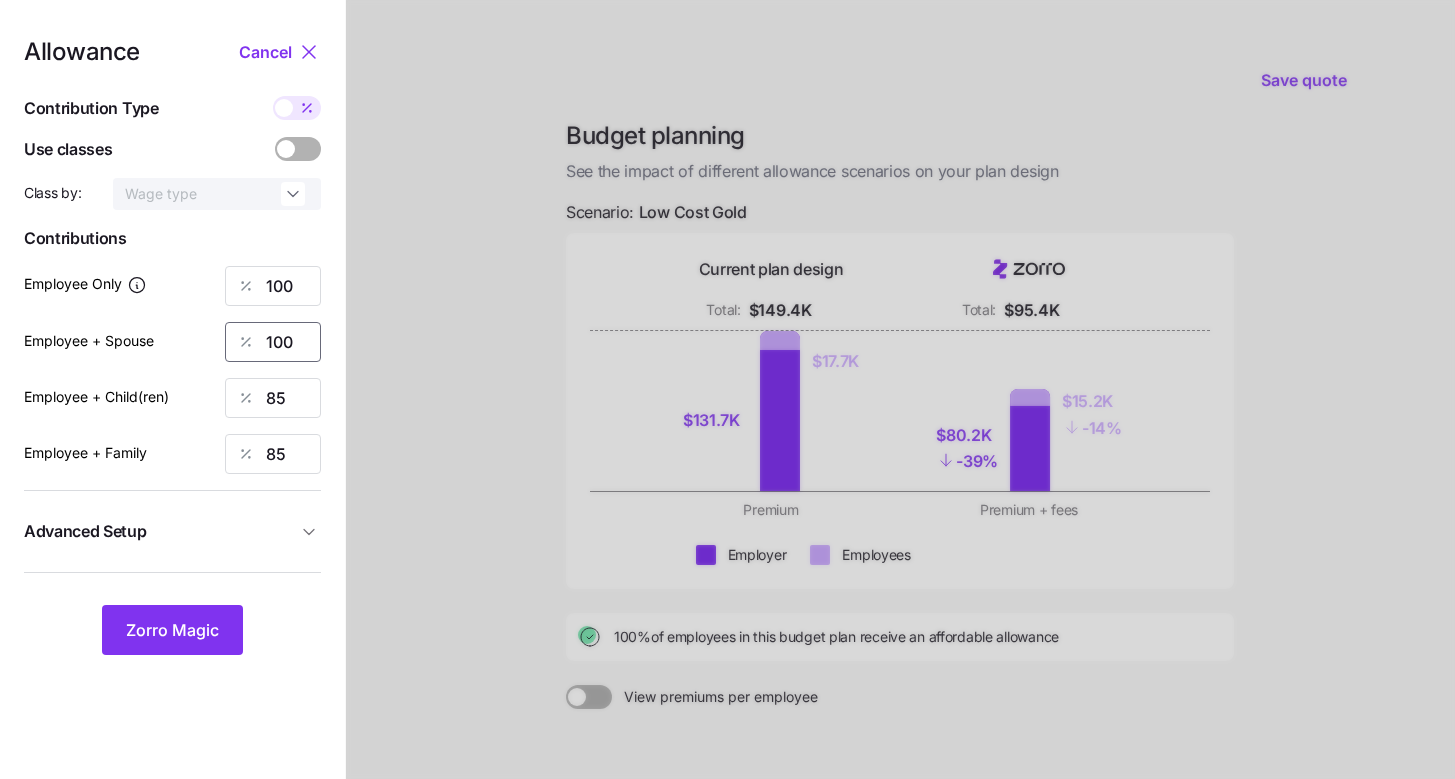 type on "100" 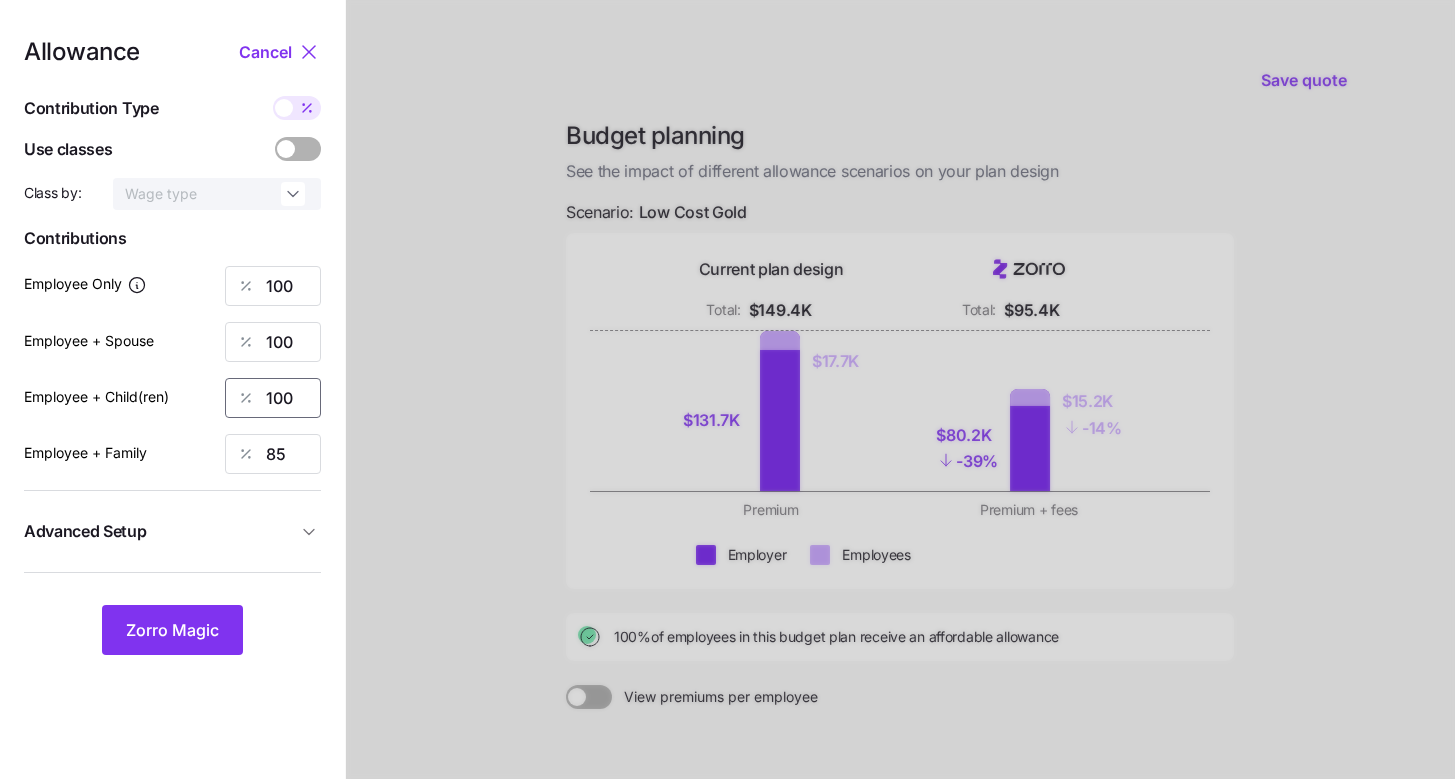 type on "100" 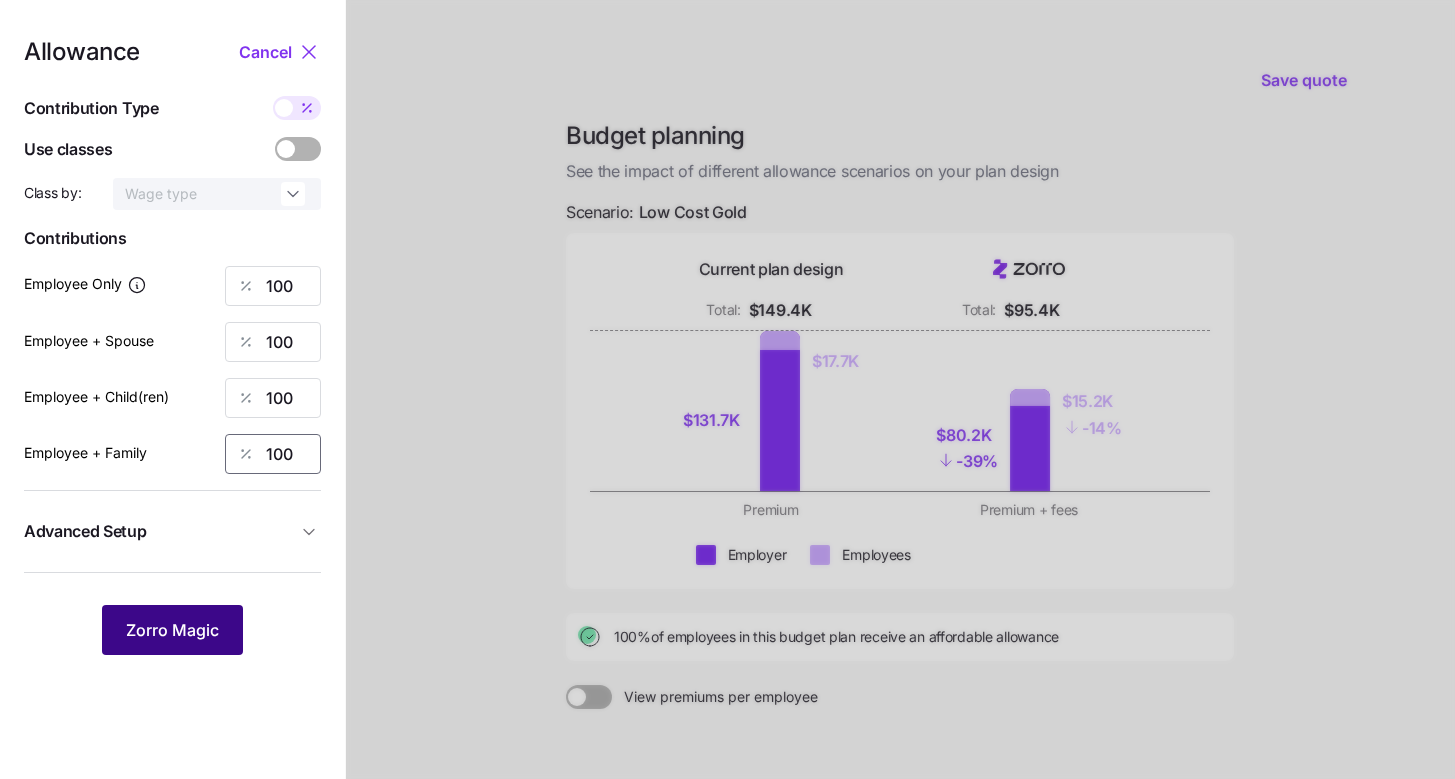 type on "100" 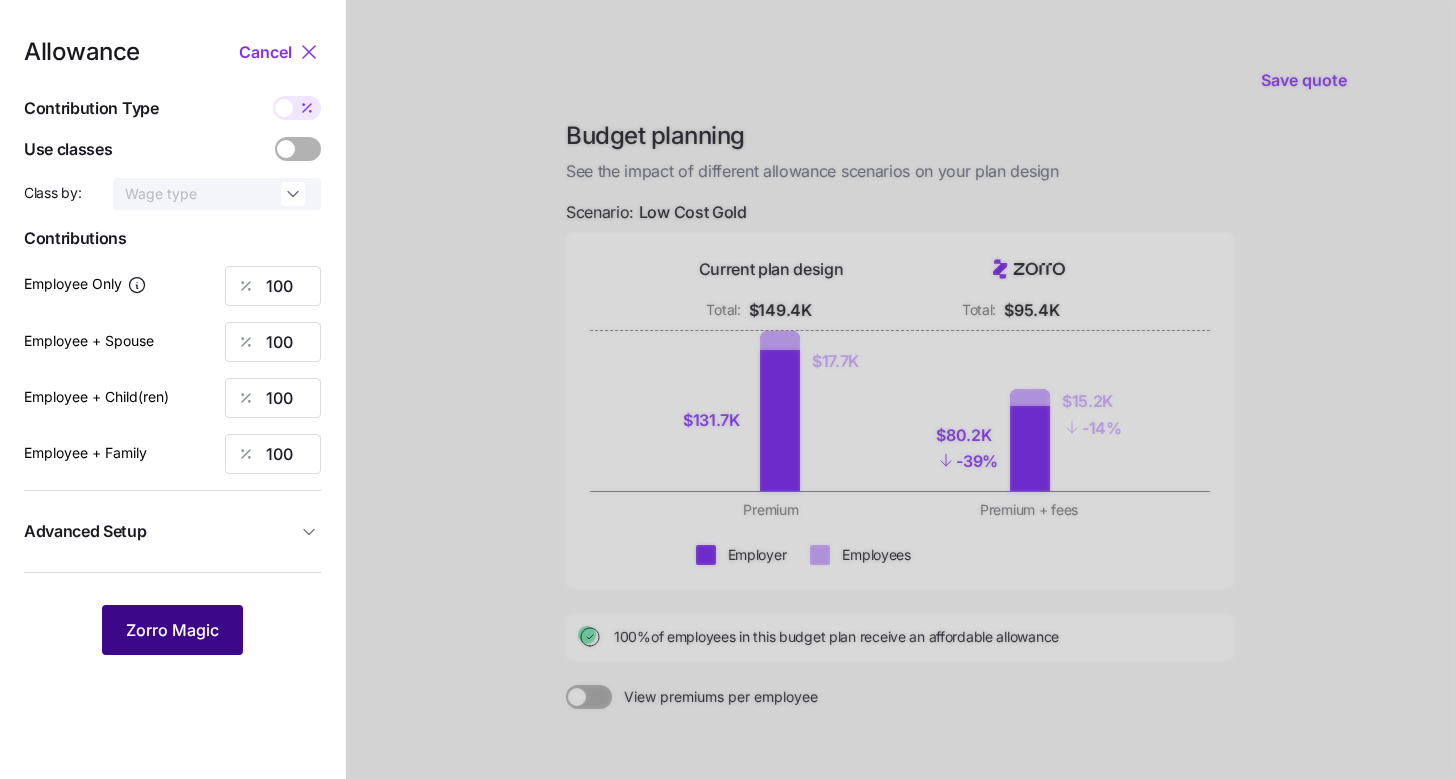 click on "Zorro Magic" at bounding box center [172, 630] 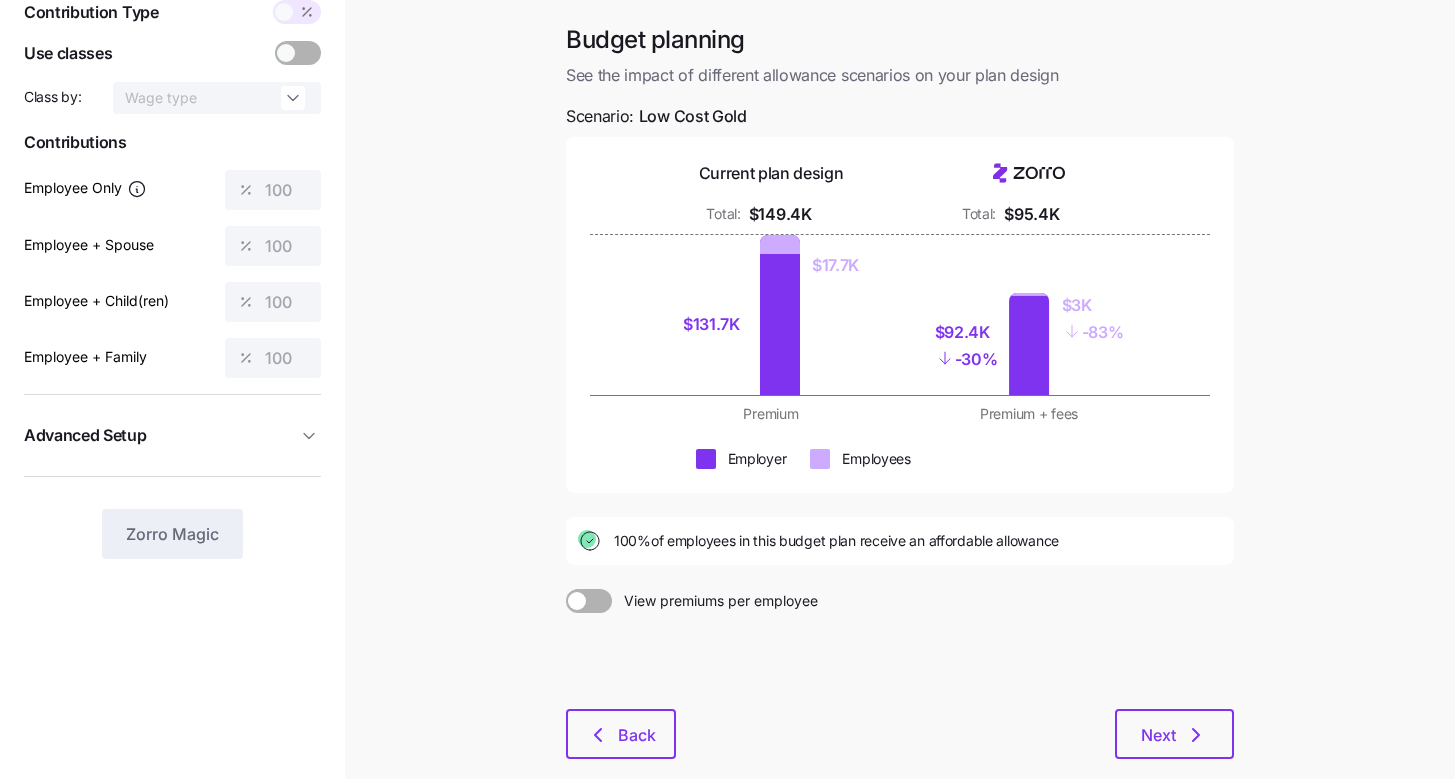 scroll, scrollTop: 204, scrollLeft: 0, axis: vertical 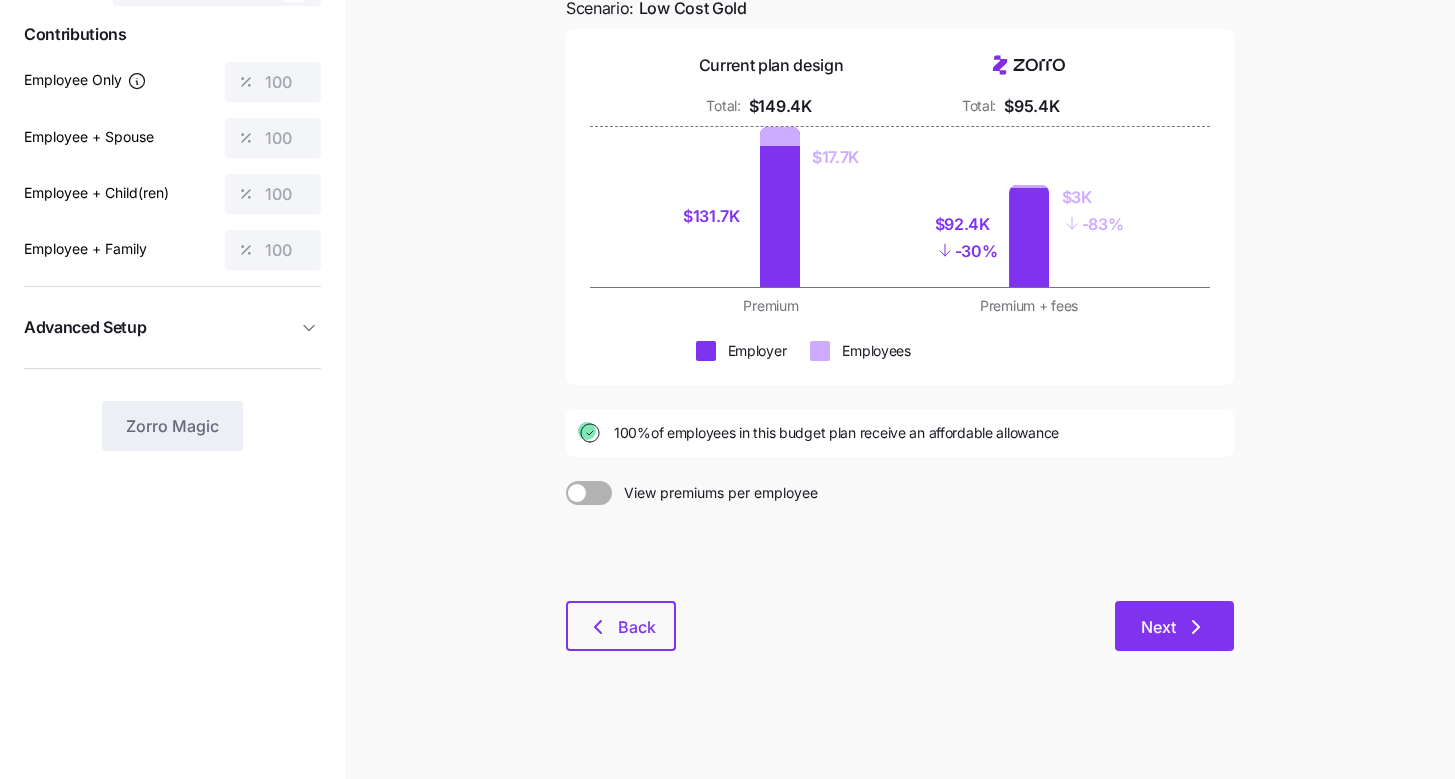 click 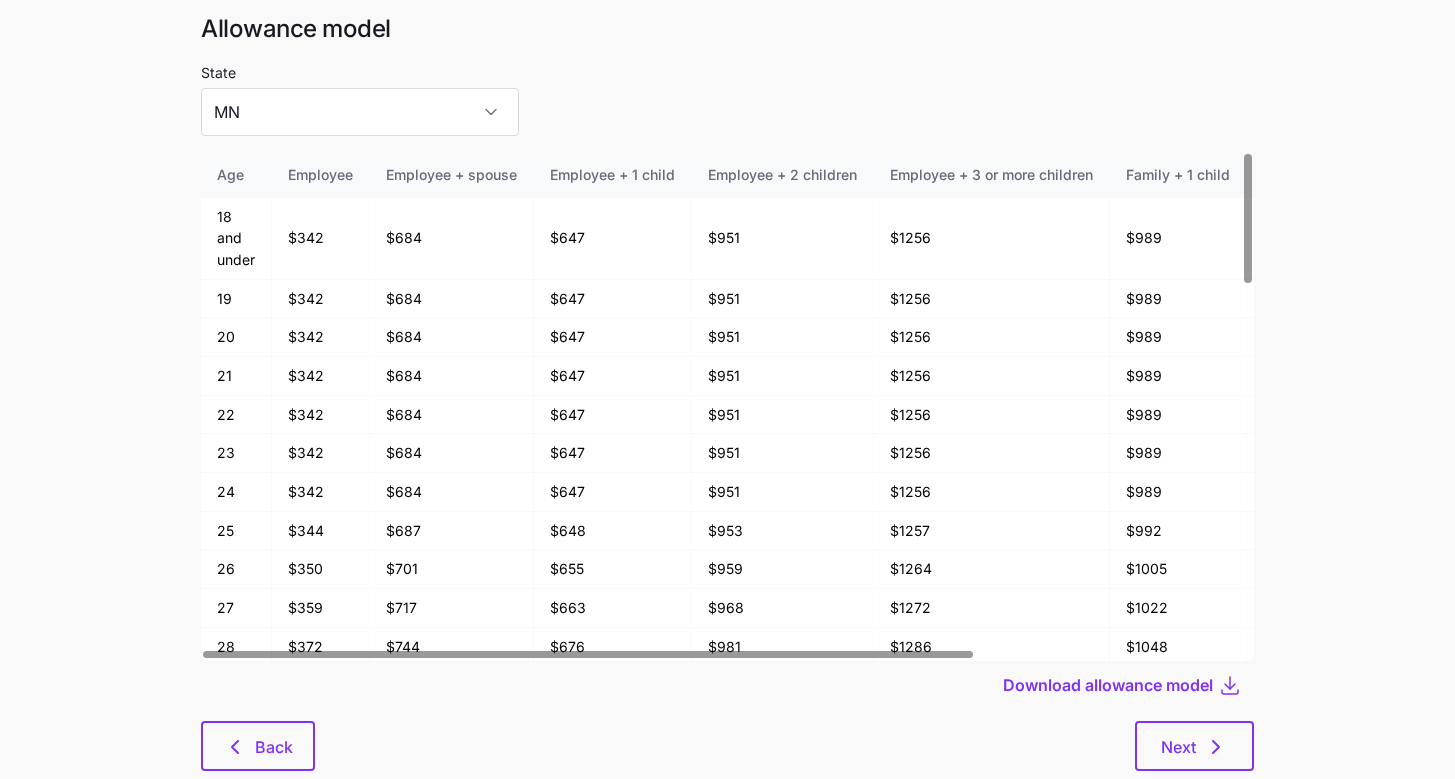 scroll, scrollTop: 107, scrollLeft: 0, axis: vertical 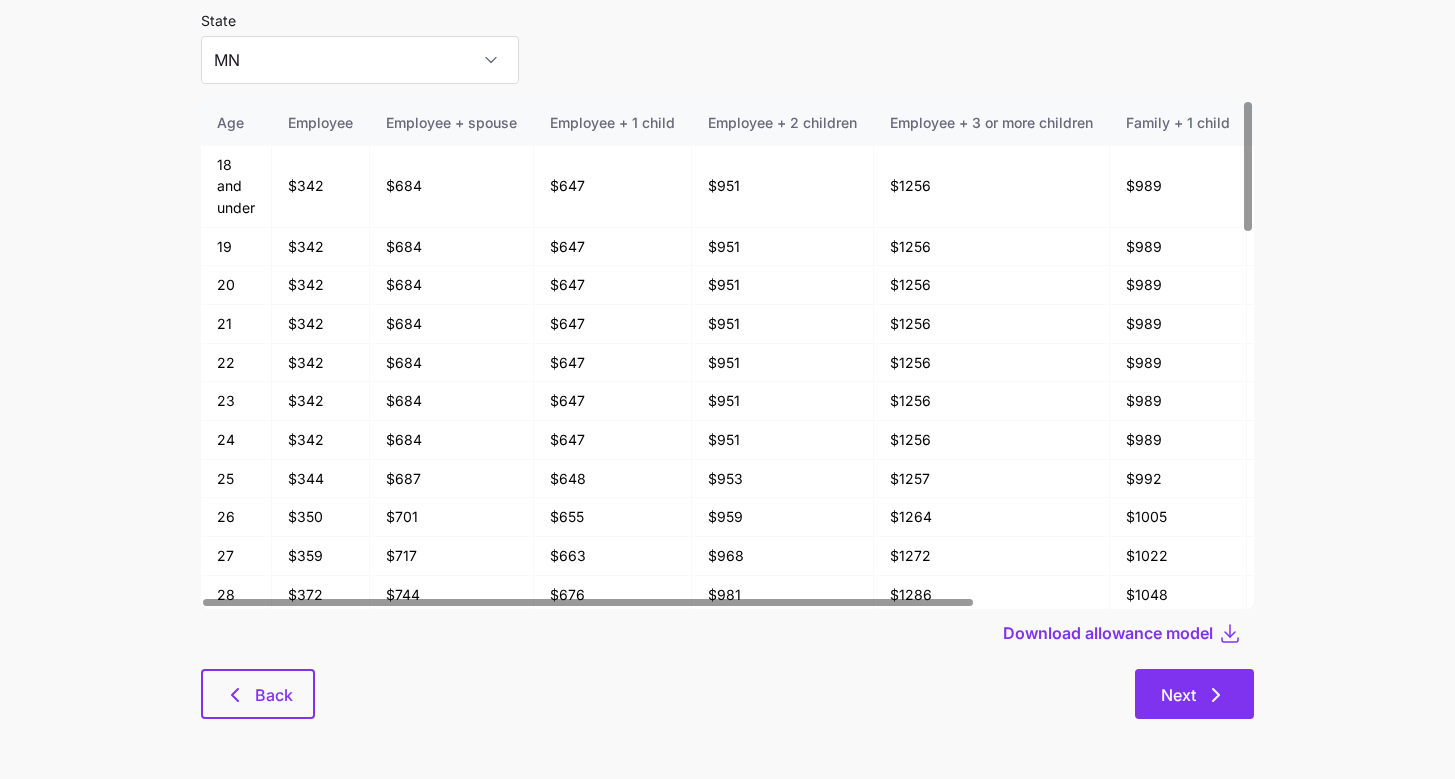 click on "Next" at bounding box center [1194, 694] 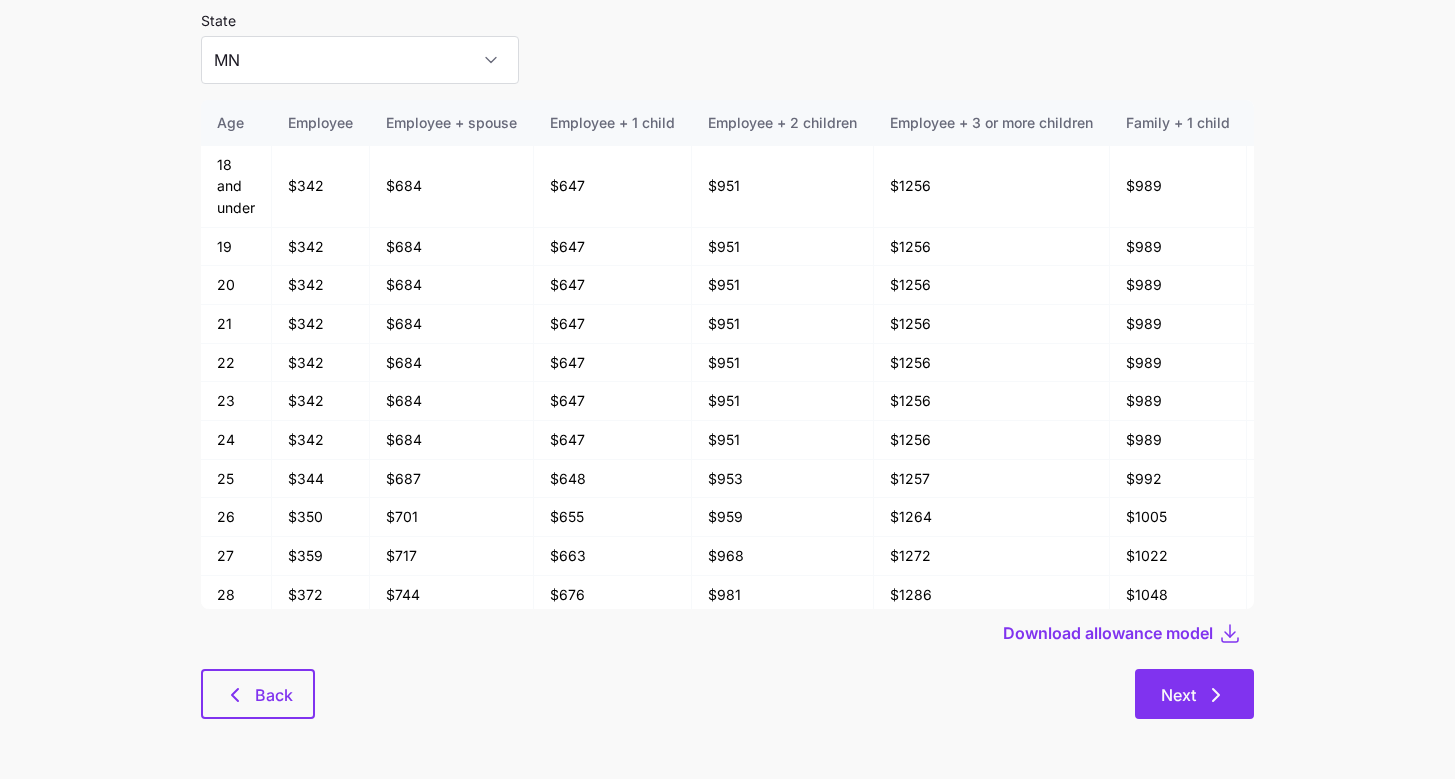 scroll, scrollTop: 0, scrollLeft: 0, axis: both 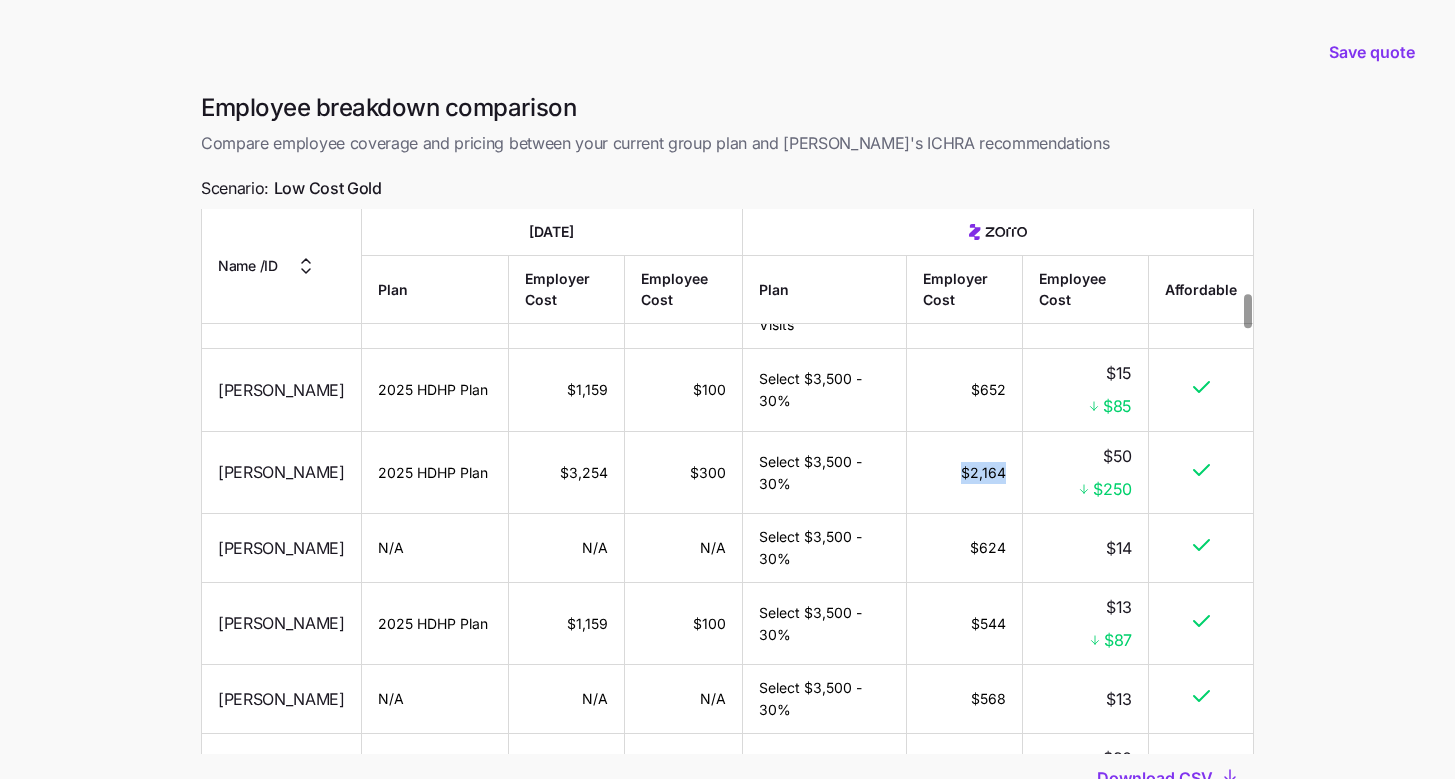 drag, startPoint x: 960, startPoint y: 480, endPoint x: 1002, endPoint y: 475, distance: 42.296574 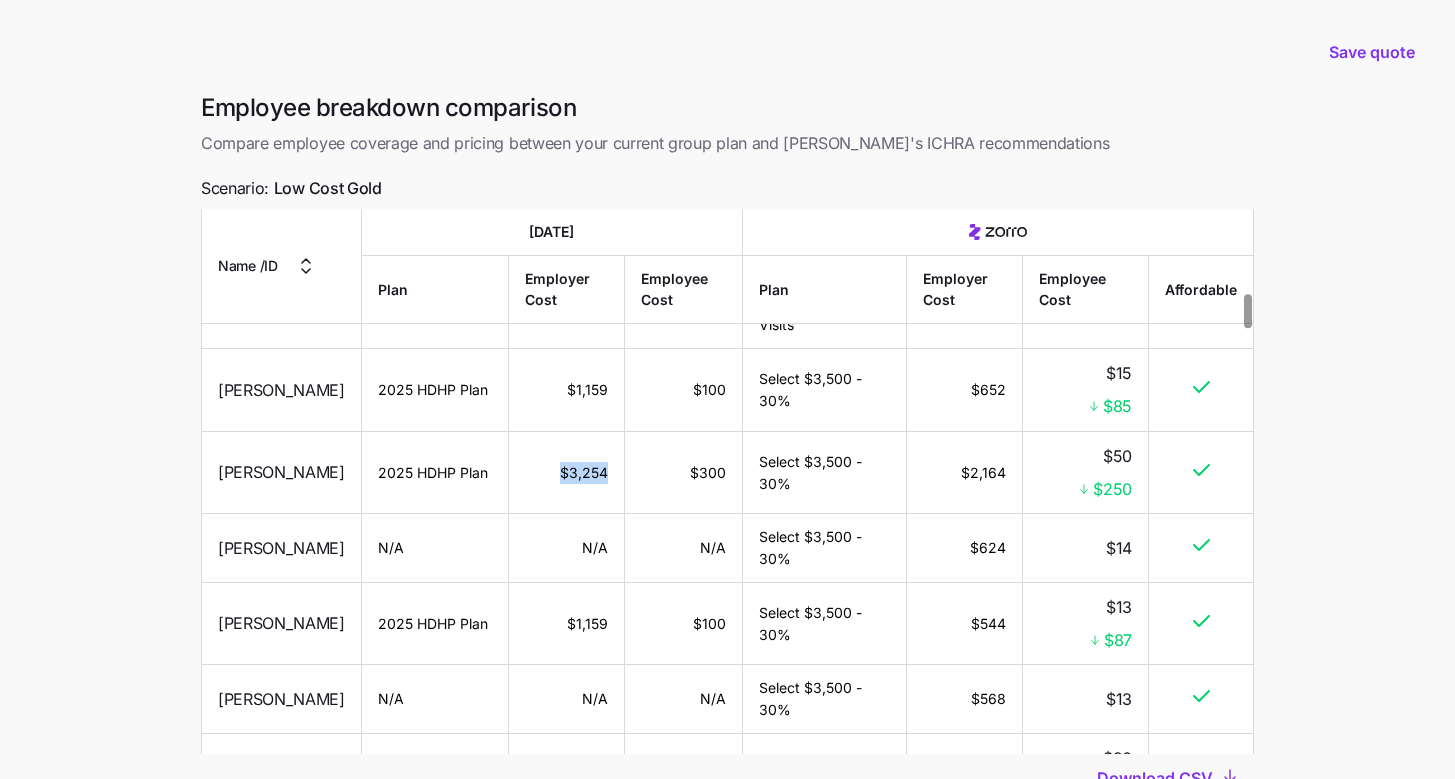 drag, startPoint x: 553, startPoint y: 474, endPoint x: 609, endPoint y: 475, distance: 56.008926 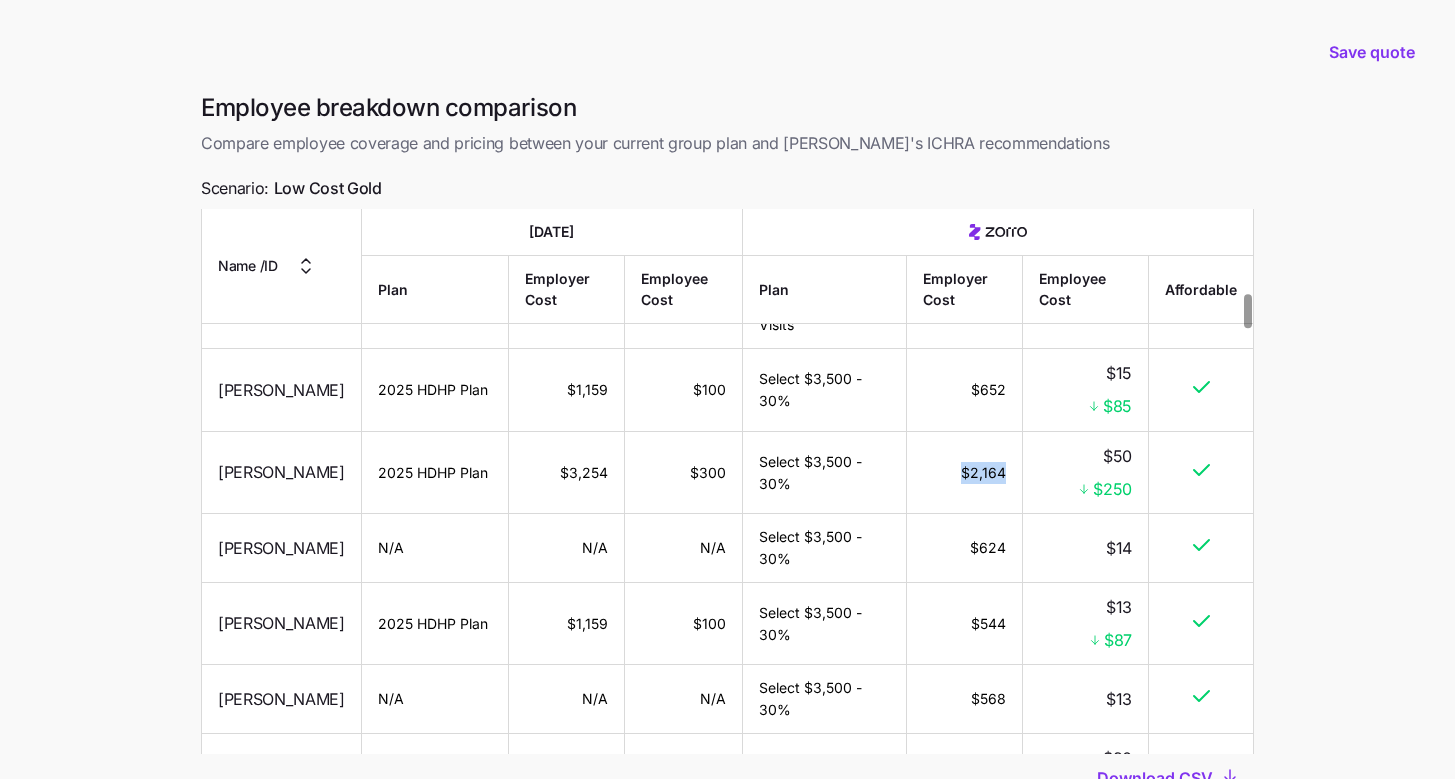drag, startPoint x: 959, startPoint y: 482, endPoint x: 1007, endPoint y: 476, distance: 48.373547 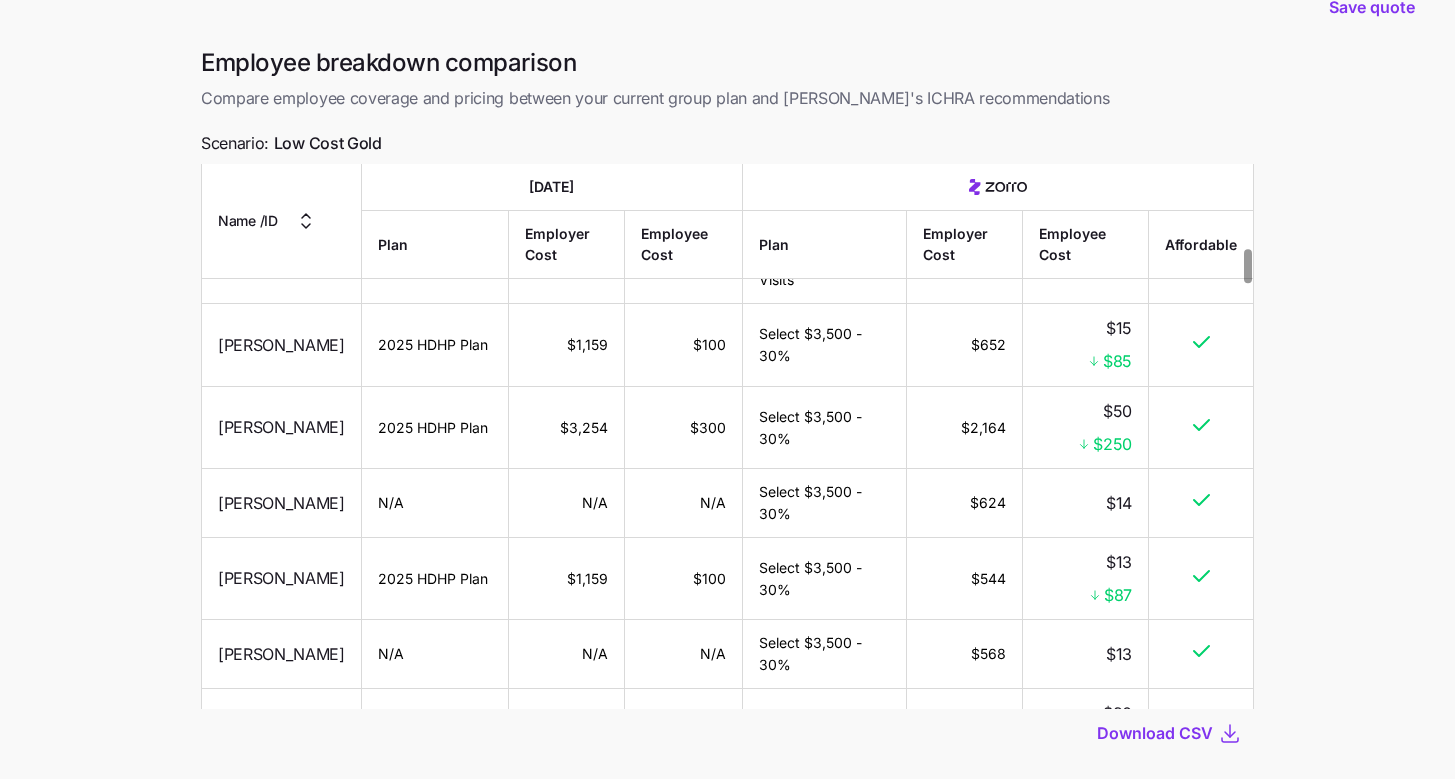 scroll, scrollTop: 157, scrollLeft: 0, axis: vertical 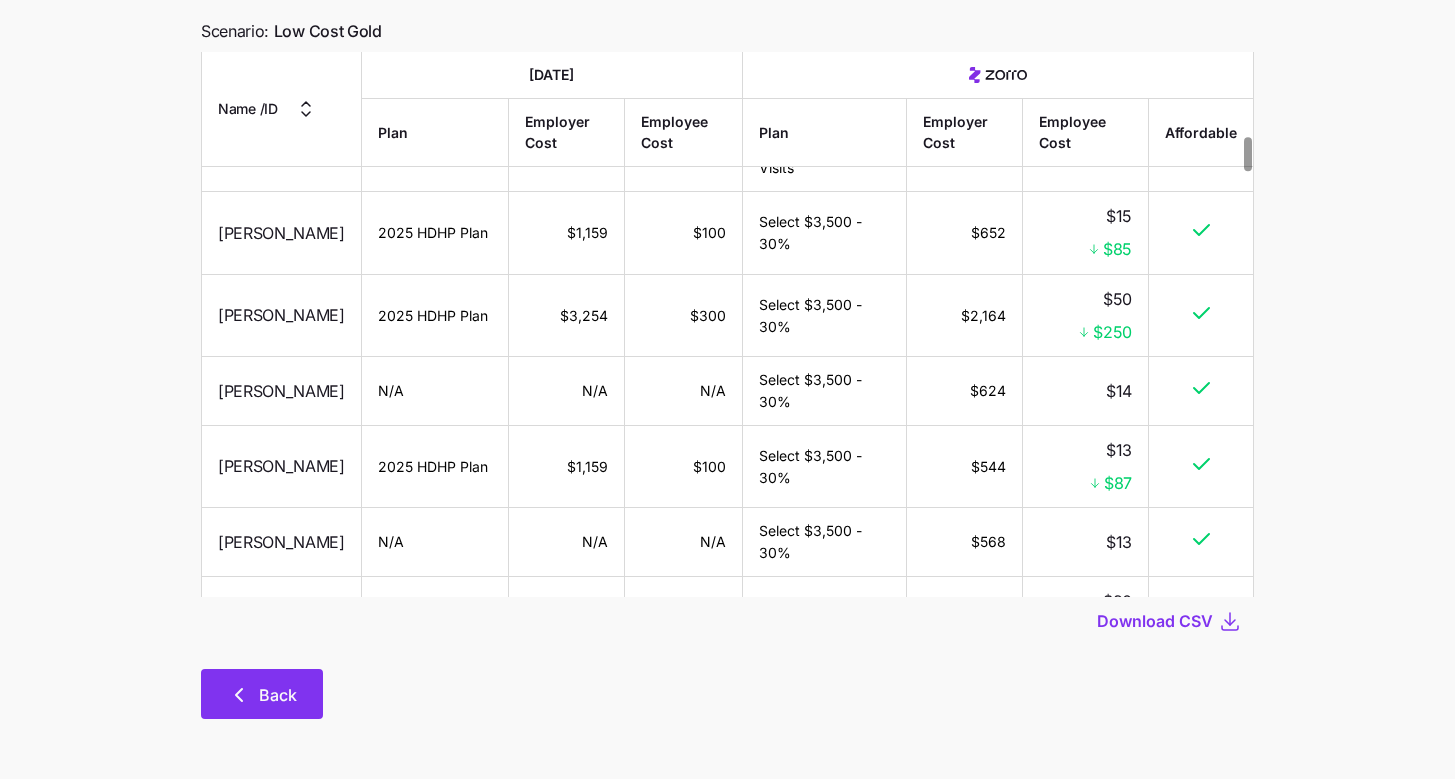 click on "Back" at bounding box center (262, 694) 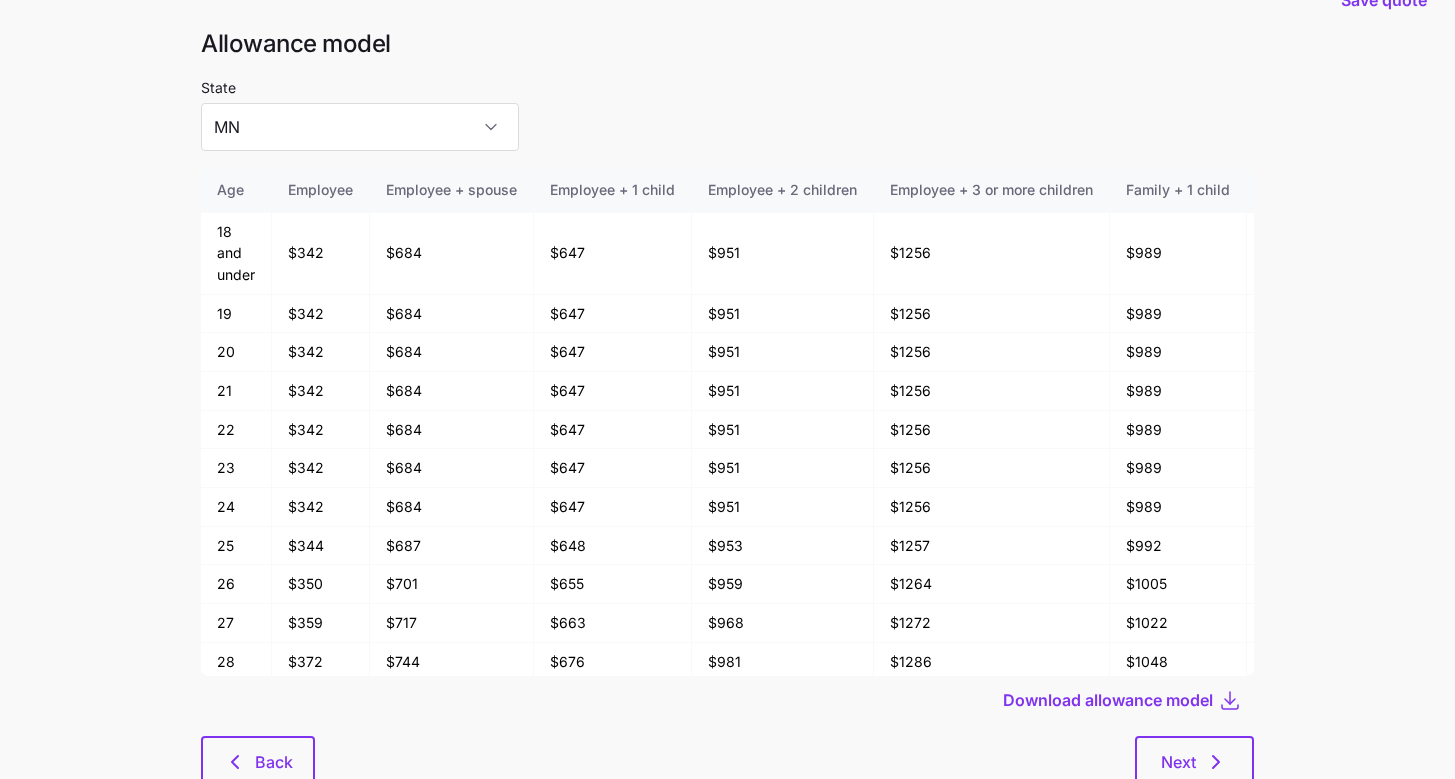 scroll, scrollTop: 107, scrollLeft: 0, axis: vertical 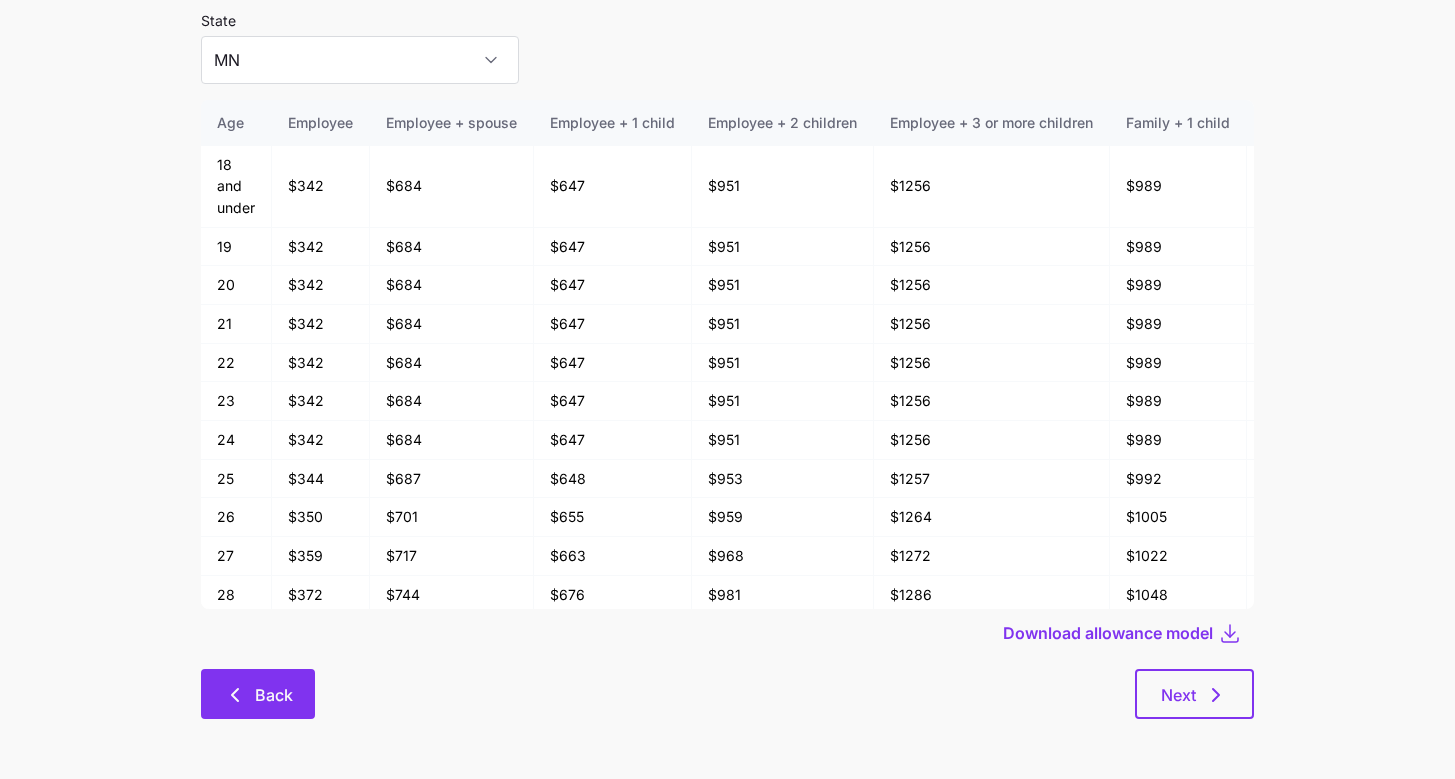 click on "Back" at bounding box center (258, 694) 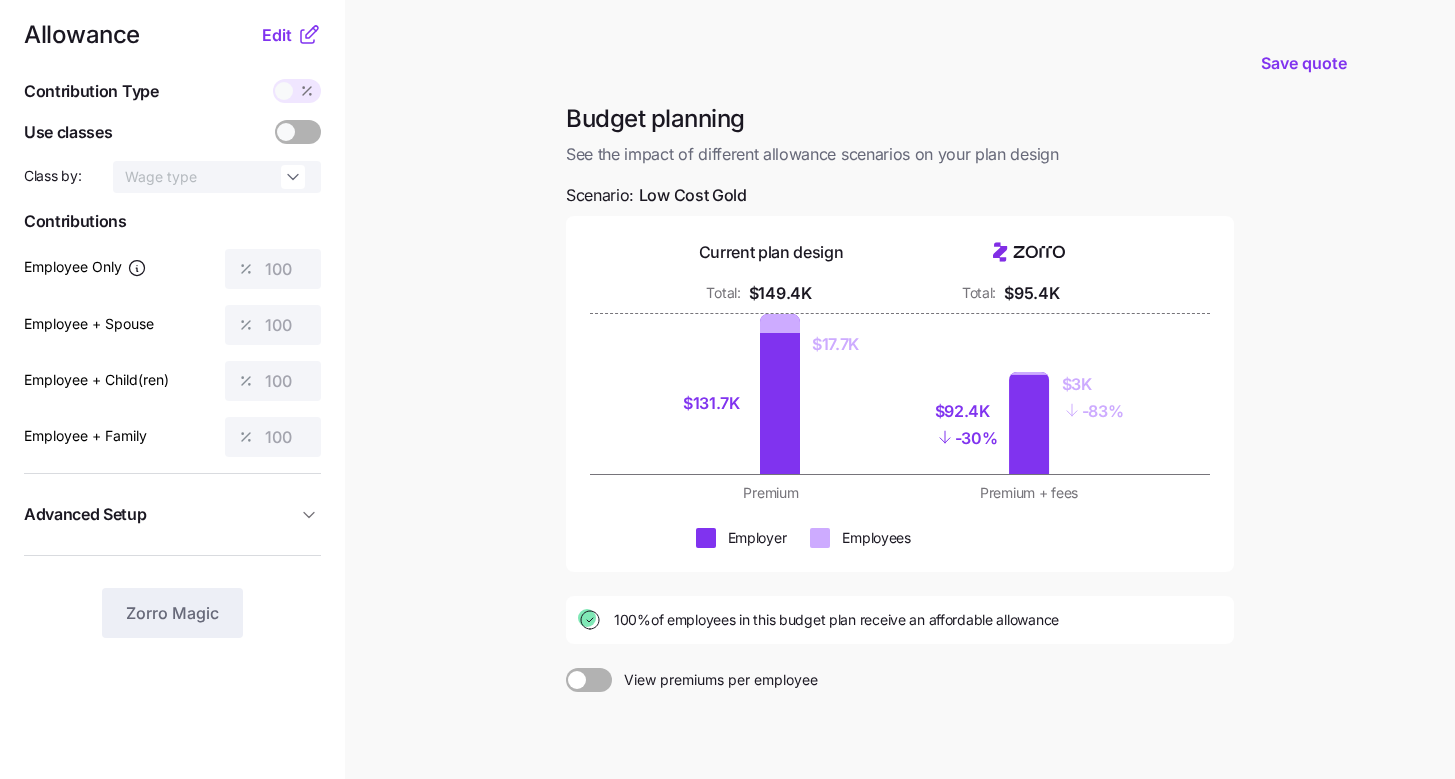 scroll, scrollTop: 180, scrollLeft: 0, axis: vertical 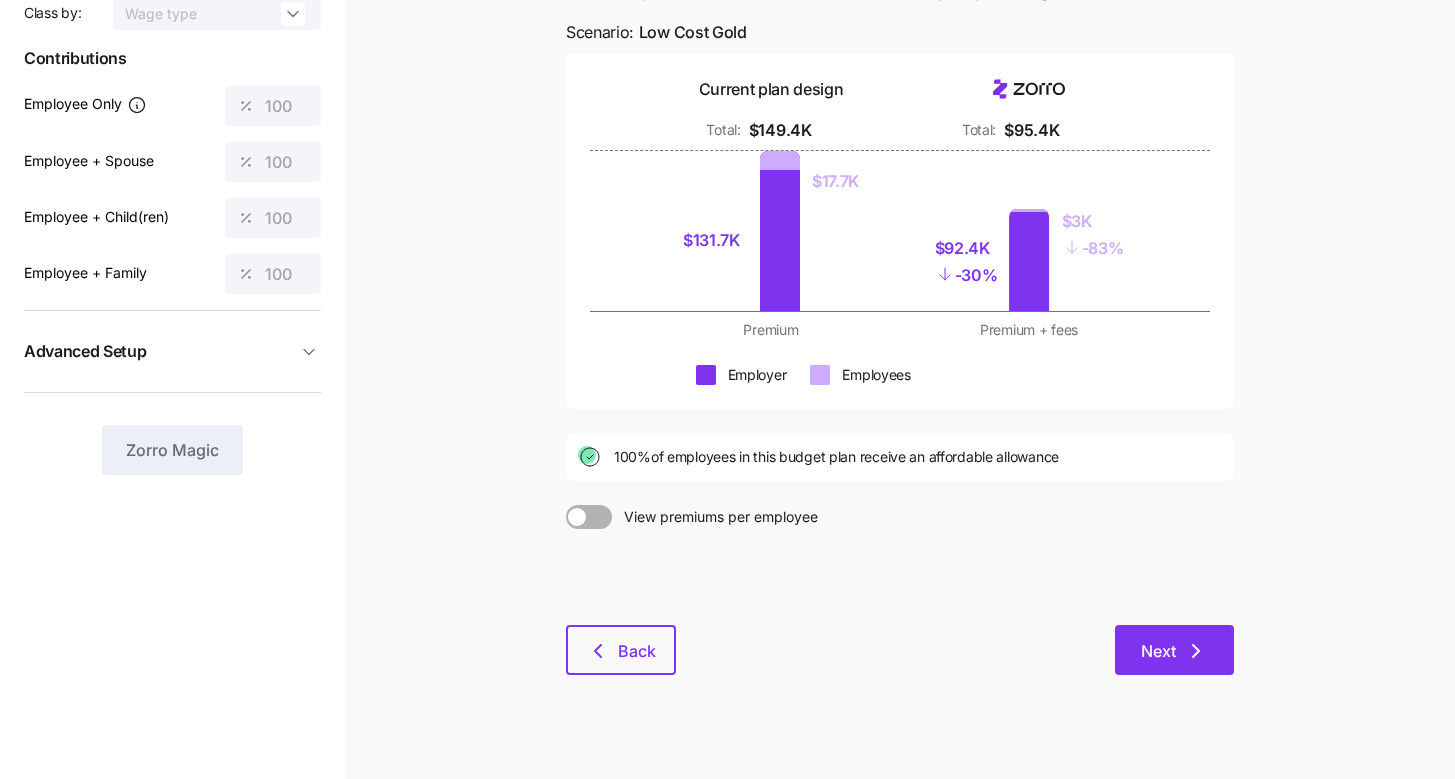 click 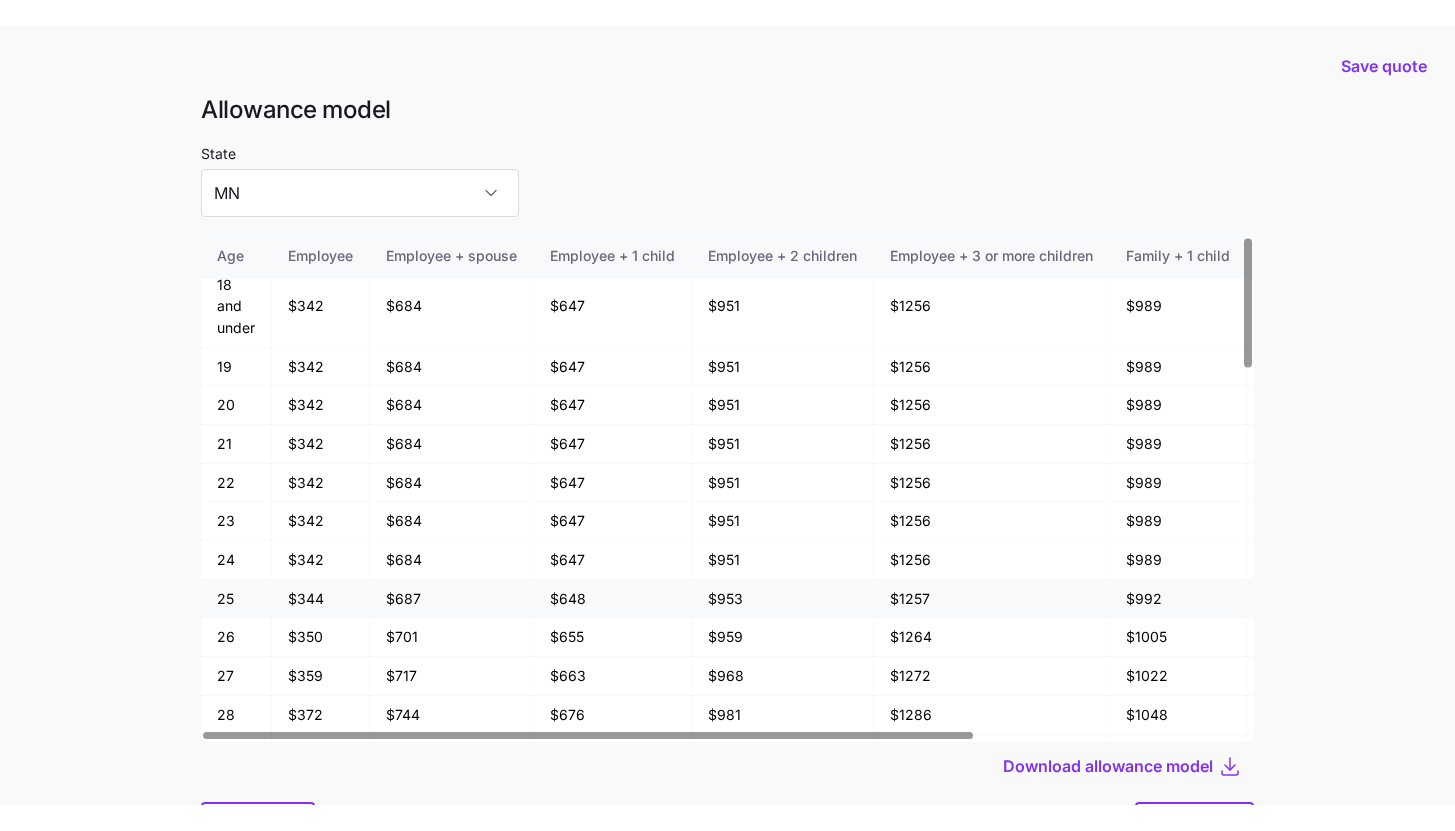 scroll, scrollTop: 13, scrollLeft: 0, axis: vertical 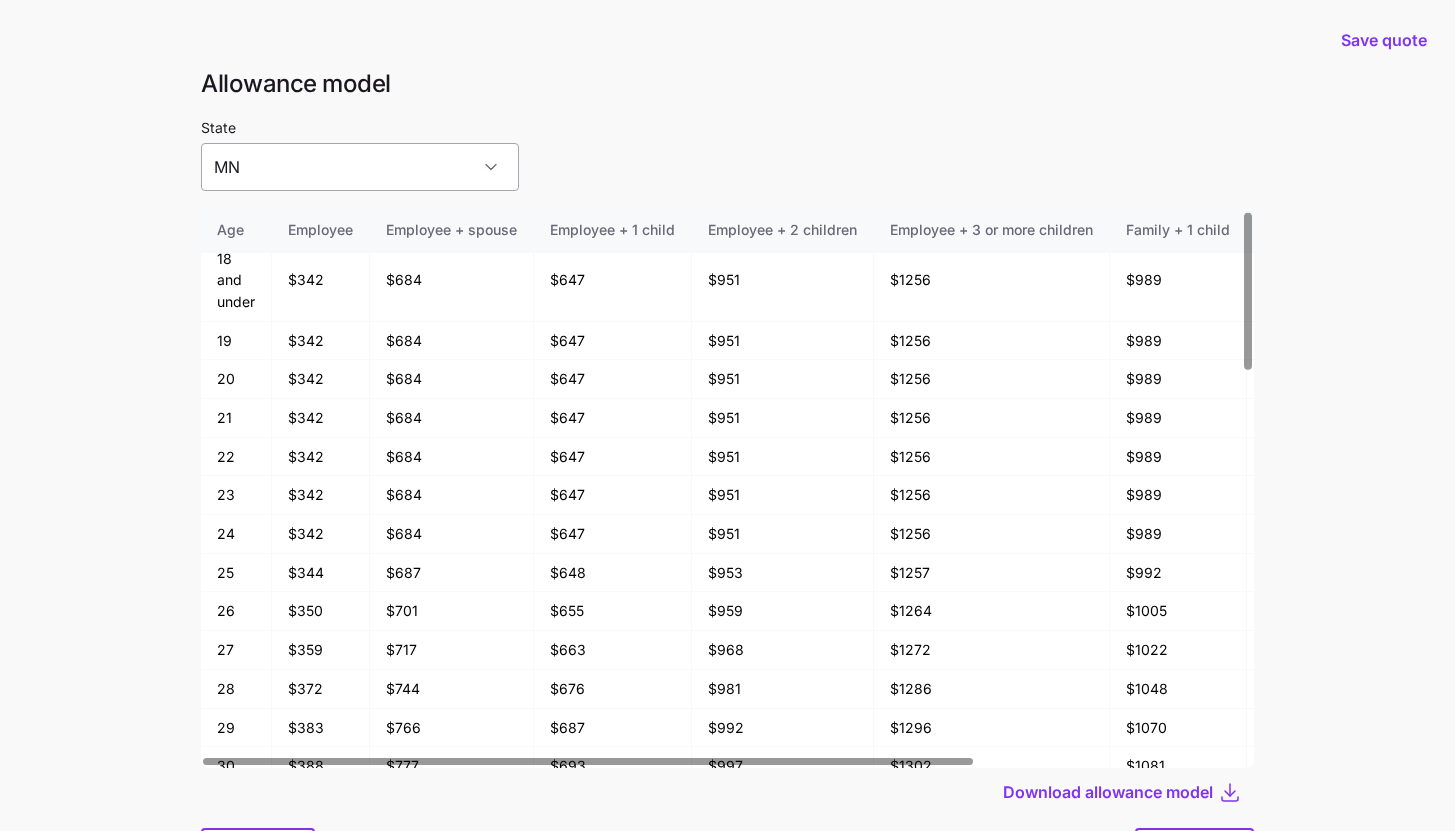 click on "MN" at bounding box center [360, 167] 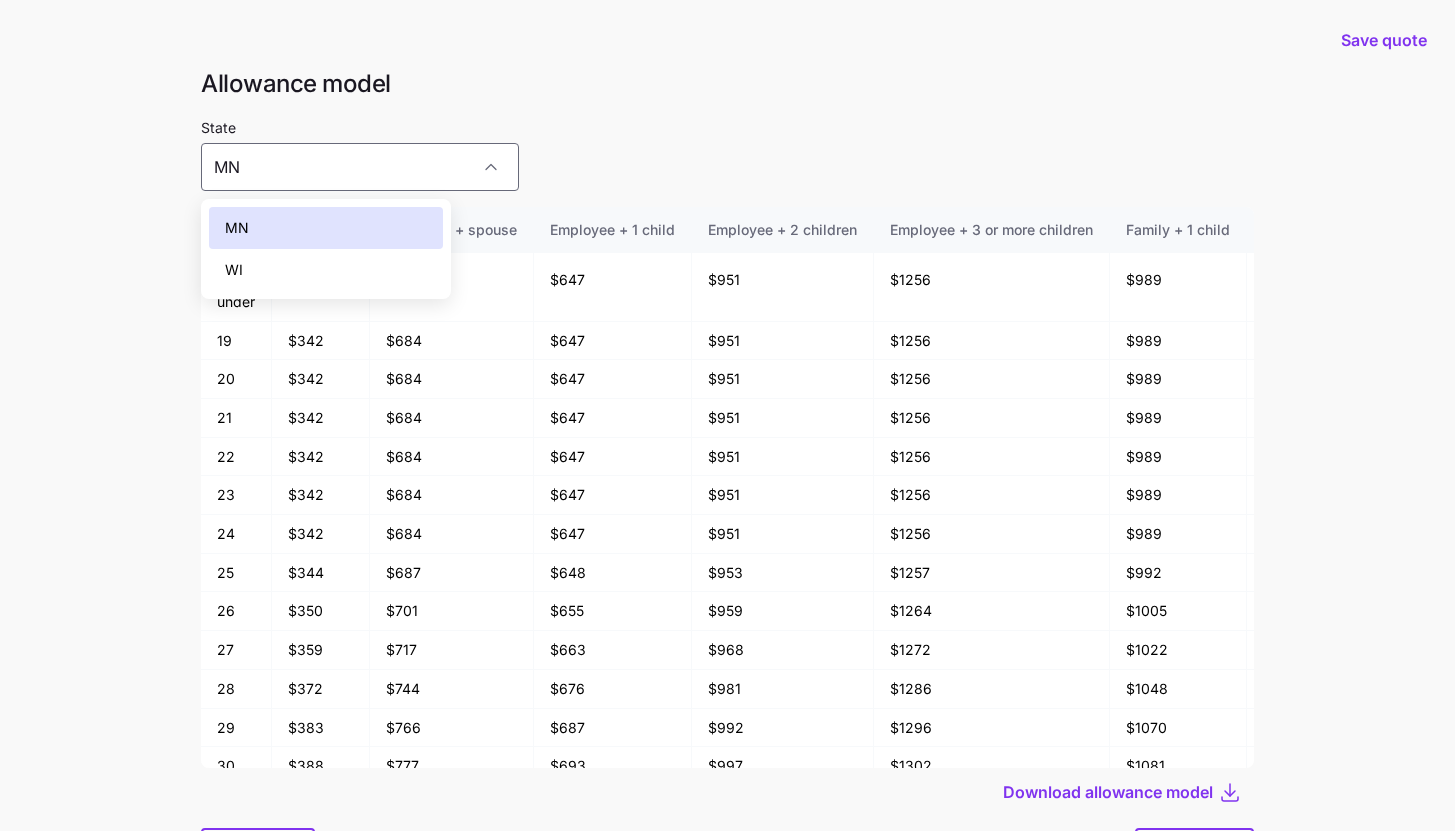 click on "Save quote Allowance model State MN Age Employee Employee + spouse Employee + 1 child Employee + 2 children Employee + 3 or more children Family + 1 child Family + 2 children Family + 3 or more children 18 and under $342 $684 $647 $951 $1256 $989 $1293 $1598 19 $342 $684 $647 $951 $1256 $989 $1293 $1598 20 $342 $684 $647 $951 $1256 $989 $1293 $1598 21 $342 $684 $647 $951 $1256 $989 $1293 $1598 22 $342 $684 $647 $951 $1256 $989 $1293 $1598 23 $342 $684 $647 $951 $1256 $989 $1293 $1598 24 $342 $684 $647 $951 $1256 $989 $1293 $1598 25 $344 $687 $648 $953 $1257 $992 $1296 $1601 26 $350 $701 $655 $959 $1264 $1005 $1310 $1614 27 $359 $717 $663 $968 $1272 $1022 $1326 $1631 28 $372 $744 $676 $981 $1286 $1048 $1353 $1657 29 $383 $766 $687 $992 $1296 $1070 $1375 $1679 30 $388 $777 $693 $997 $1302 $1081 $1386 $1690 31 $397 $793 $701 $1006 $1310 $1098 $1402 $1707 32 $405 $810 $709 $1014 $1318 $1114 $1419 $1723 33 $410 $820 $714 $1019 $1324 $1124 $1429 $1733 34 $415 $831 $720 $1024 $1329 $1135 $1440 $1744 35 $418 $836 36" at bounding box center (727, 469) 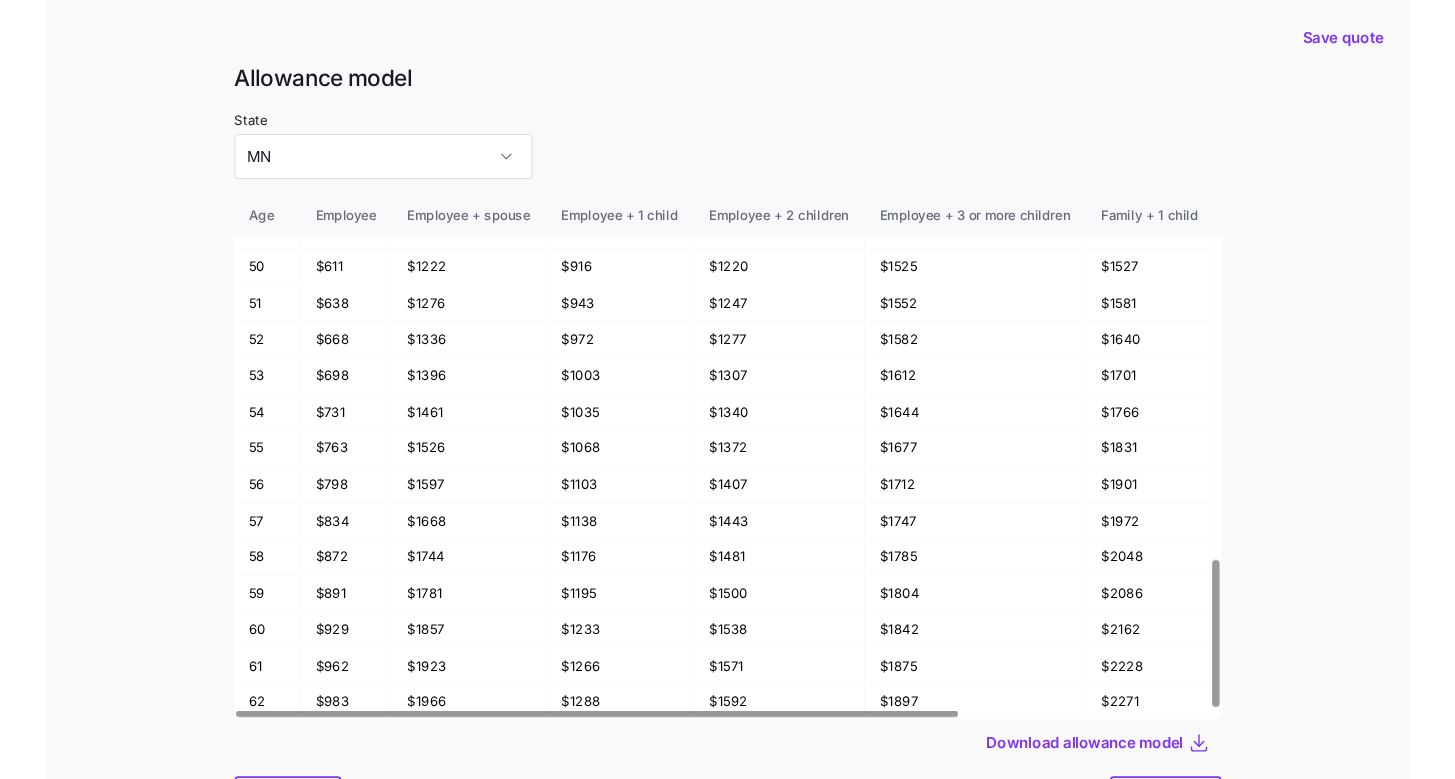 scroll, scrollTop: 1389, scrollLeft: 0, axis: vertical 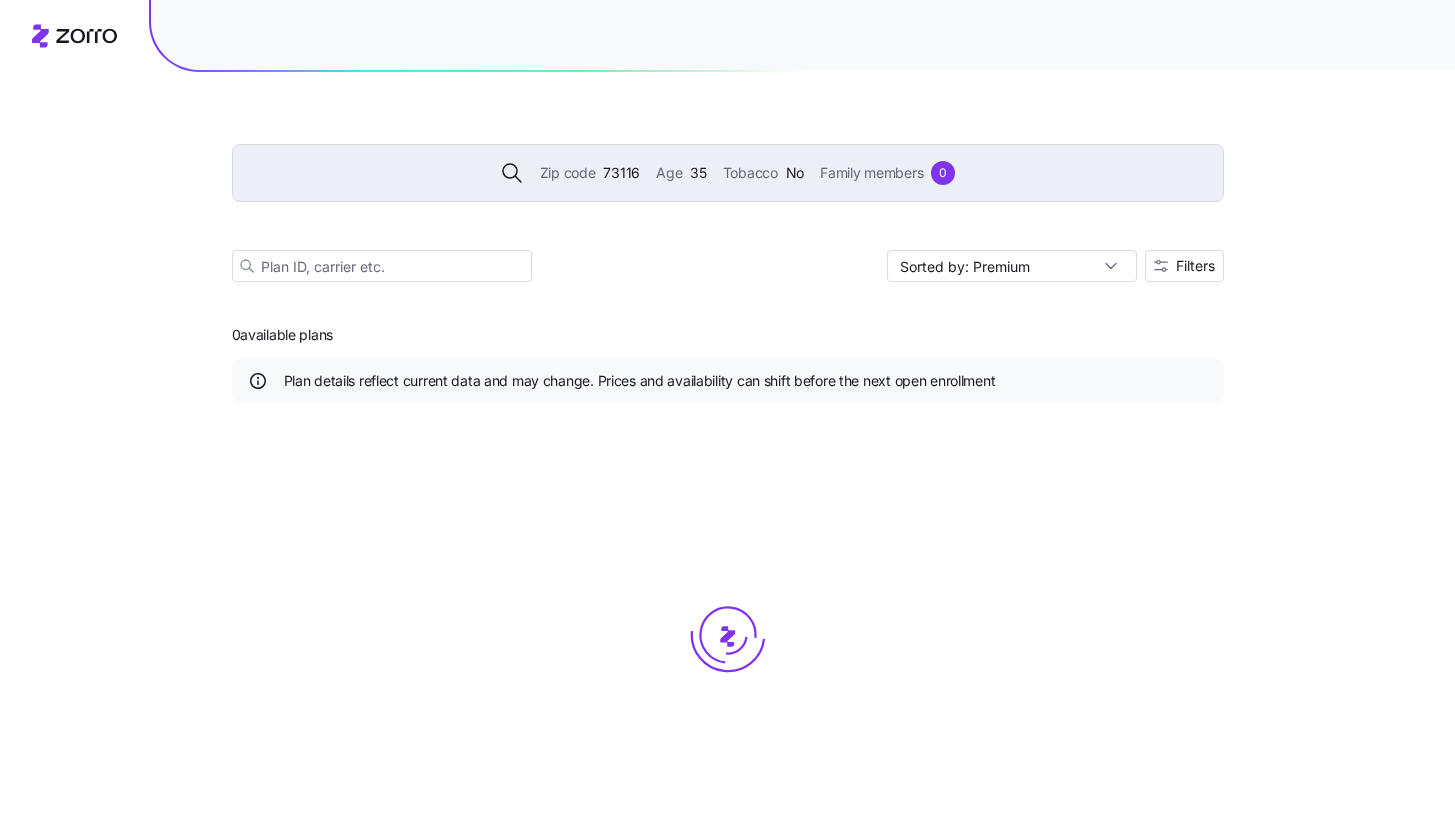 click on "73116" at bounding box center [621, 173] 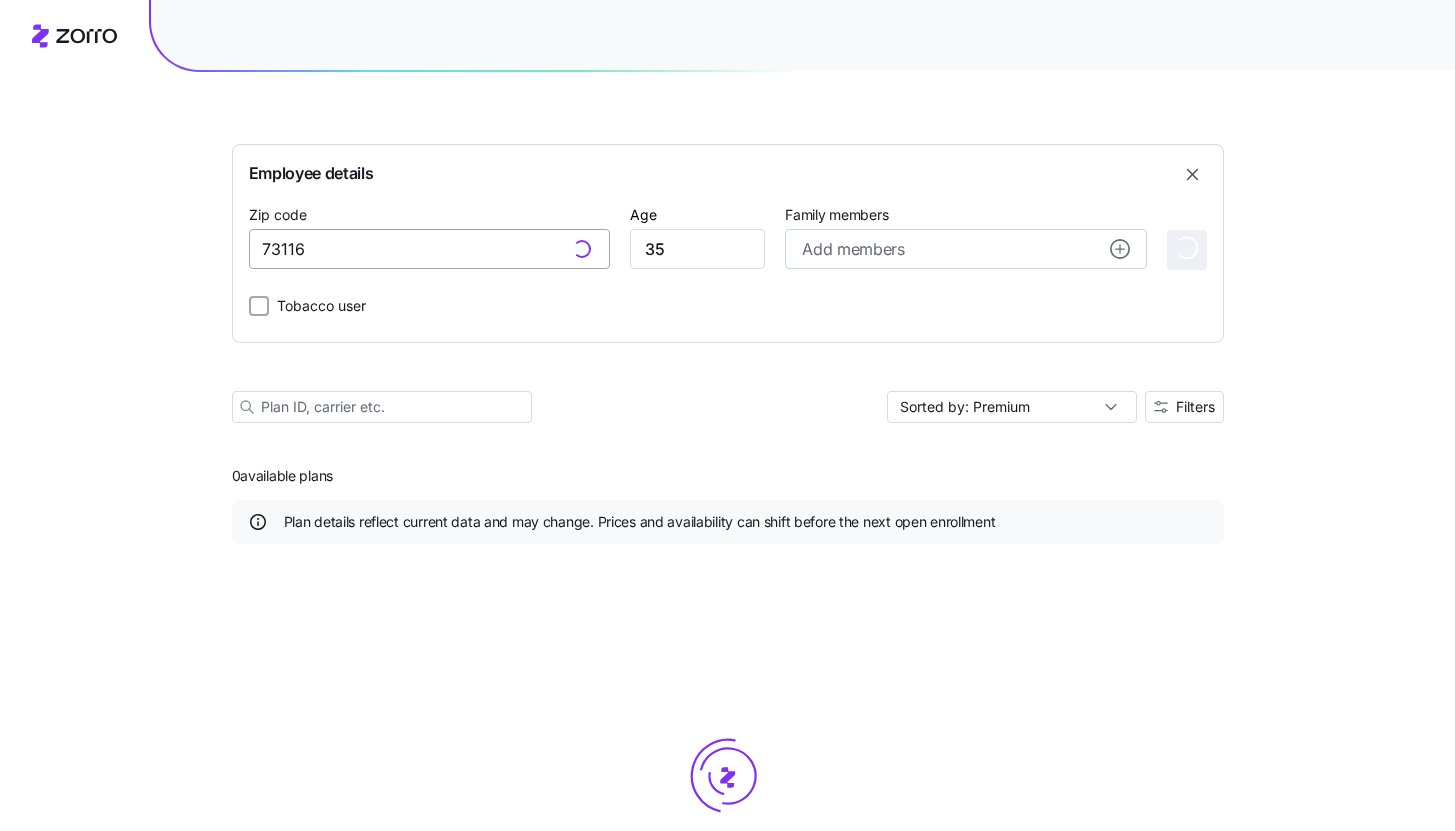click on "73116" at bounding box center (429, 249) 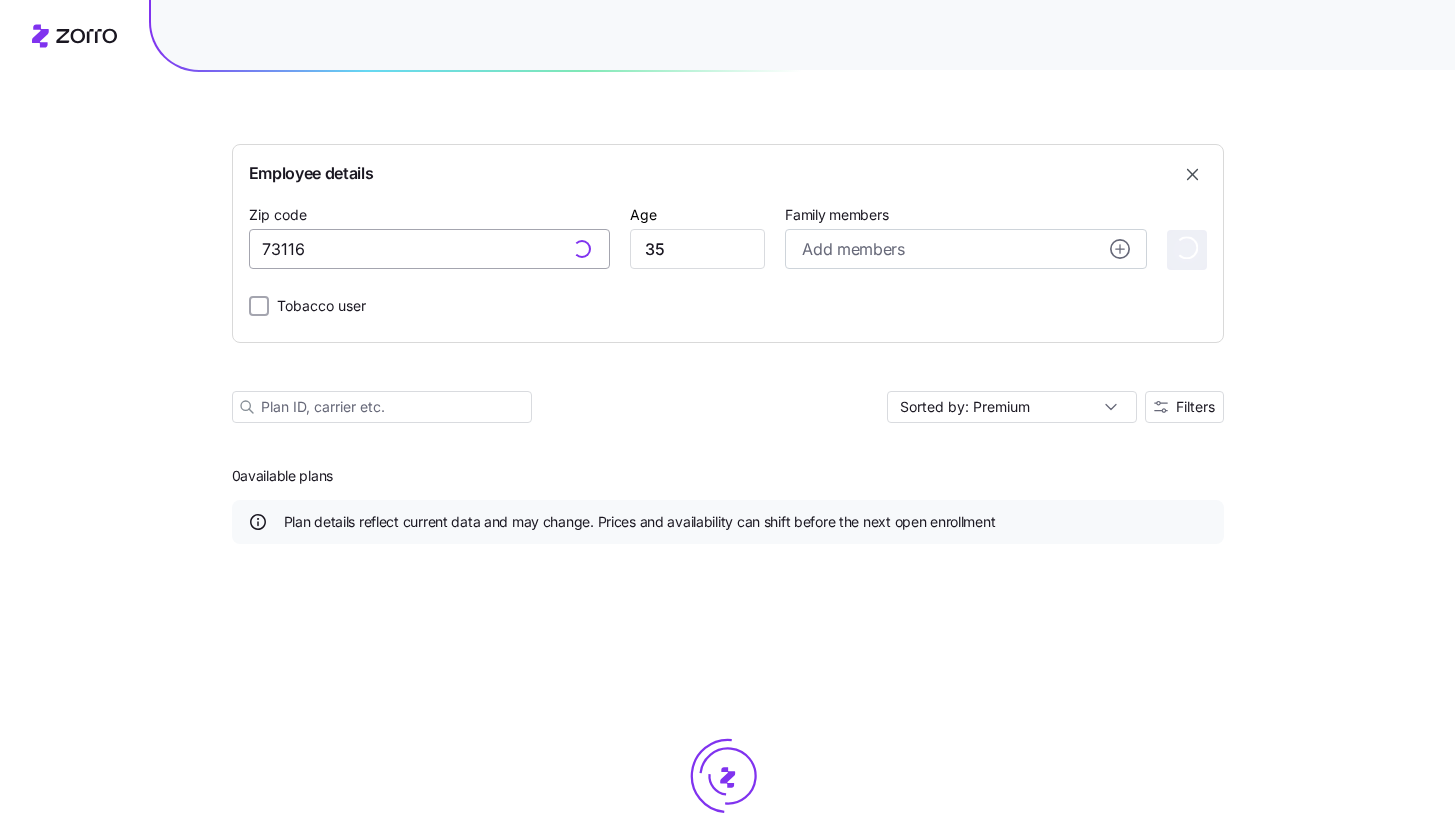 click on "73116" at bounding box center [429, 249] 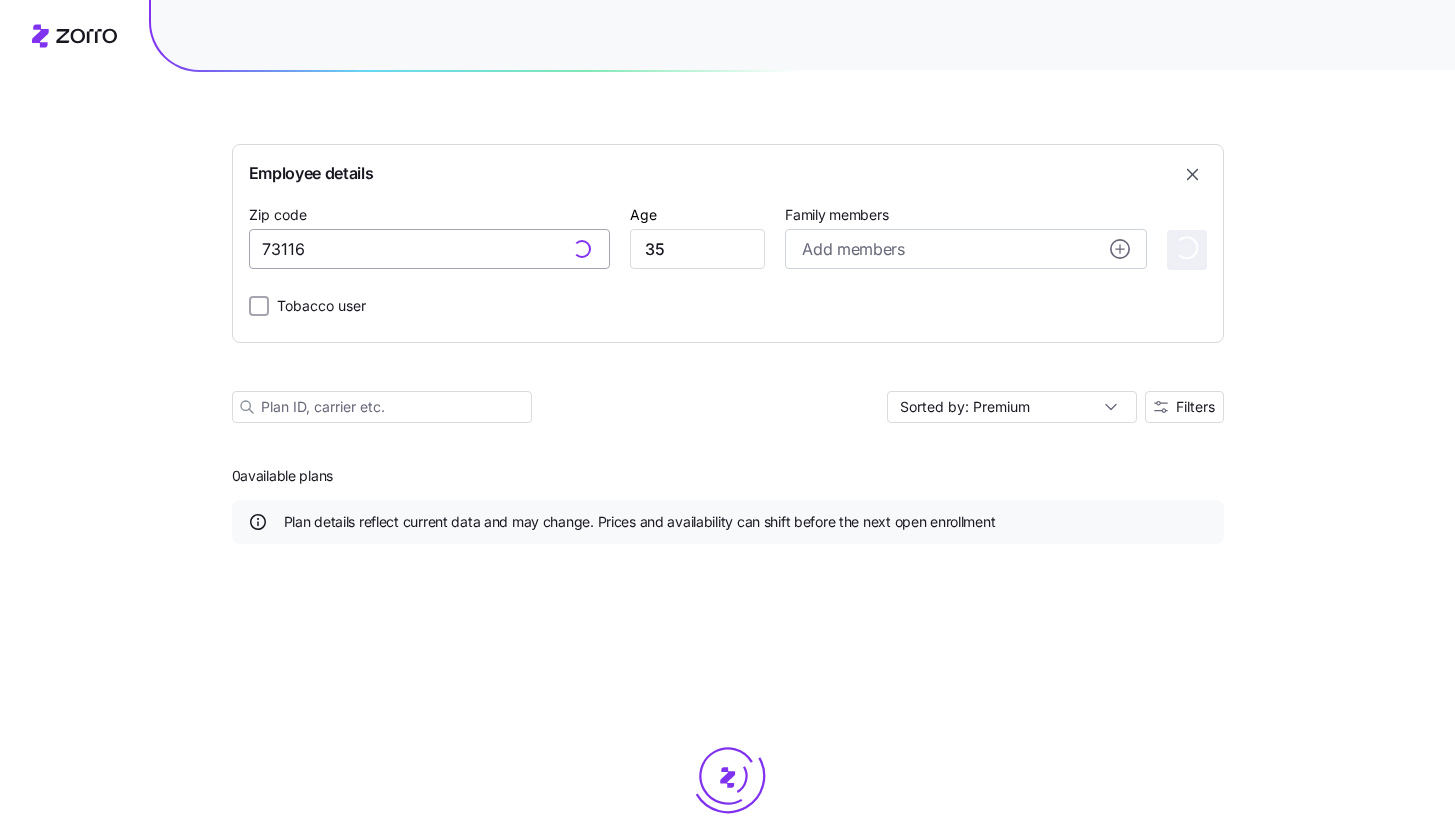 paste on "54701" 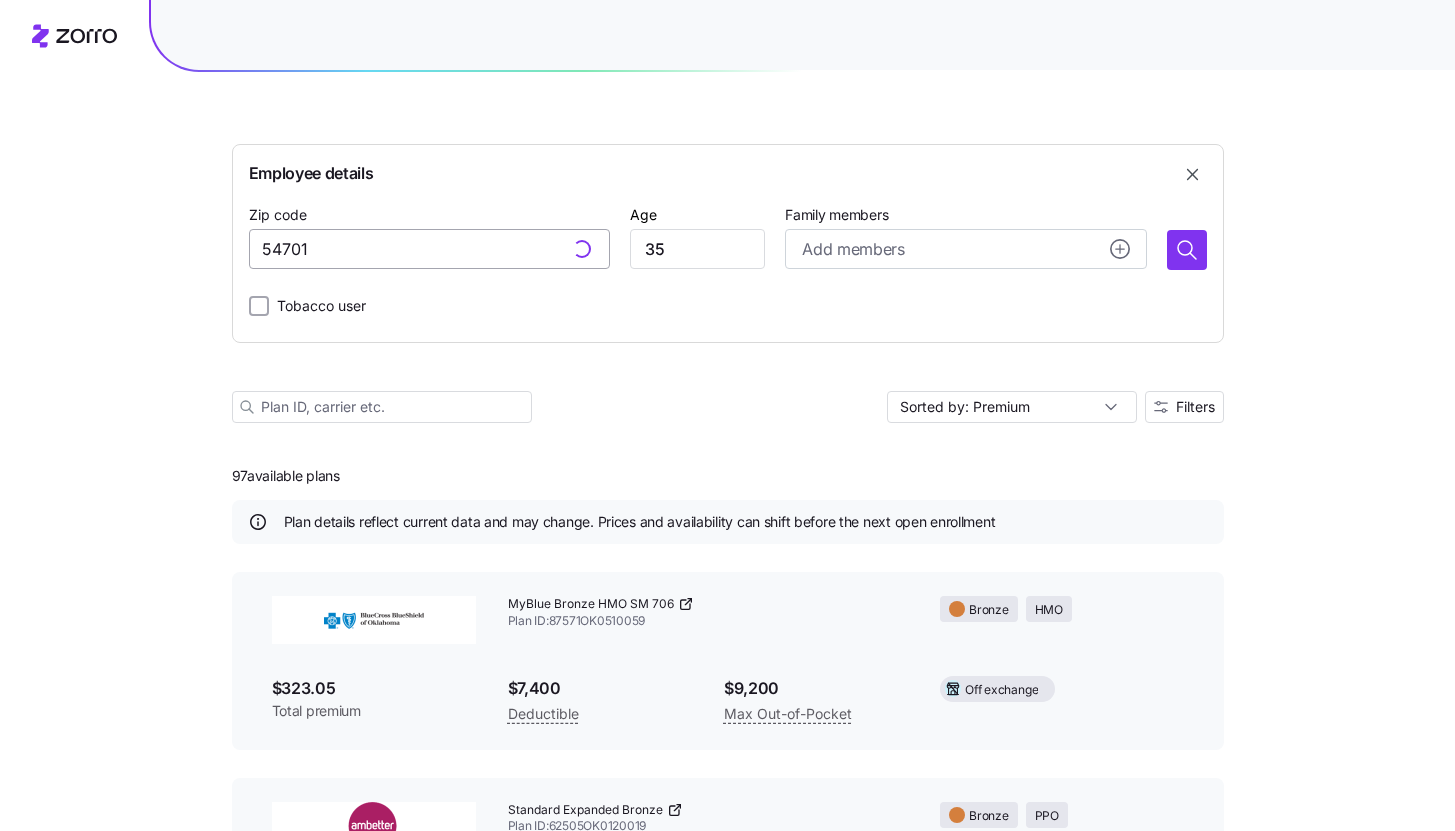 click on "54701" at bounding box center [429, 249] 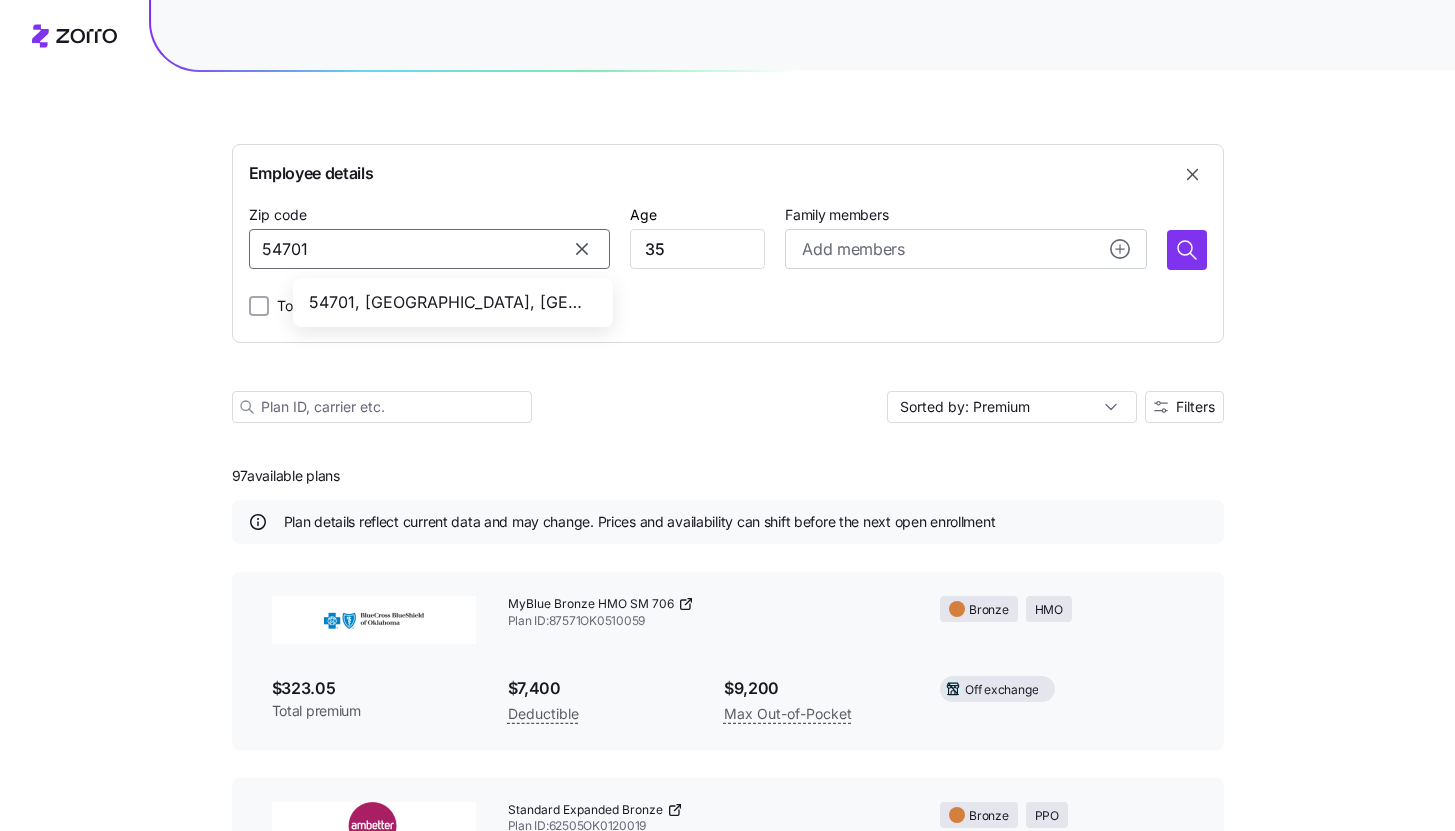 click on "54701, Eau Claire County, WI" at bounding box center (449, 302) 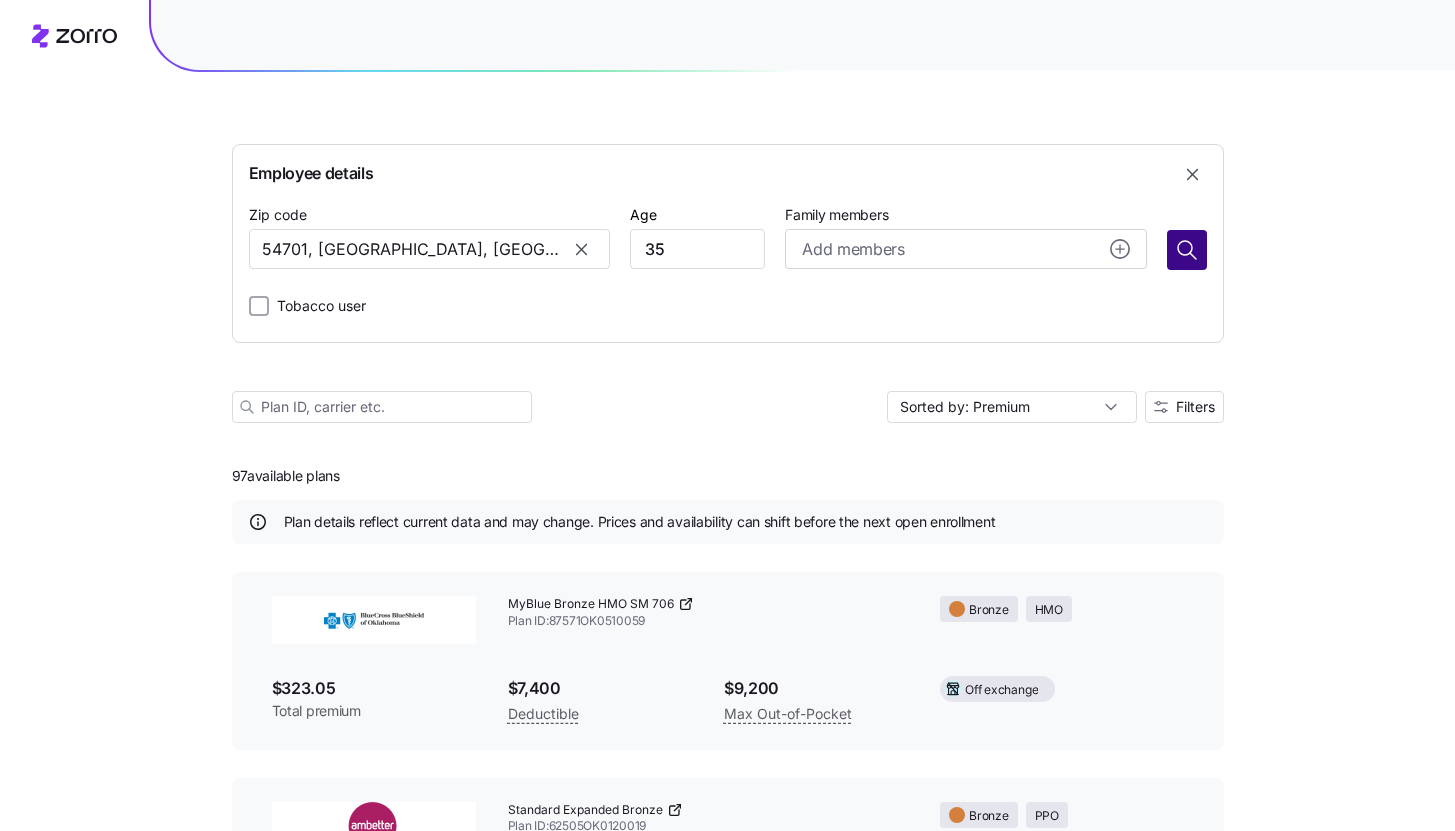 type on "54701, Eau Claire County, WI" 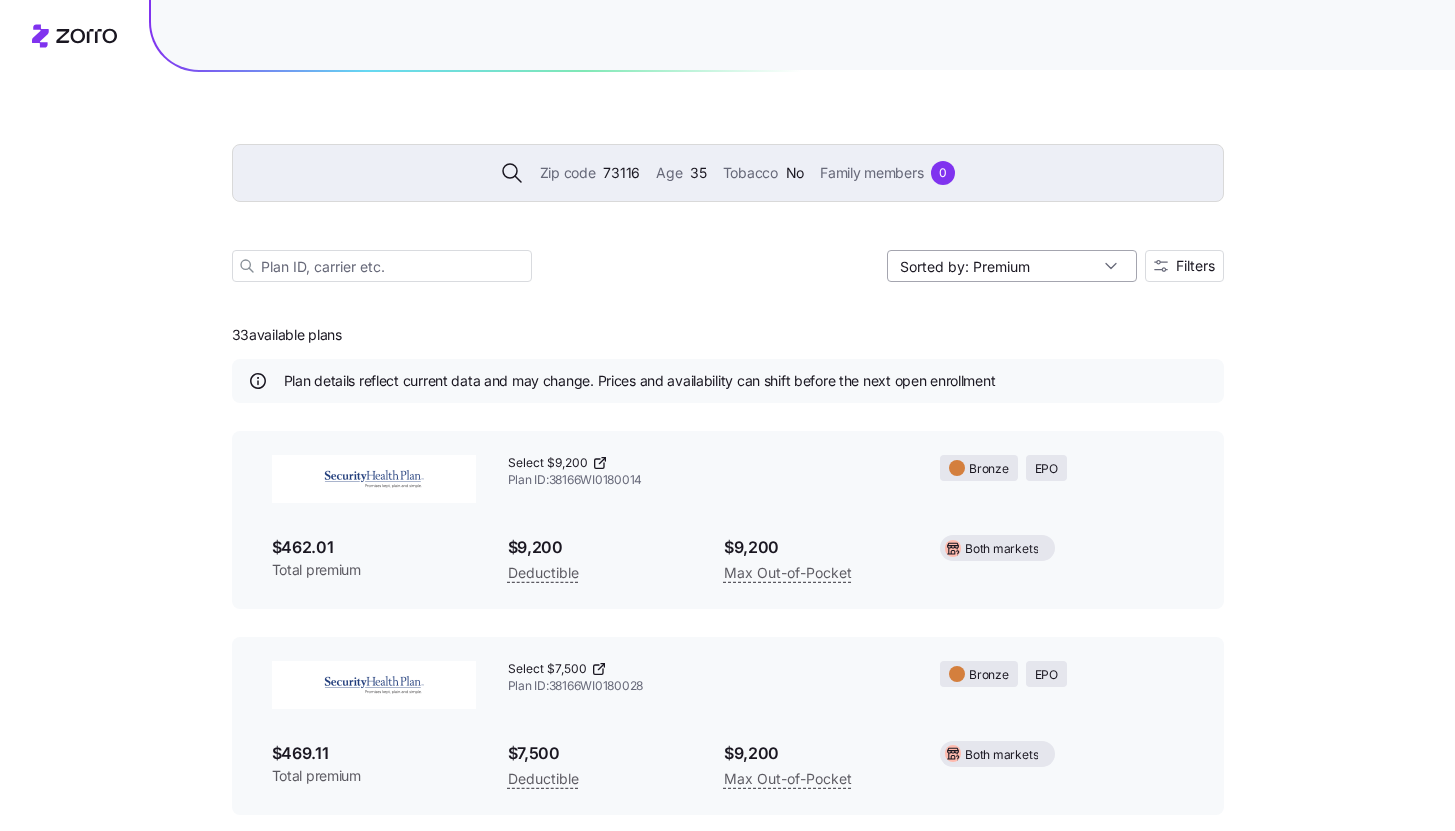 click on "Sorted by: Premium" at bounding box center (1012, 266) 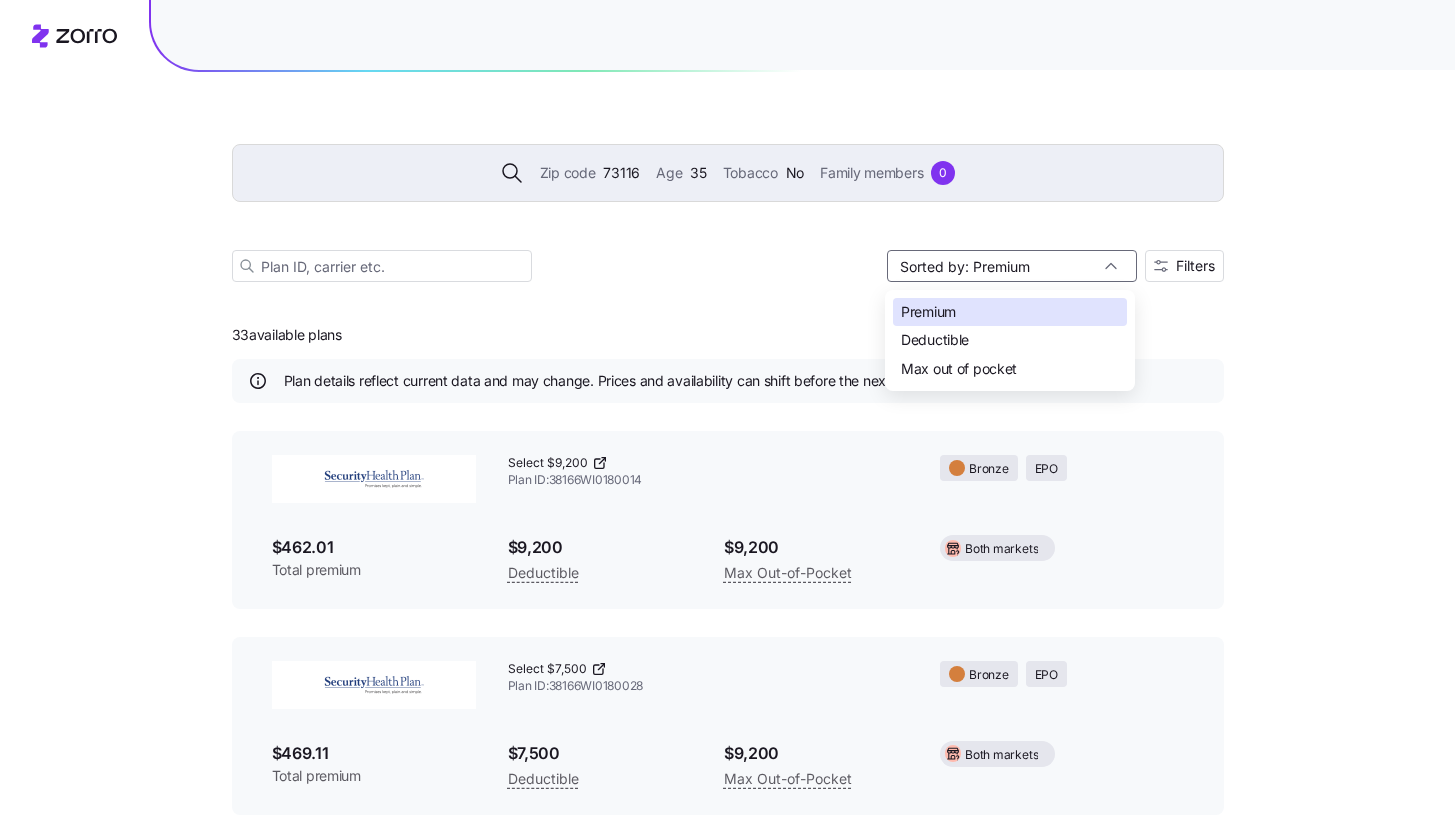 click on "Max out of pocket" at bounding box center (1010, 369) 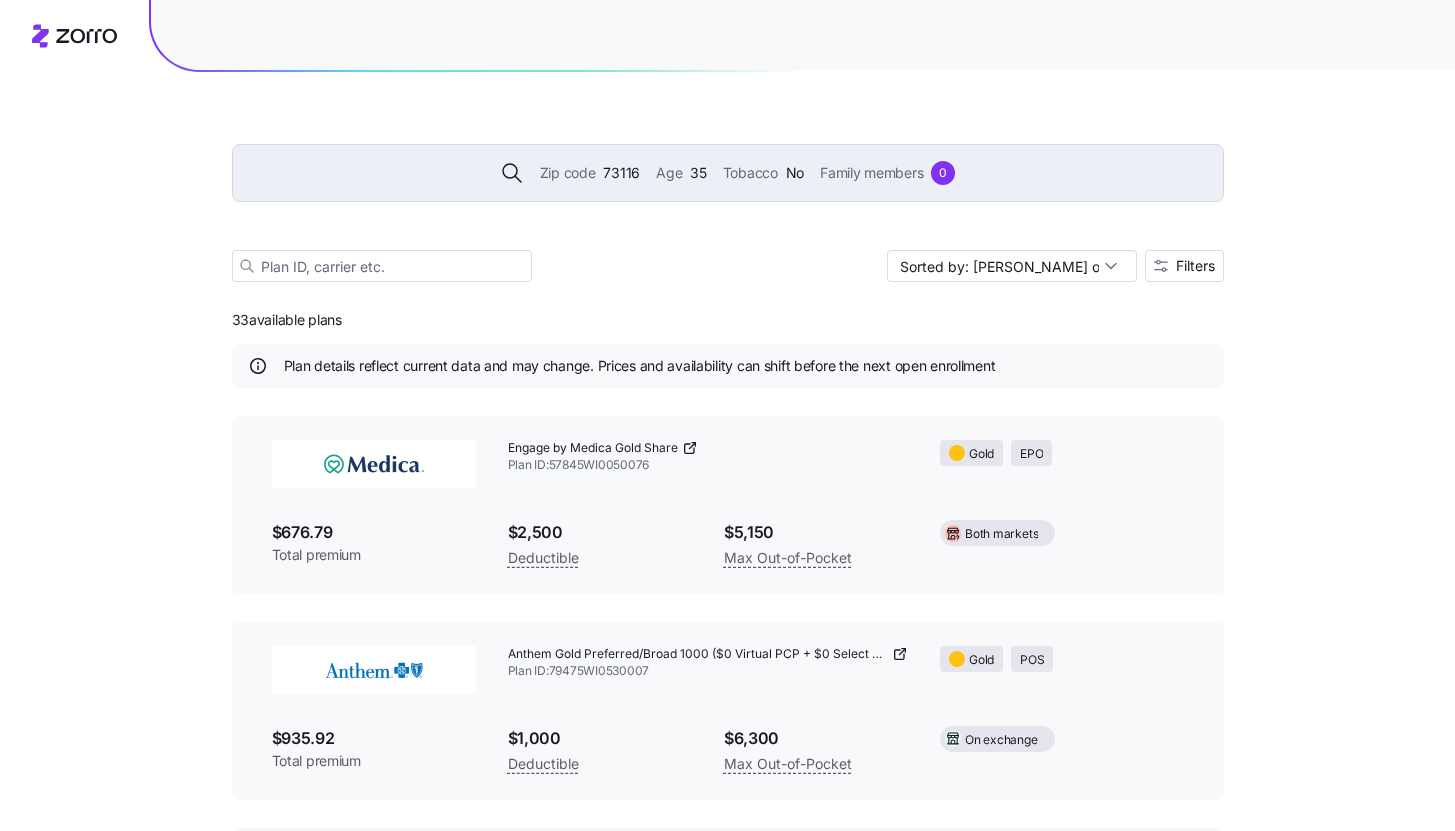 scroll, scrollTop: 0, scrollLeft: 0, axis: both 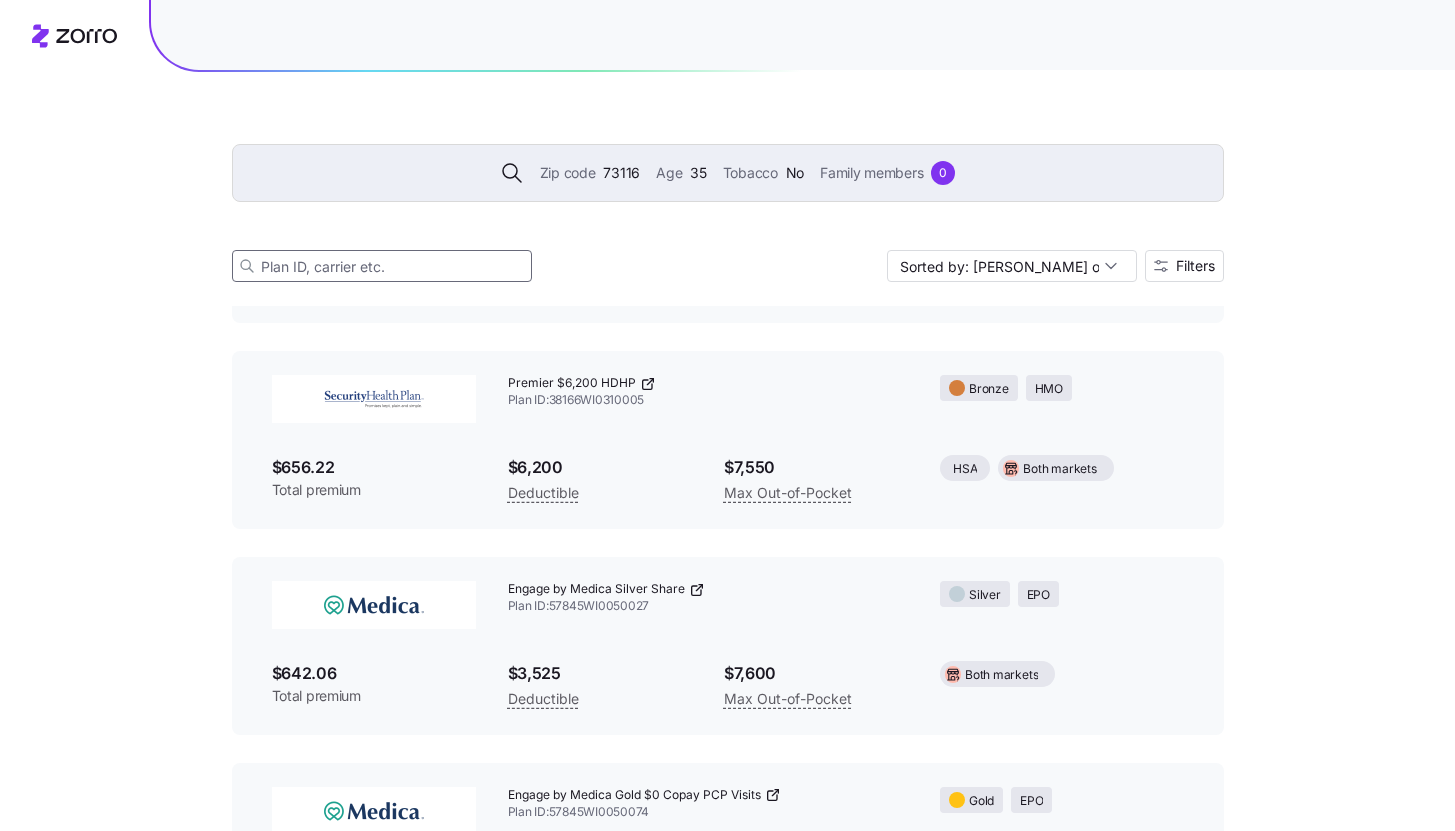 click at bounding box center [382, 266] 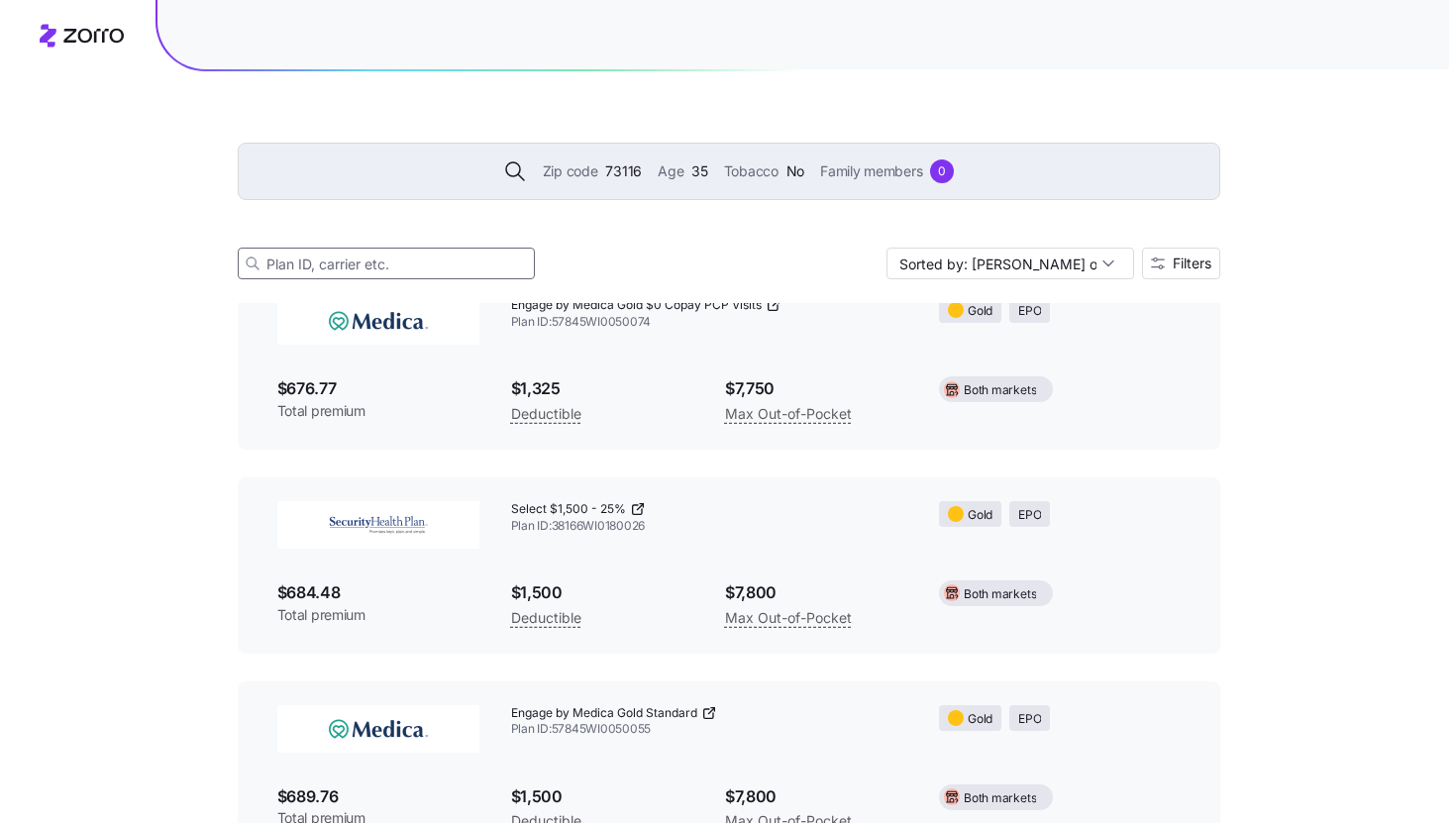 scroll, scrollTop: 2223, scrollLeft: 0, axis: vertical 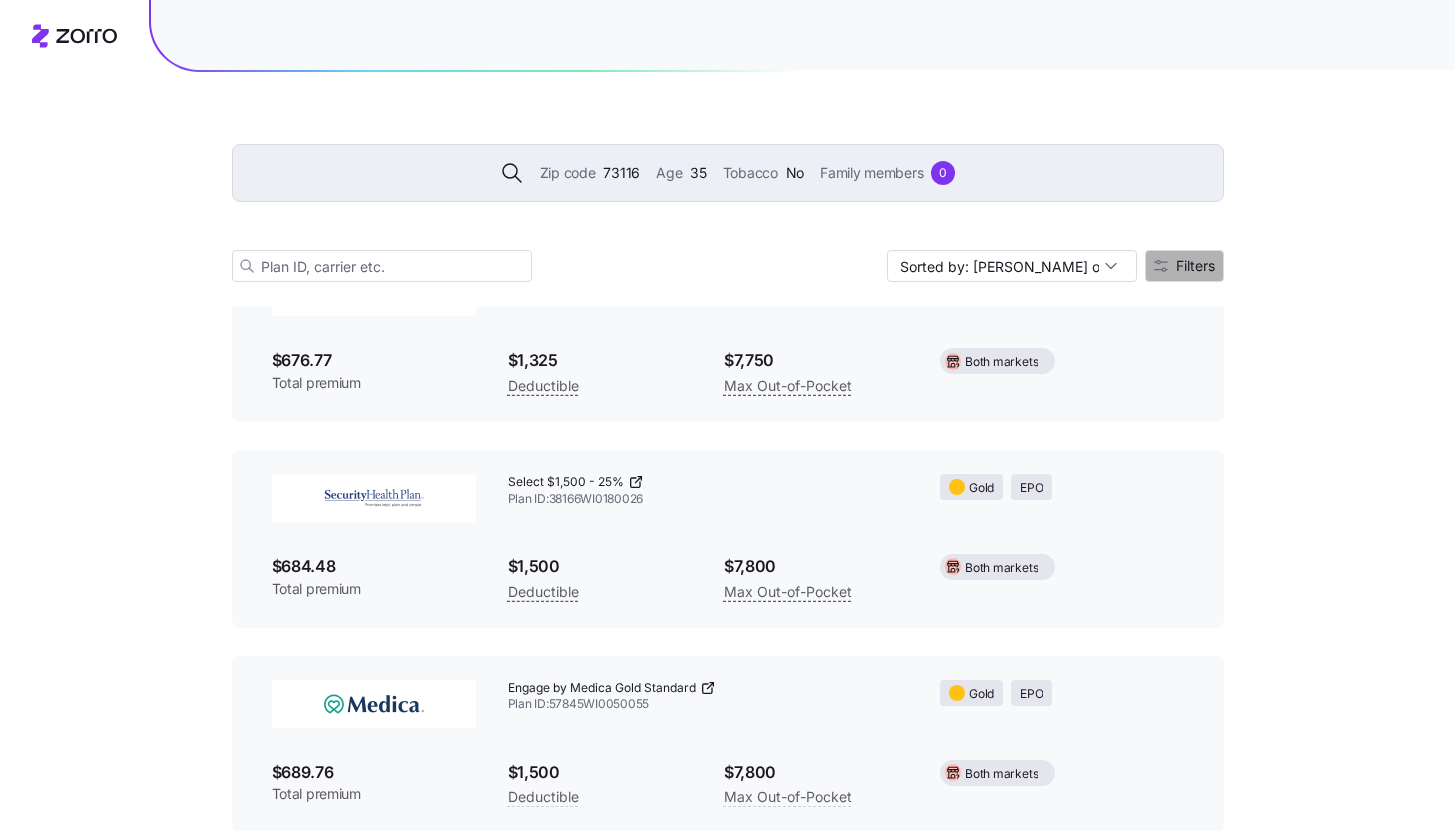 click on "Filters" at bounding box center [1184, 266] 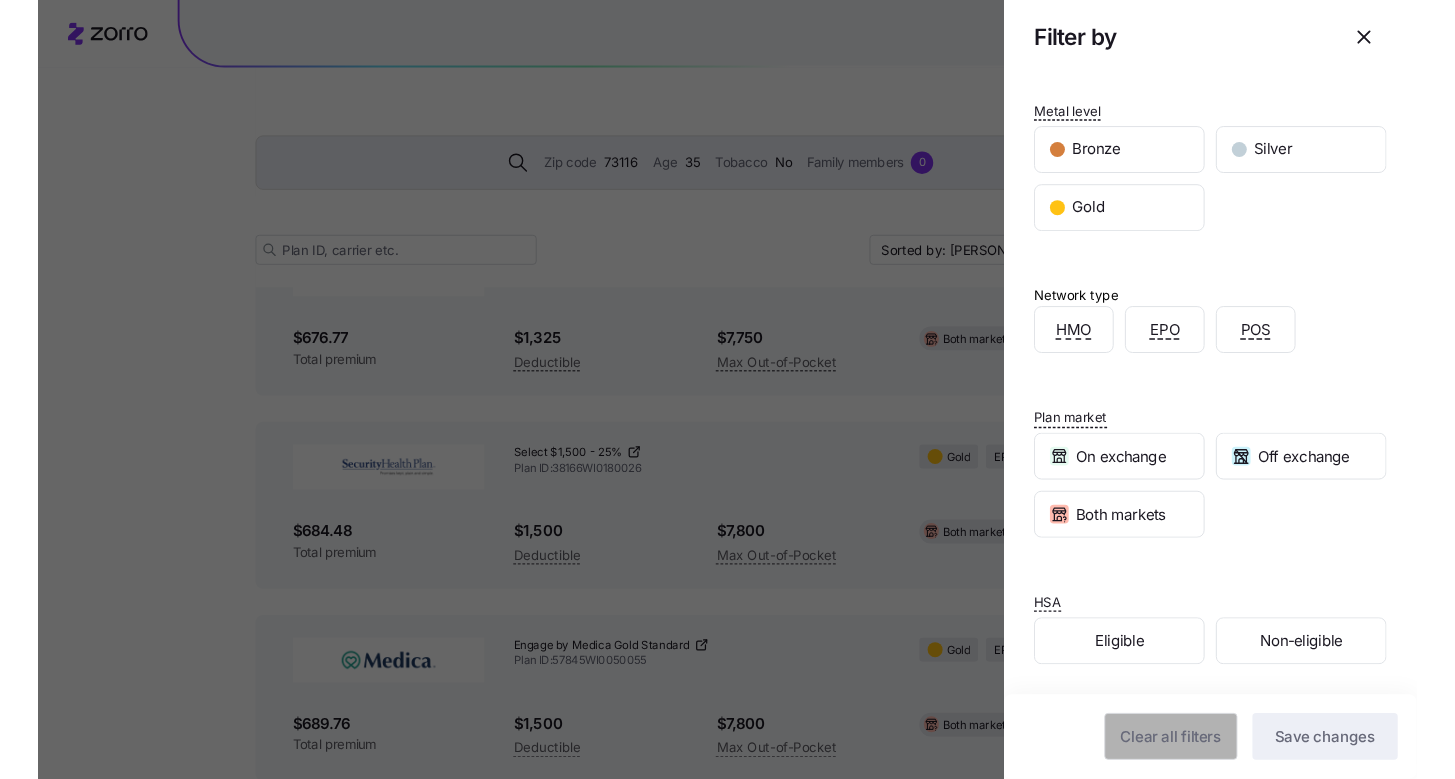 scroll, scrollTop: 0, scrollLeft: 0, axis: both 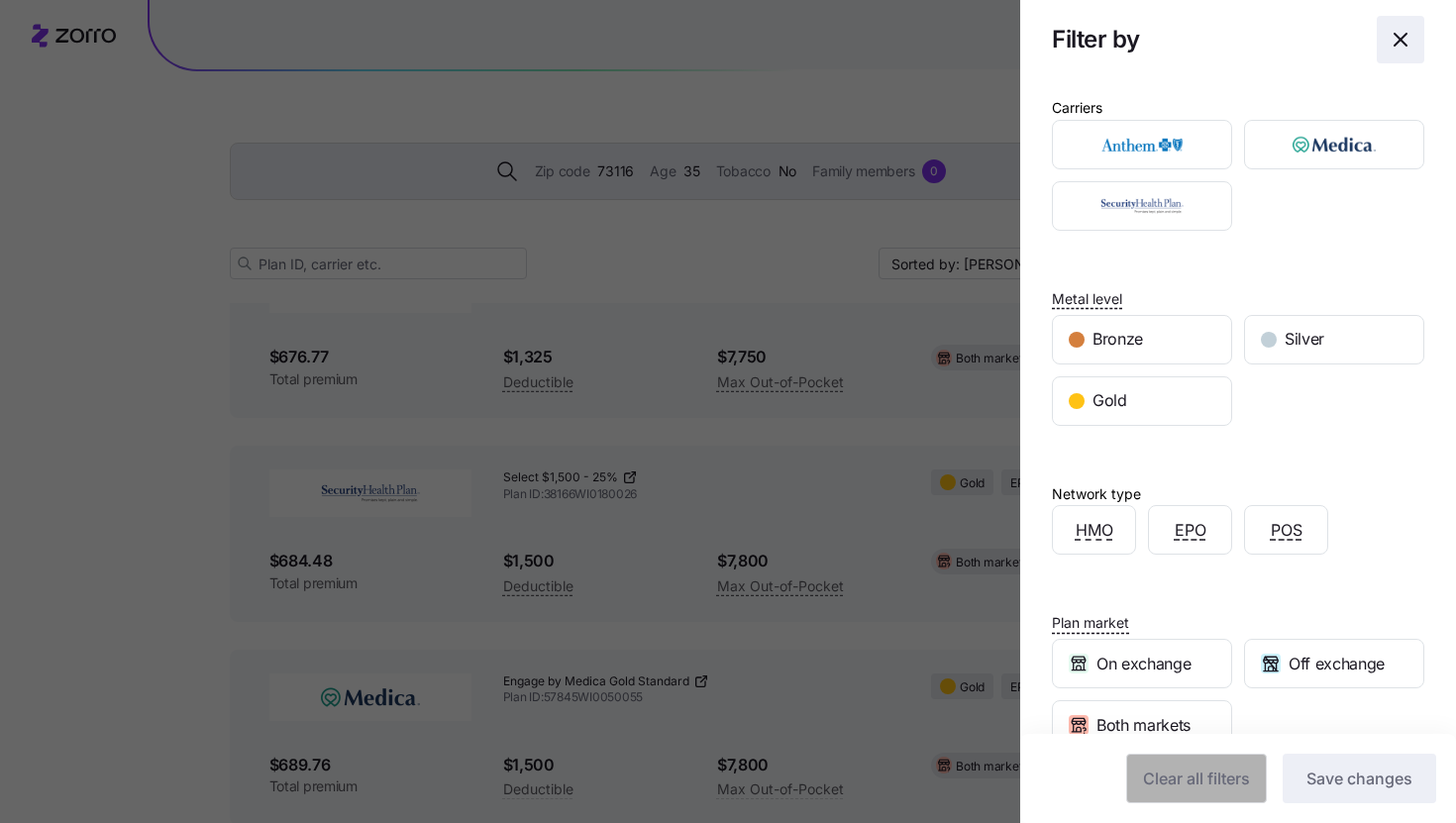 click at bounding box center (1401, 40) 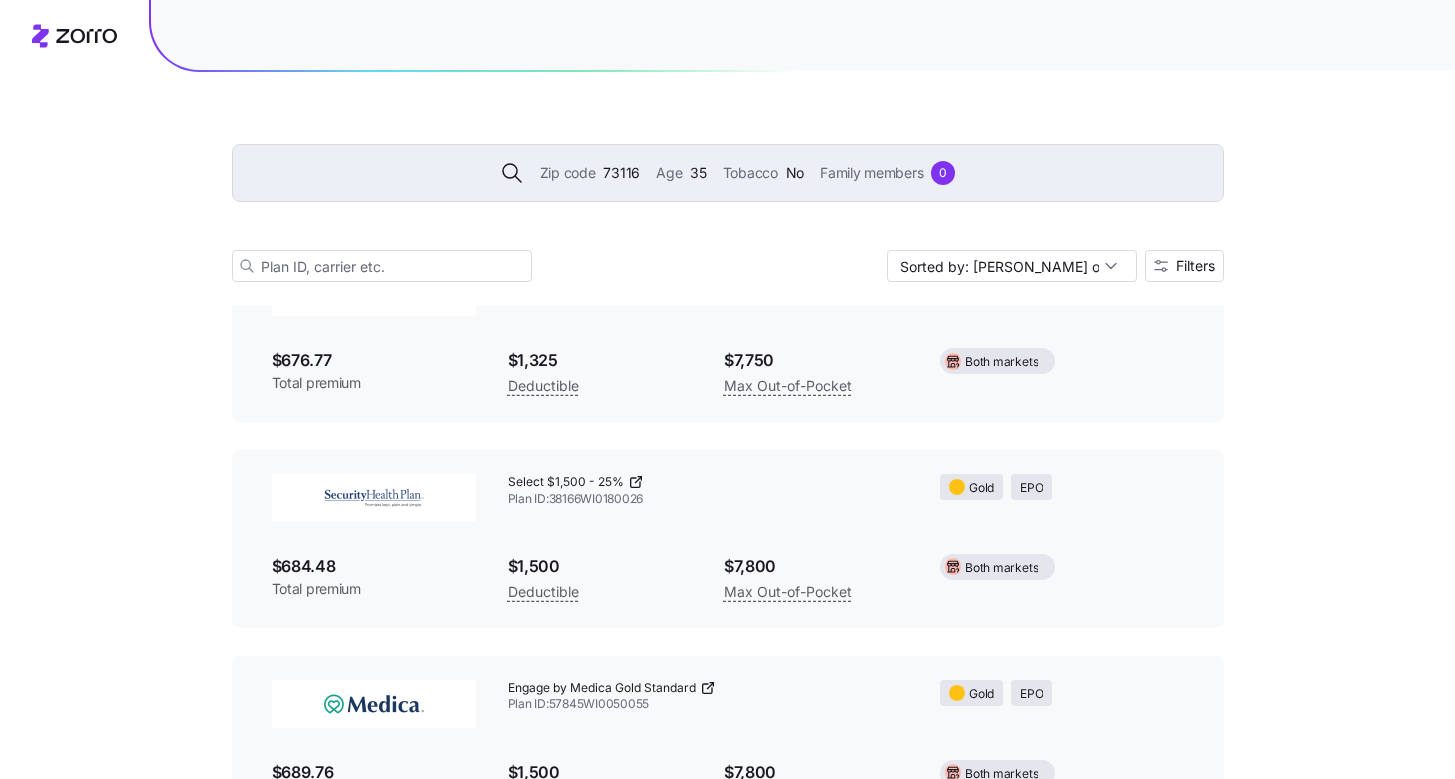 click on "Zip code 73116 Age 35 Tobacco No Family members 0" at bounding box center (728, 173) 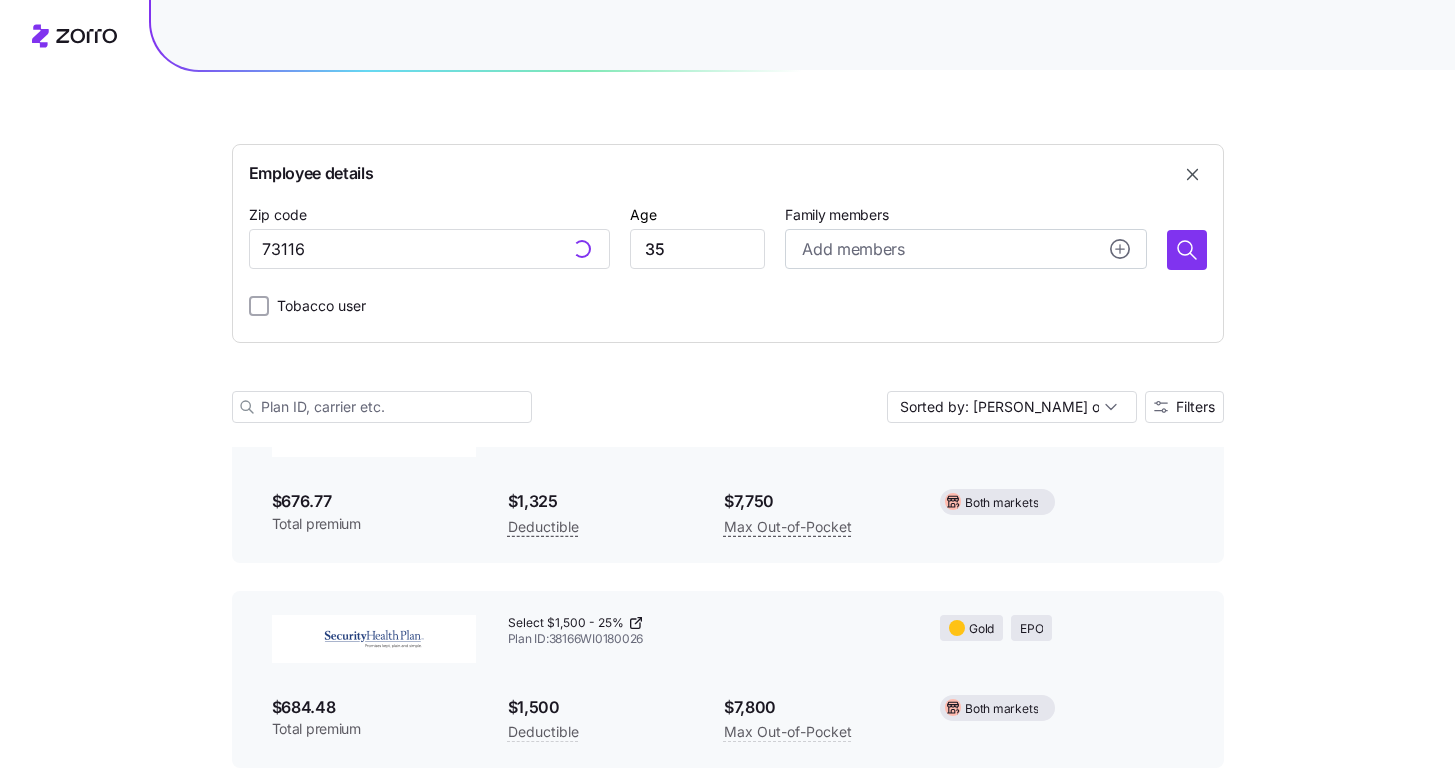 scroll, scrollTop: 2386, scrollLeft: 0, axis: vertical 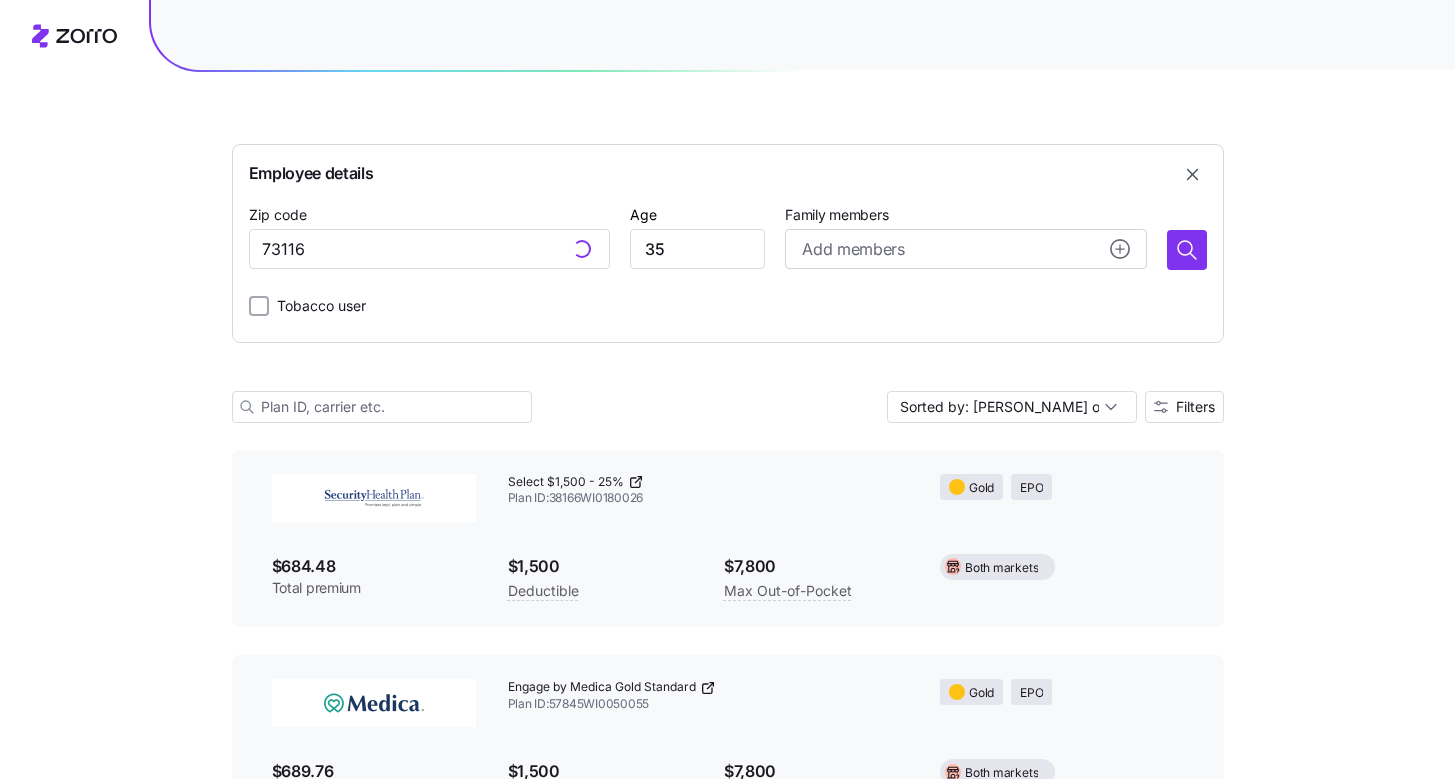 type on "73116, Oklahoma County, OK" 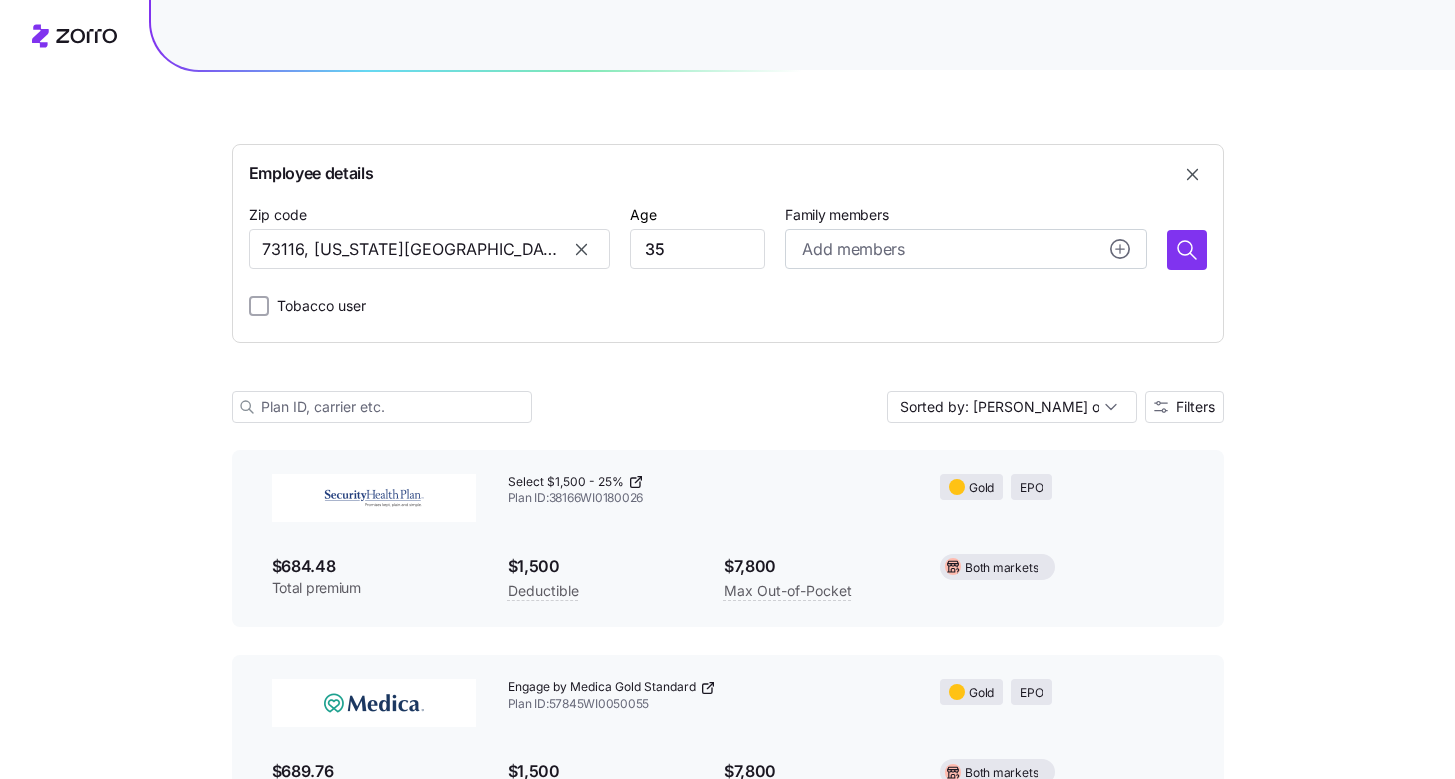 click 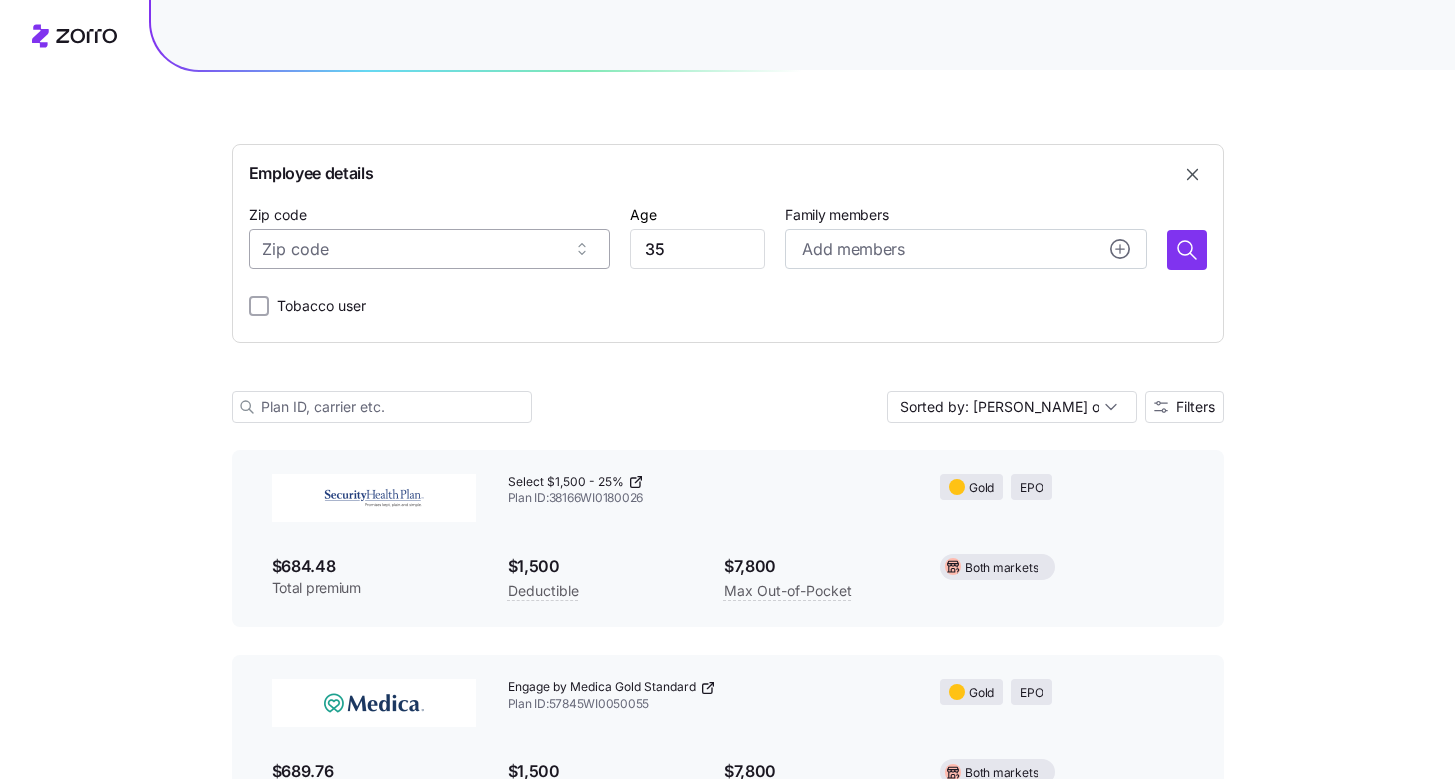 click on "Zip code" at bounding box center (429, 249) 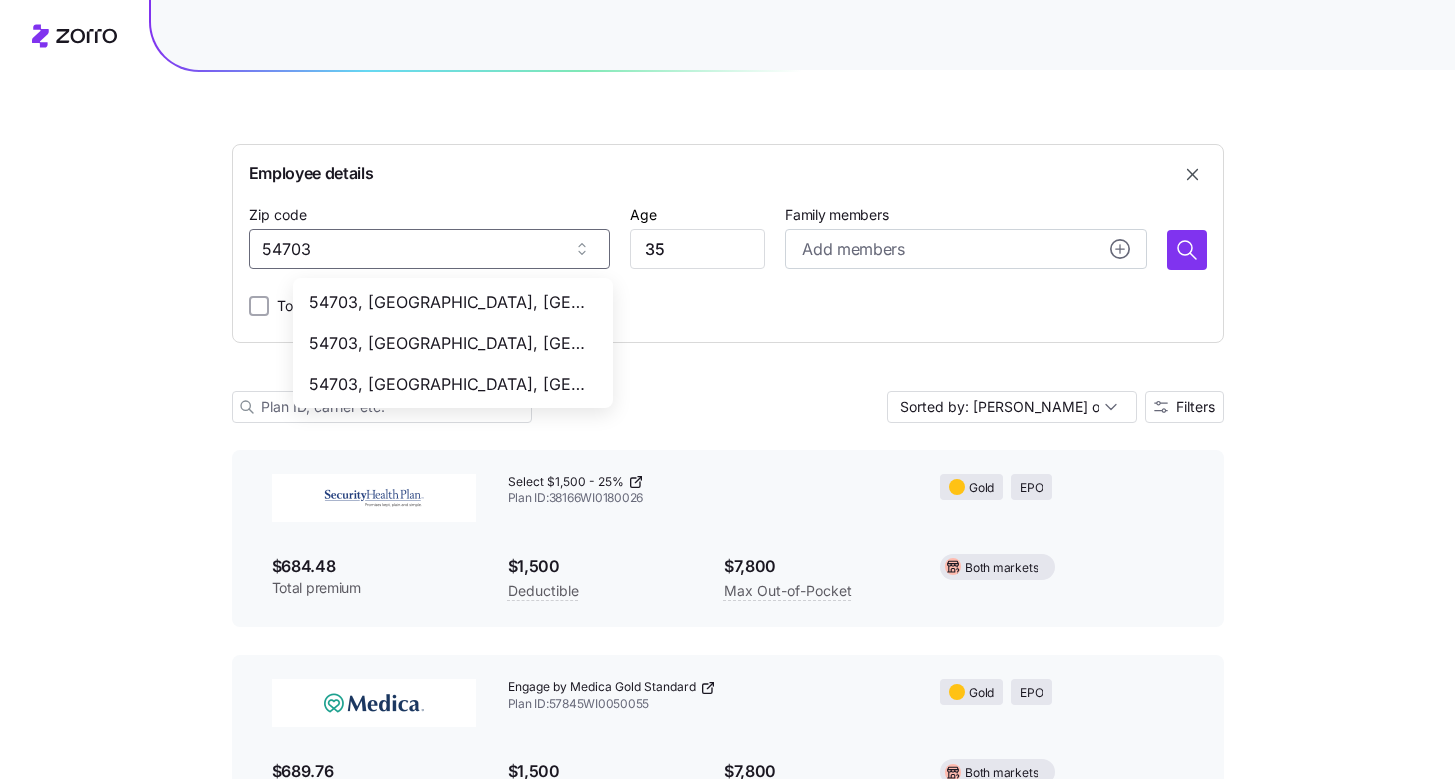 click on "54703, Eau Claire County, WI" at bounding box center [449, 384] 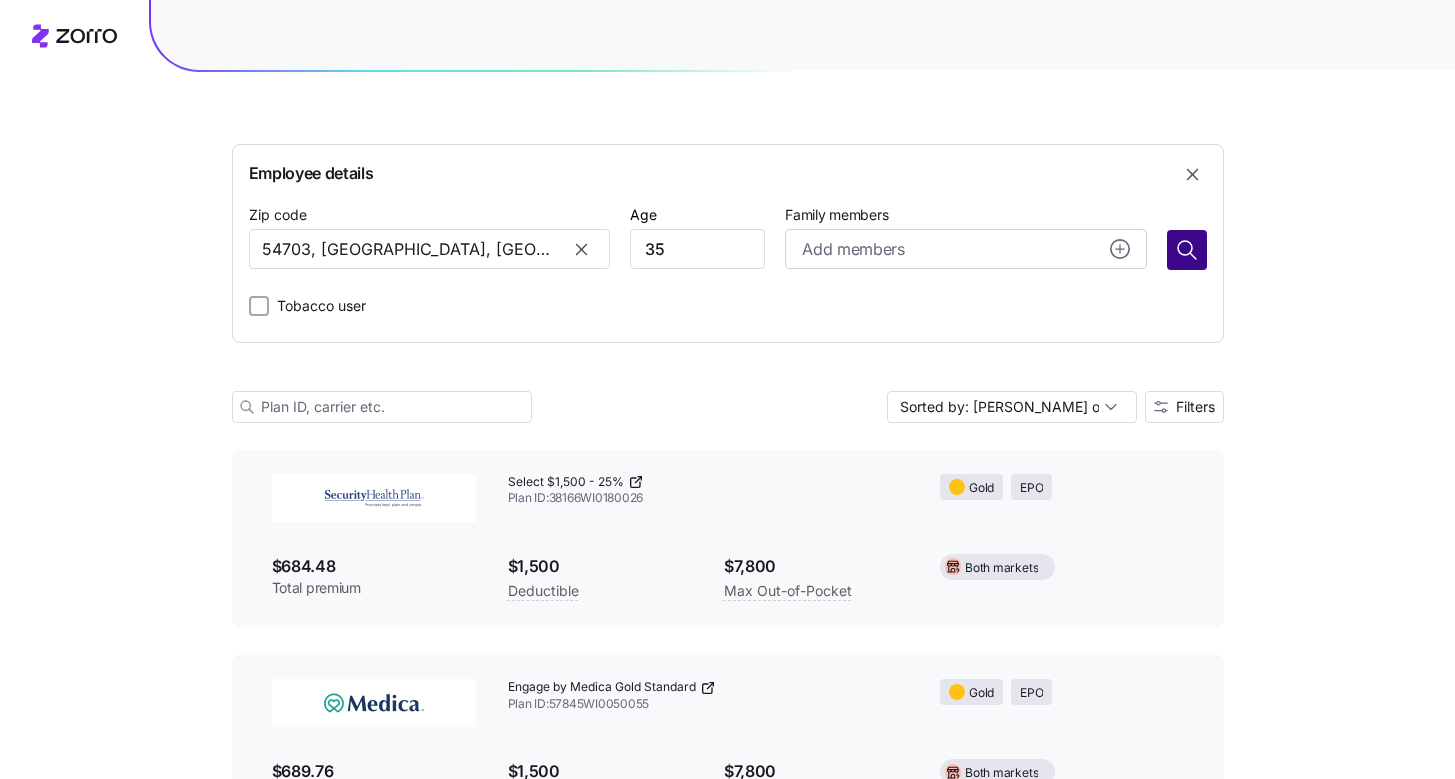 type on "54703, Eau Claire County, WI" 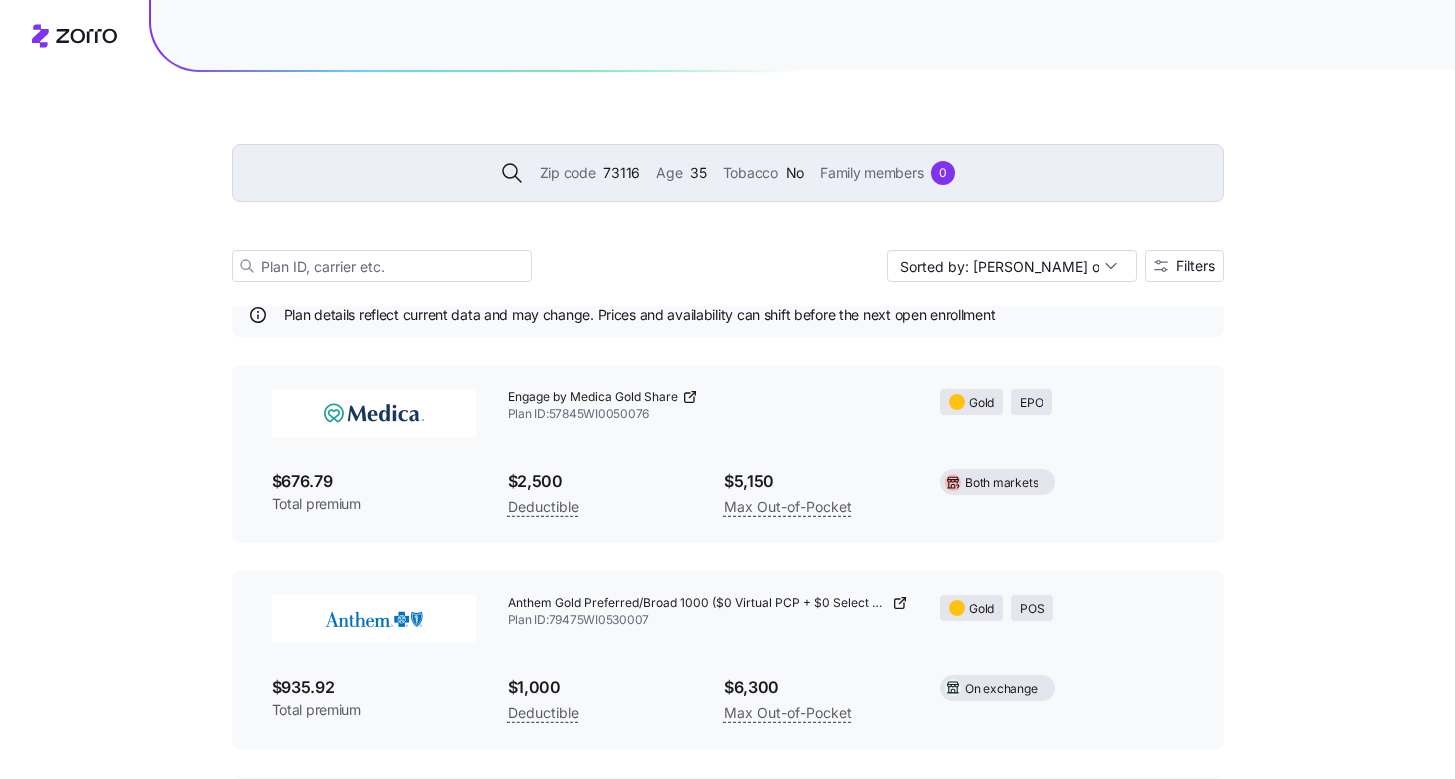 scroll, scrollTop: 0, scrollLeft: 0, axis: both 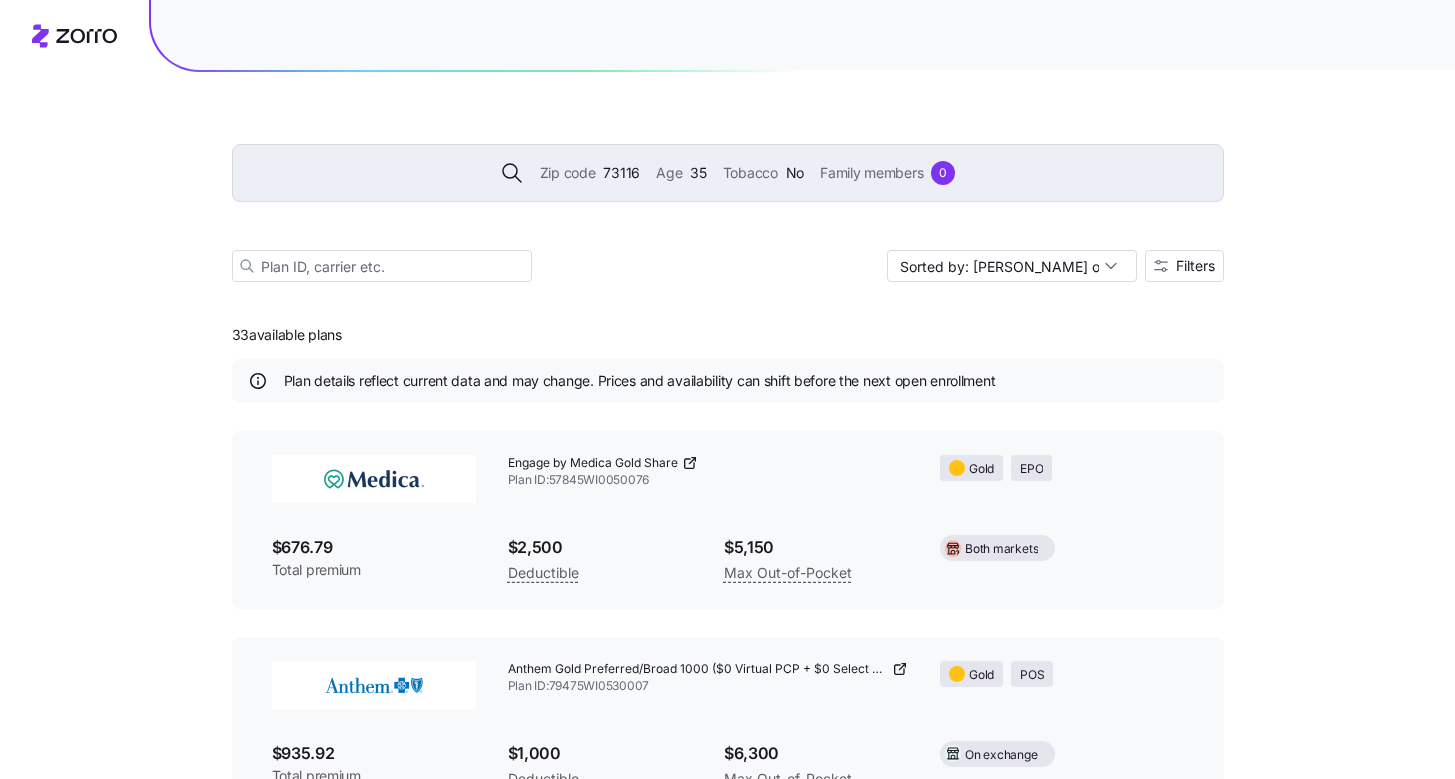 click on "Zip code 73116 Age 35 Tobacco No Family members 0" at bounding box center (728, 173) 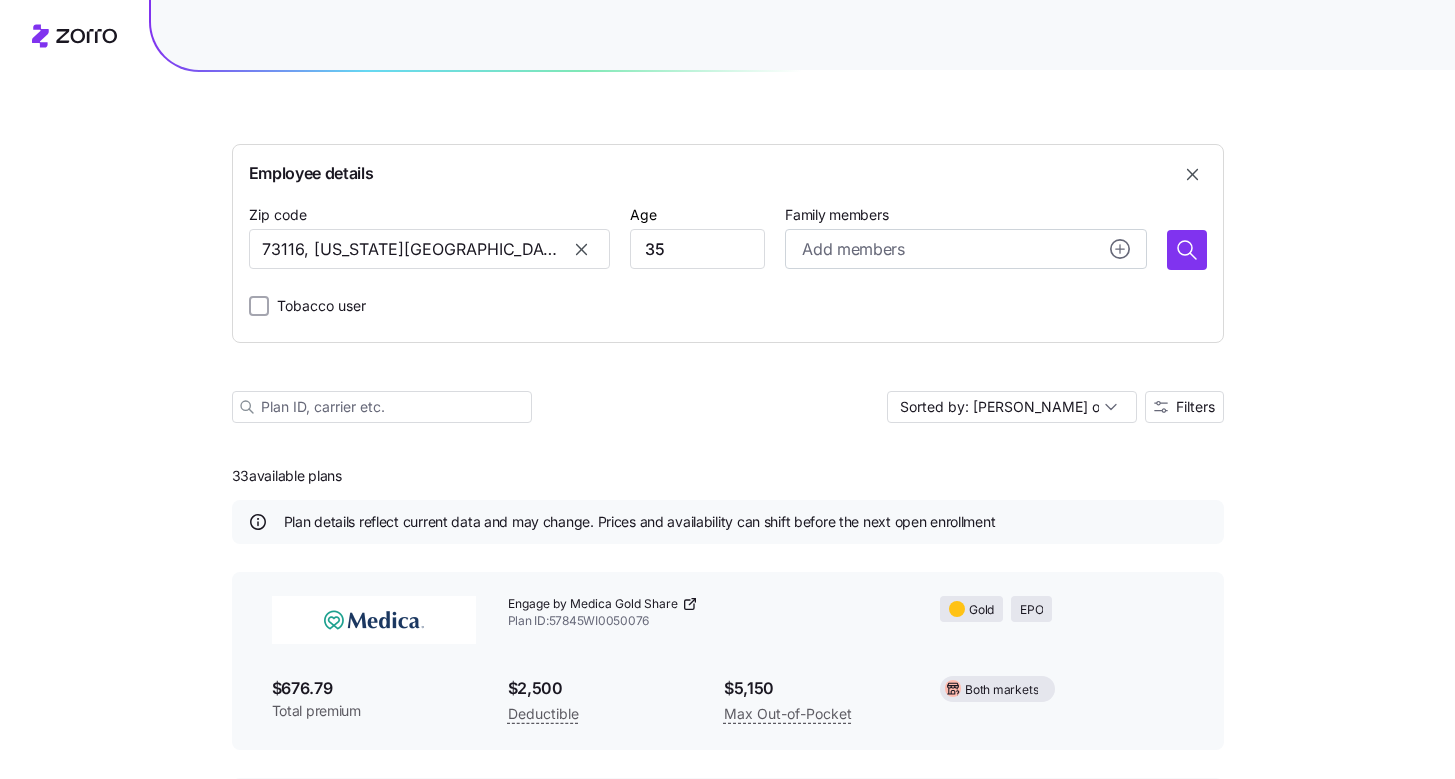 drag, startPoint x: 590, startPoint y: 251, endPoint x: 576, endPoint y: 249, distance: 14.142136 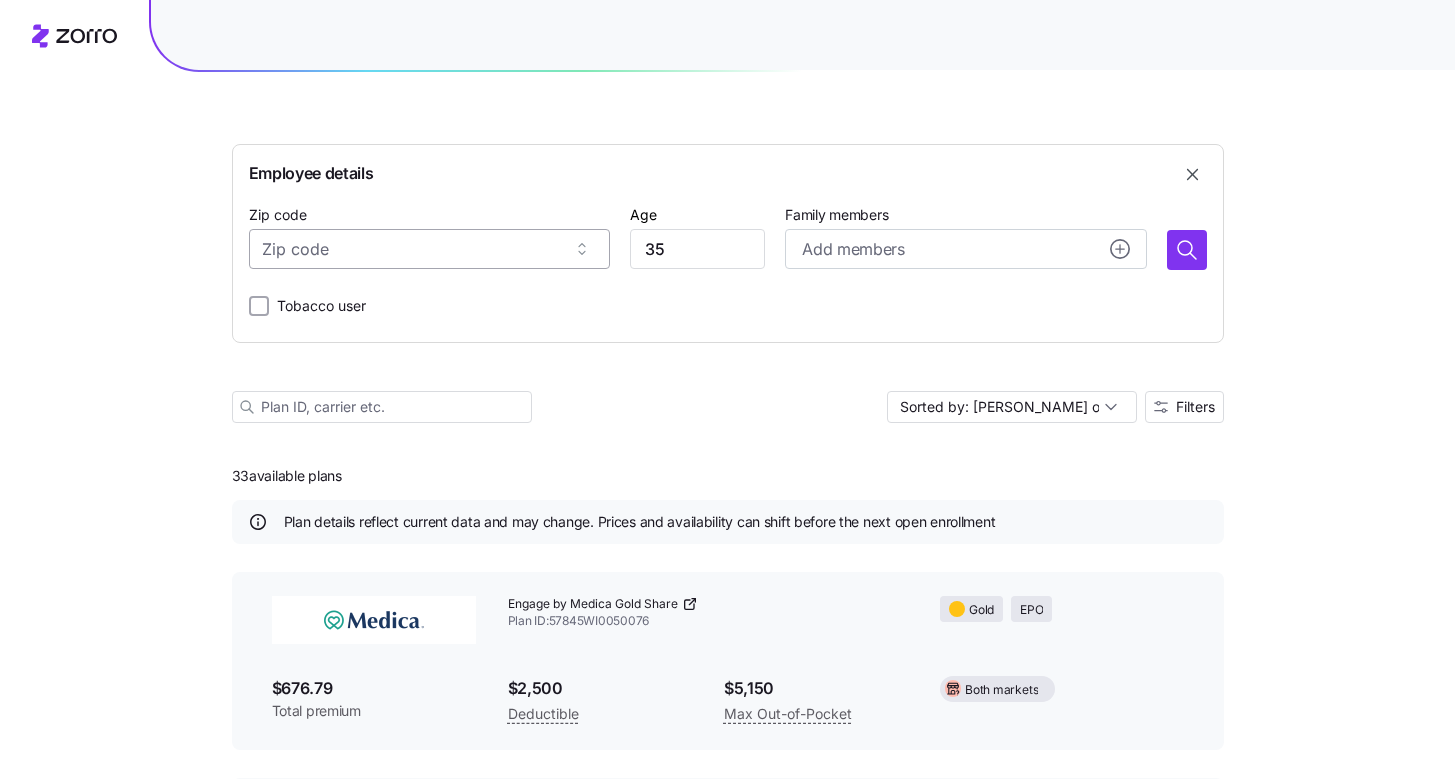 click on "Zip code" at bounding box center [429, 249] 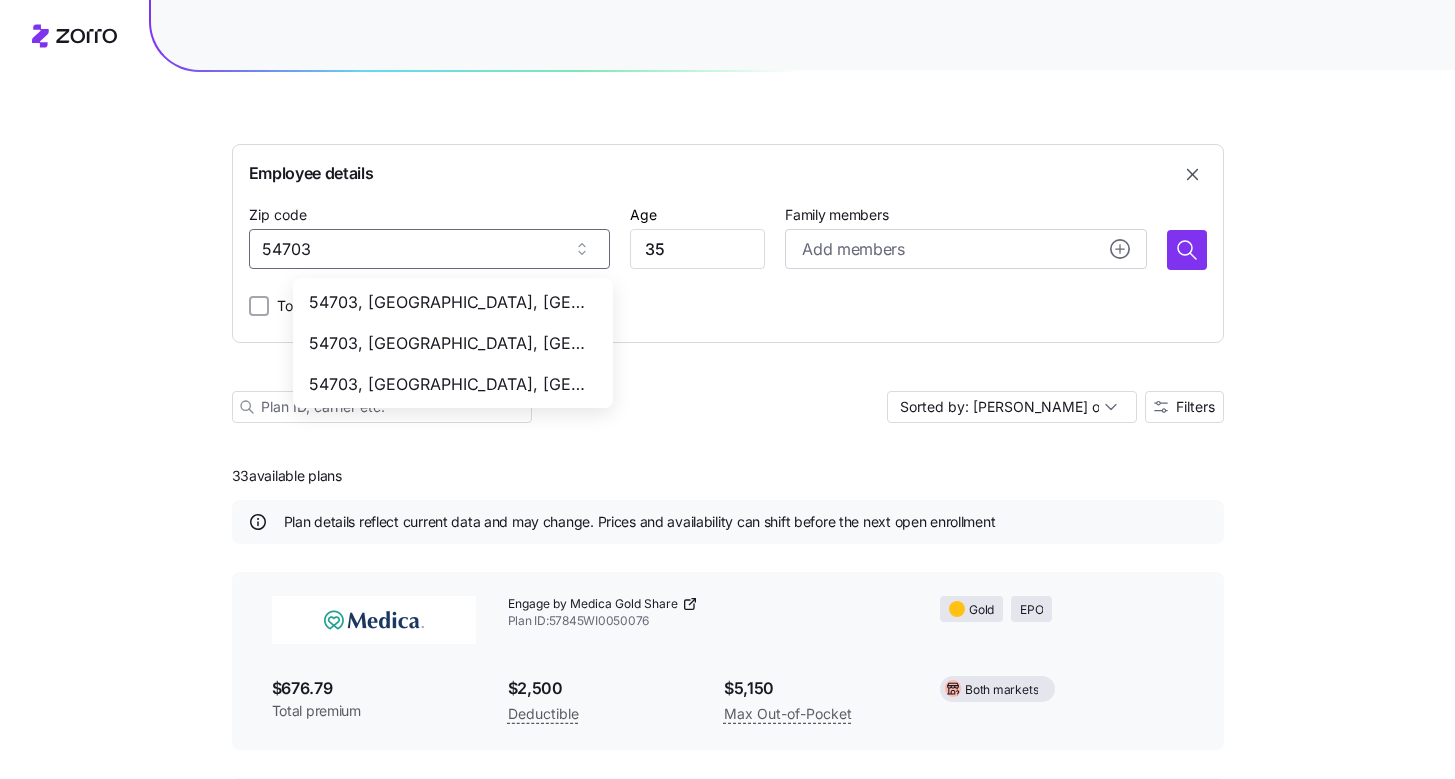 click on "54703, Eau Claire County, WI" at bounding box center [449, 384] 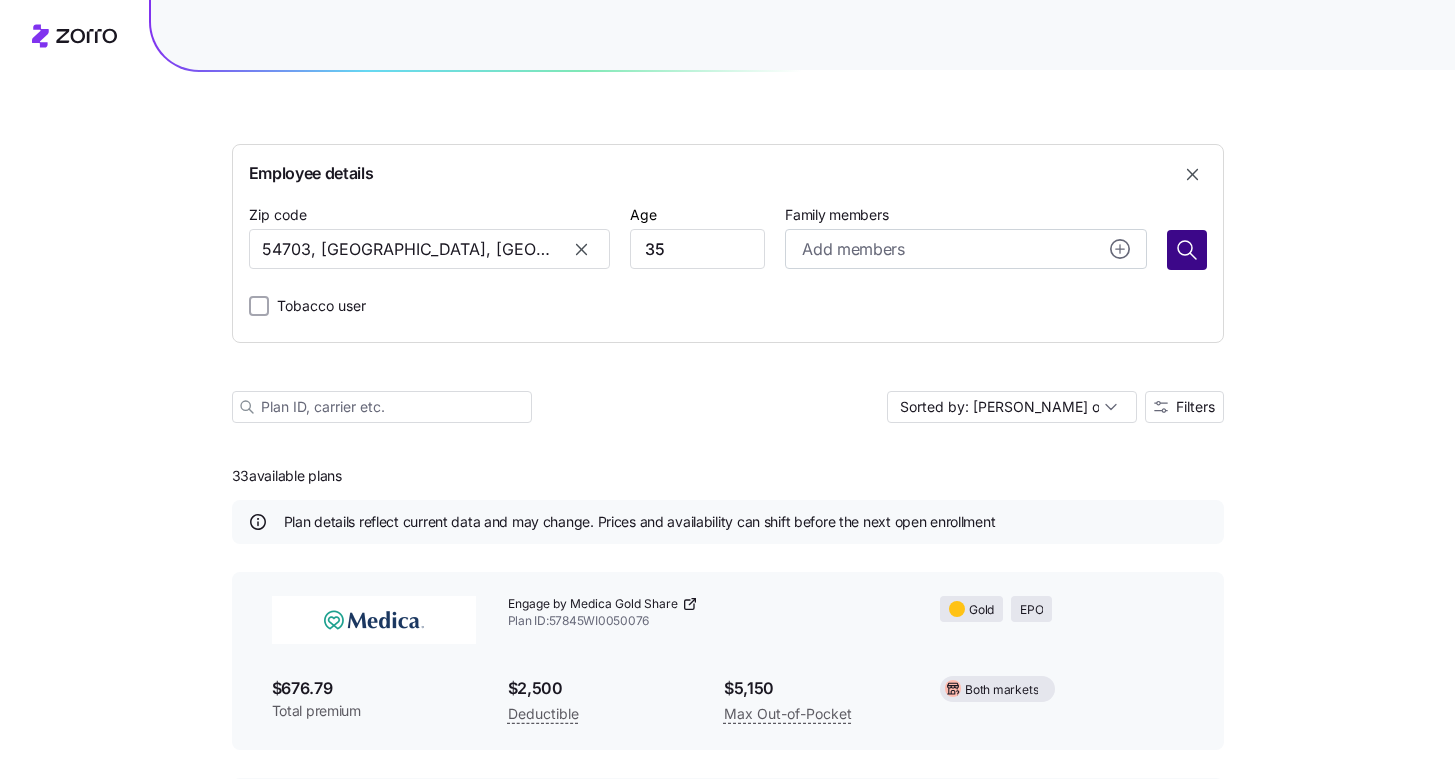 type on "54703, Eau Claire County, WI" 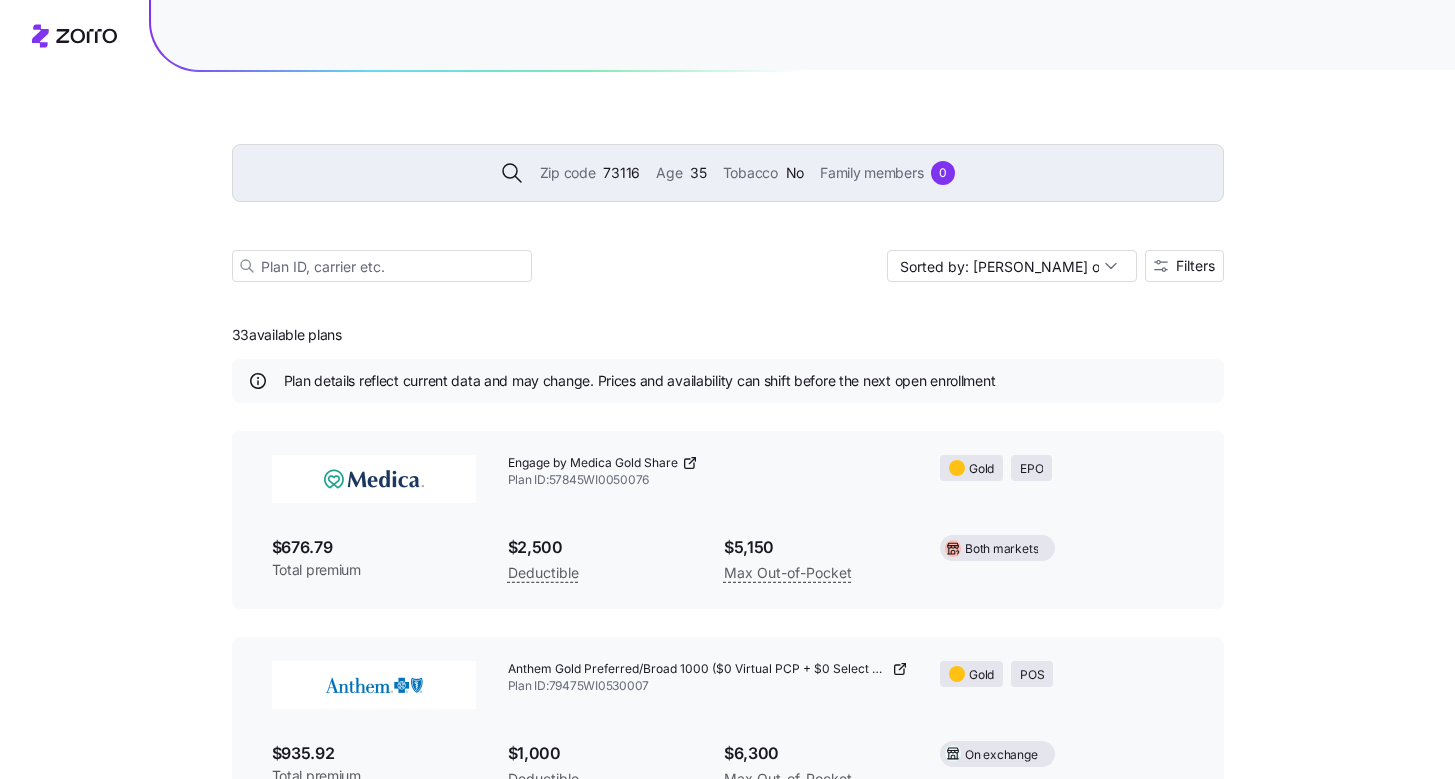 click on "0" at bounding box center (943, 173) 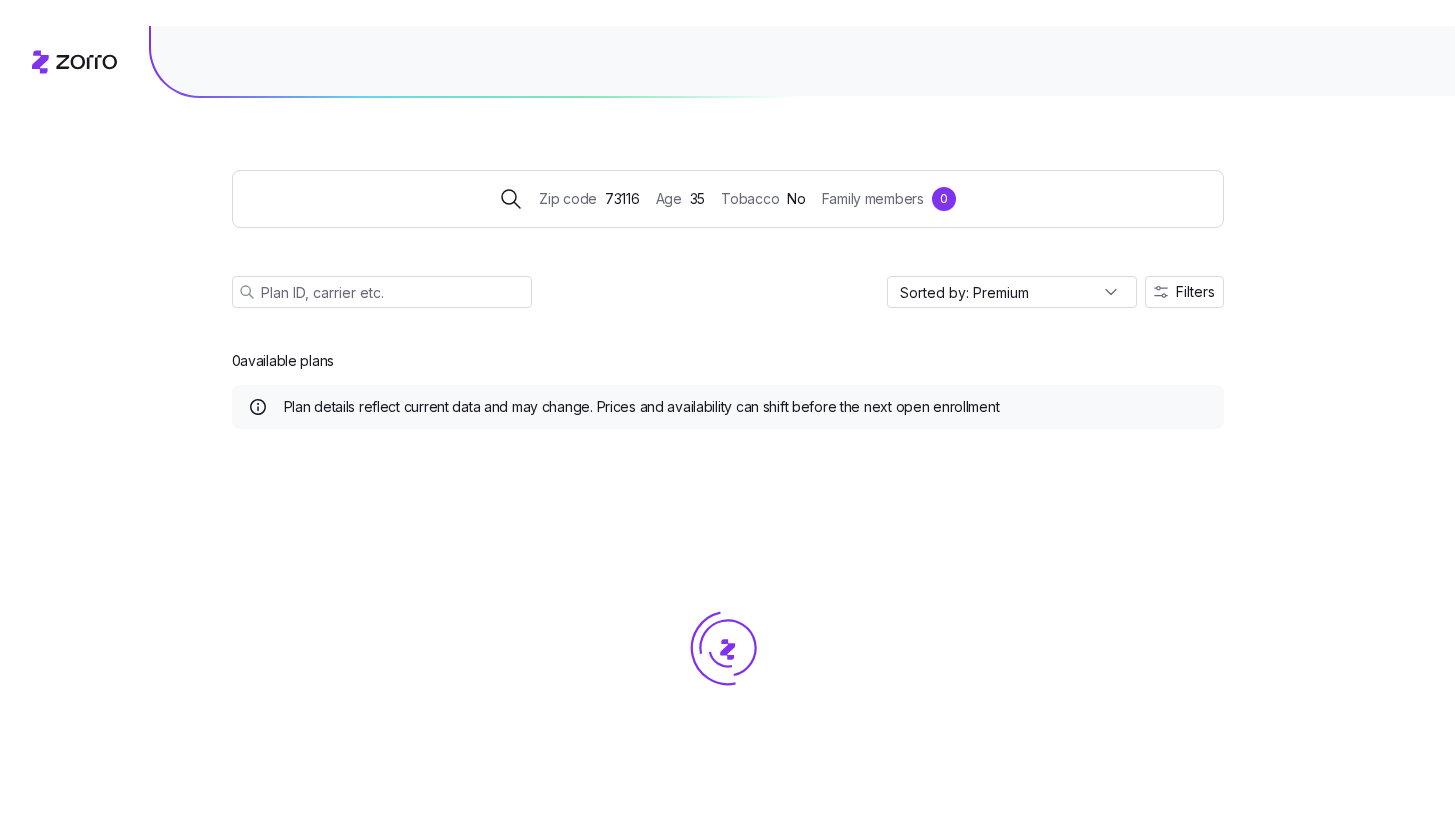 scroll, scrollTop: 0, scrollLeft: 0, axis: both 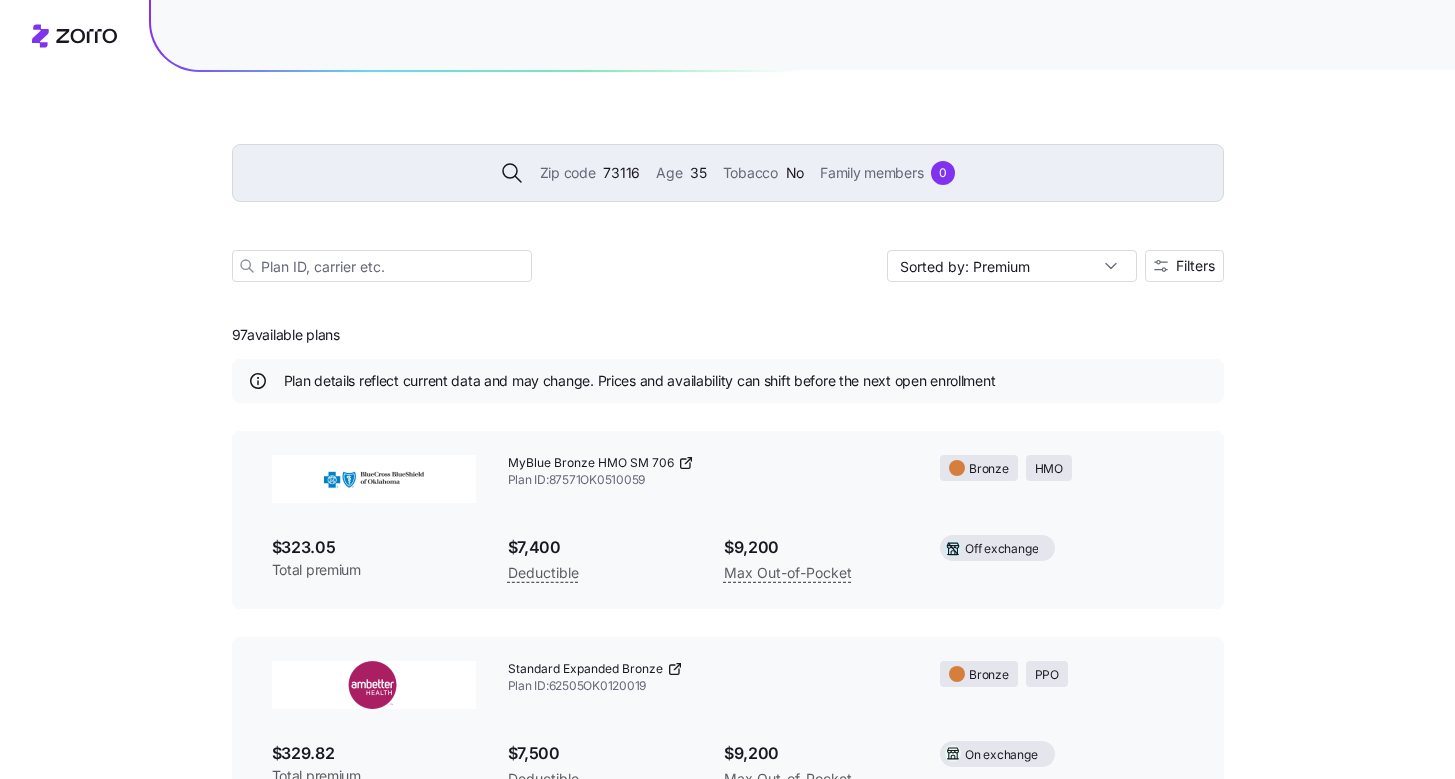 click on "Zip code" at bounding box center (568, 173) 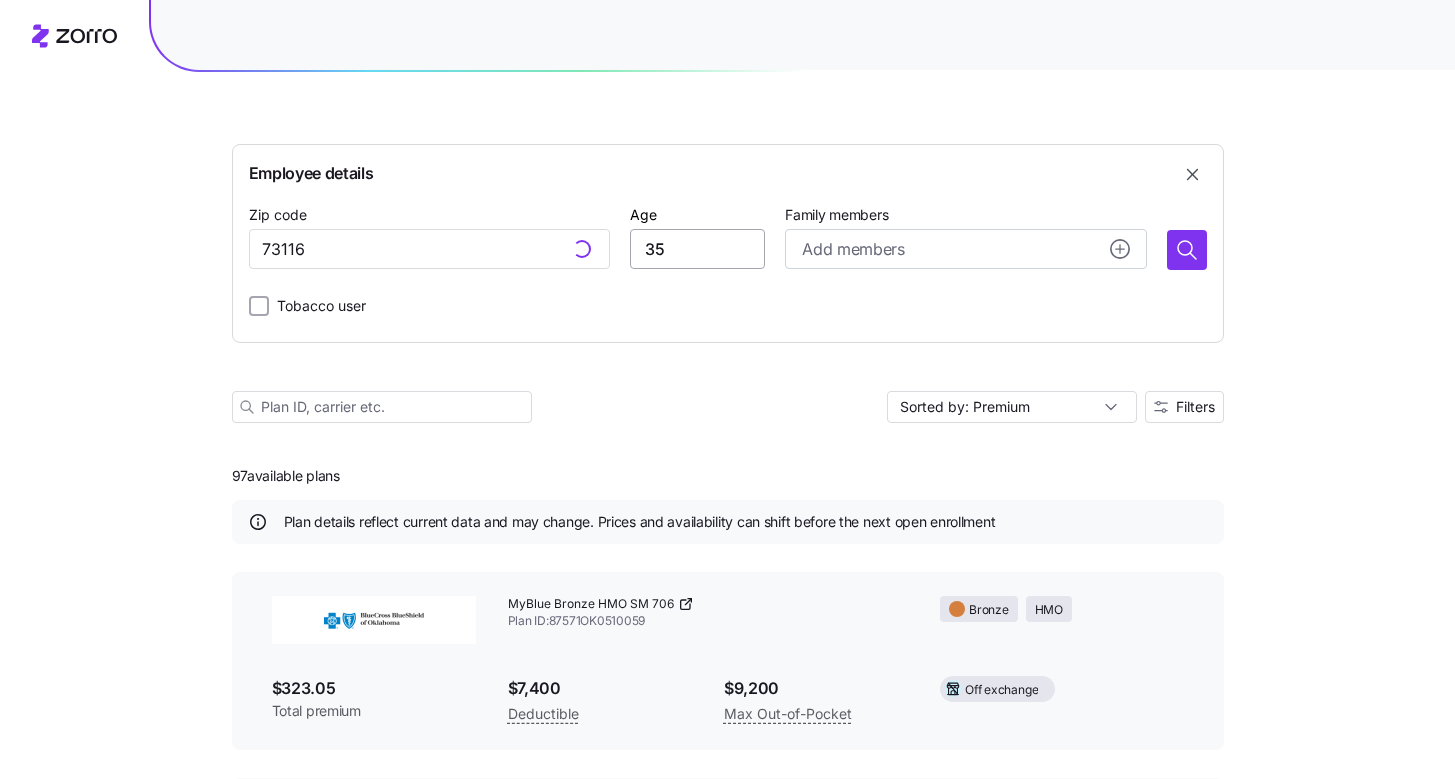 type on "73116, Oklahoma County, OK" 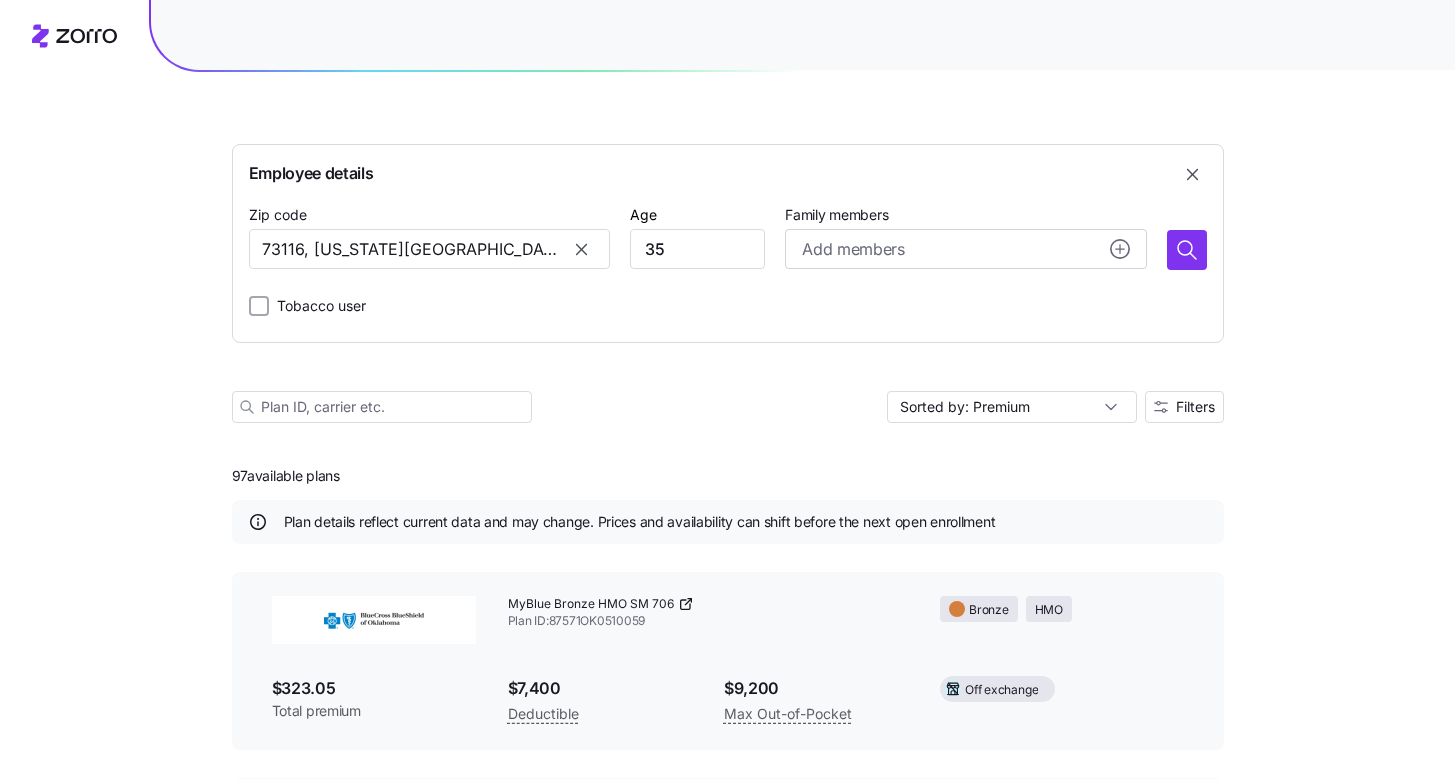 click 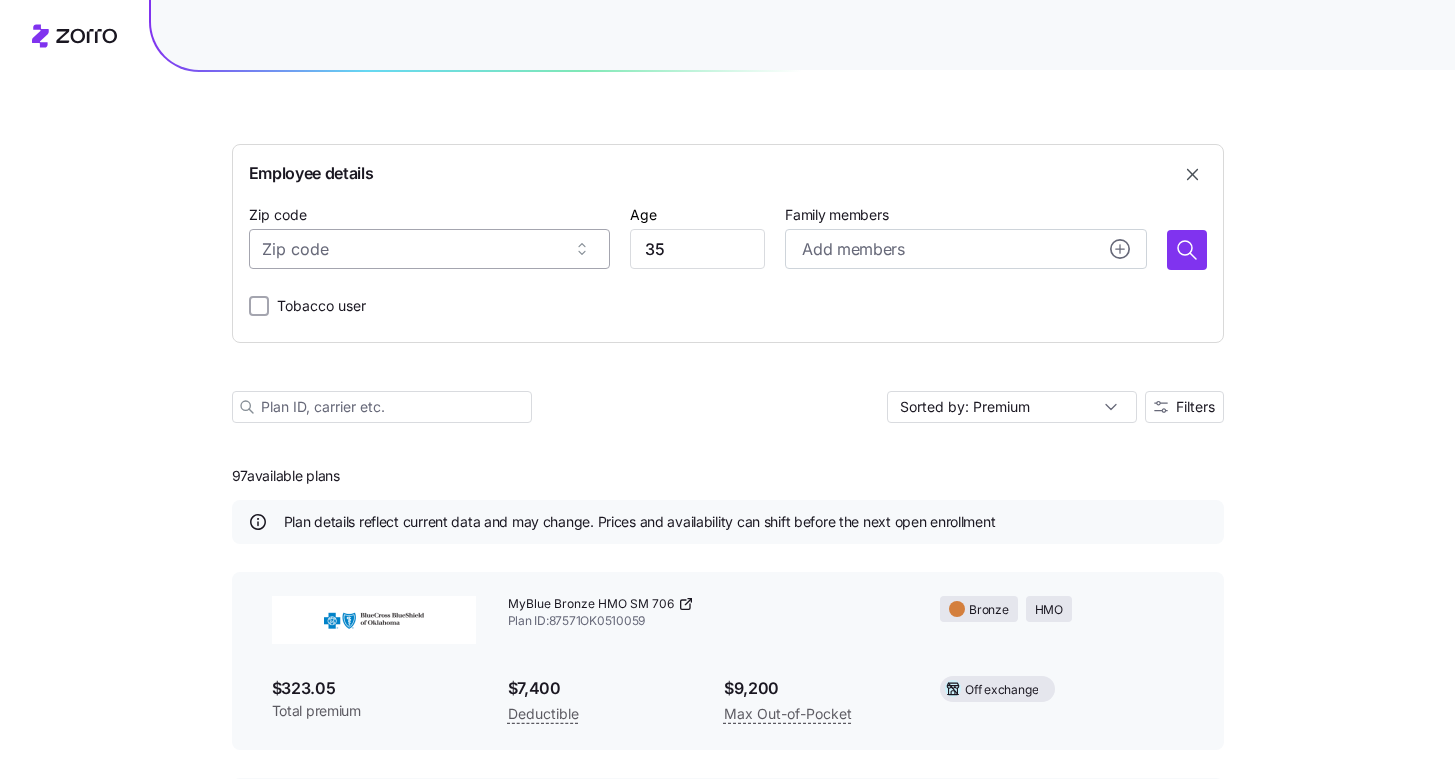 click on "Zip code" at bounding box center (429, 249) 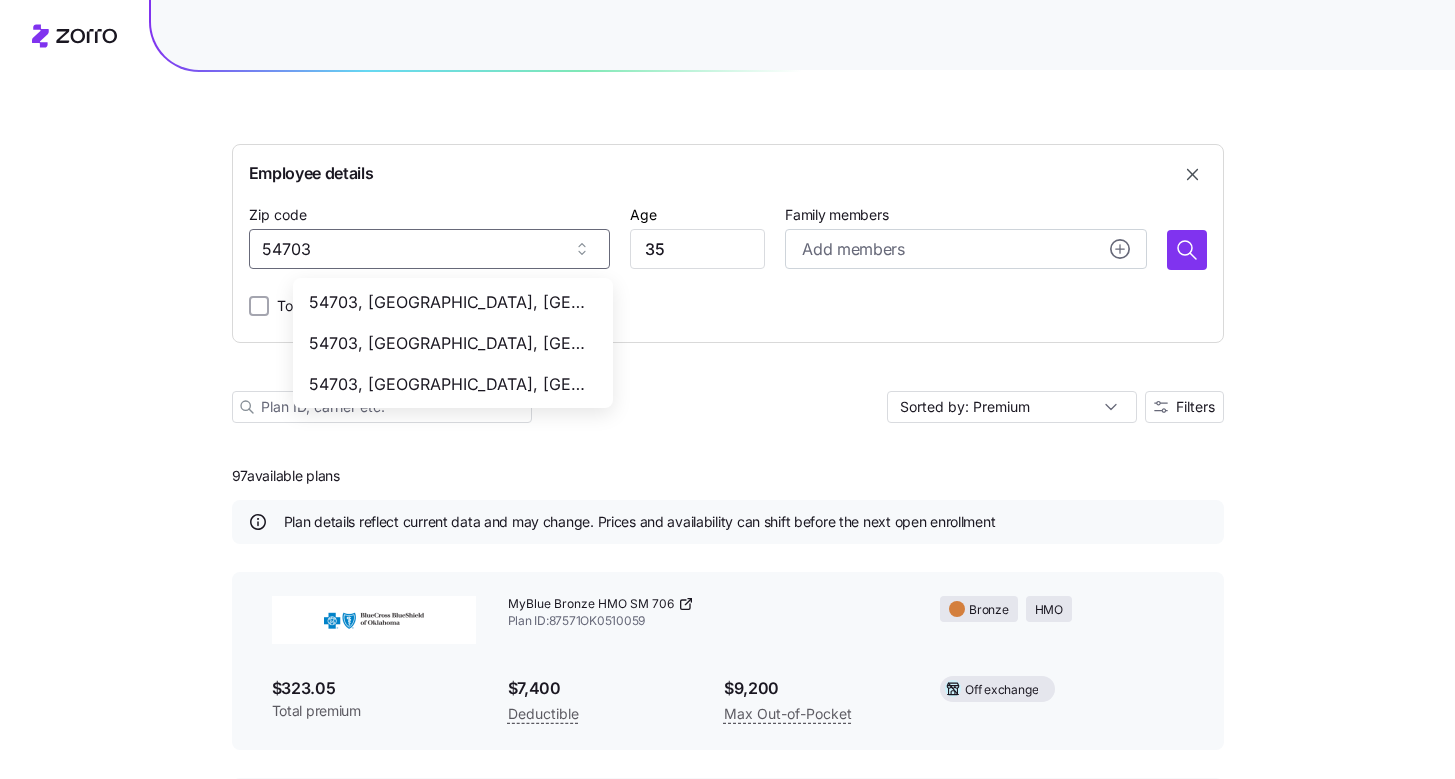 click on "54703, Eau Claire County, WI" at bounding box center (449, 384) 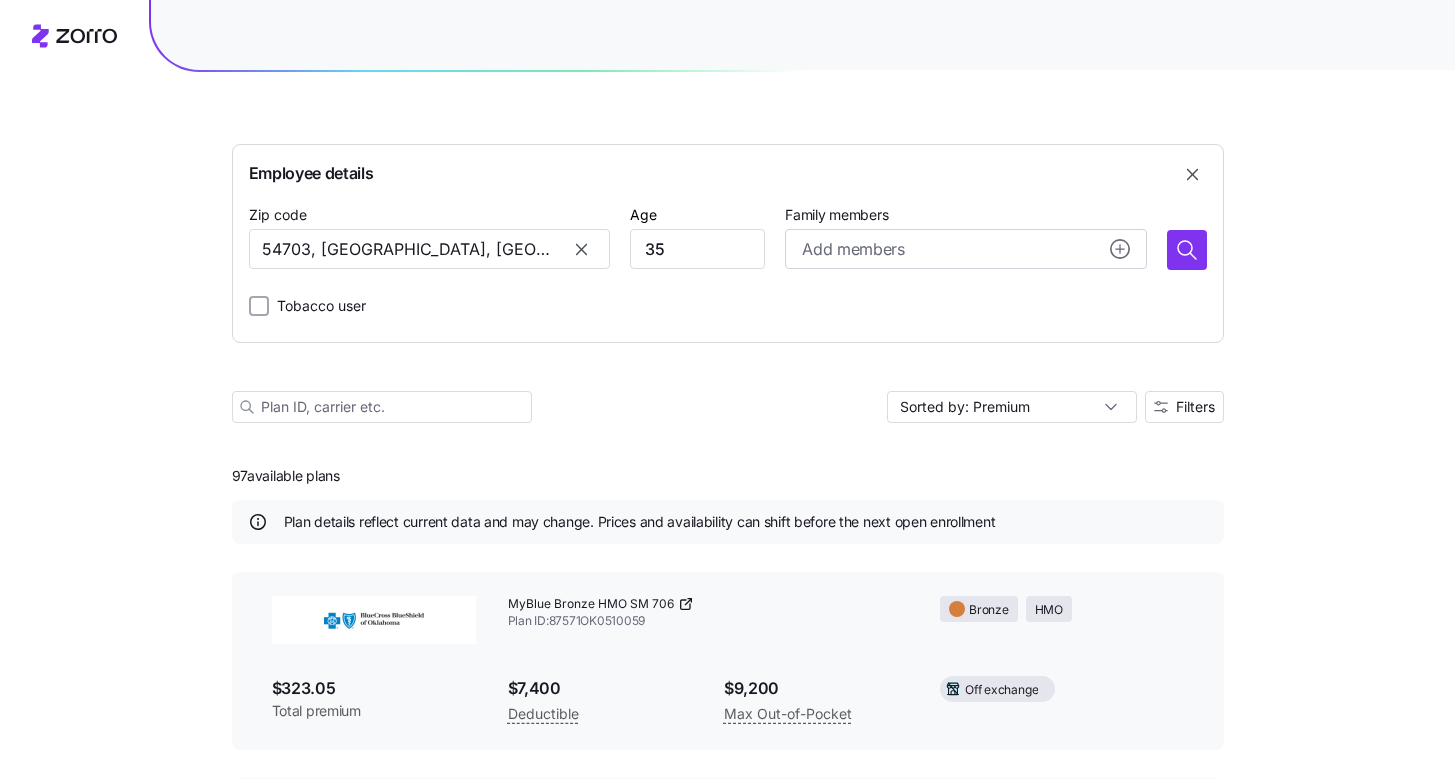 type on "54703, Eau Claire County, WI" 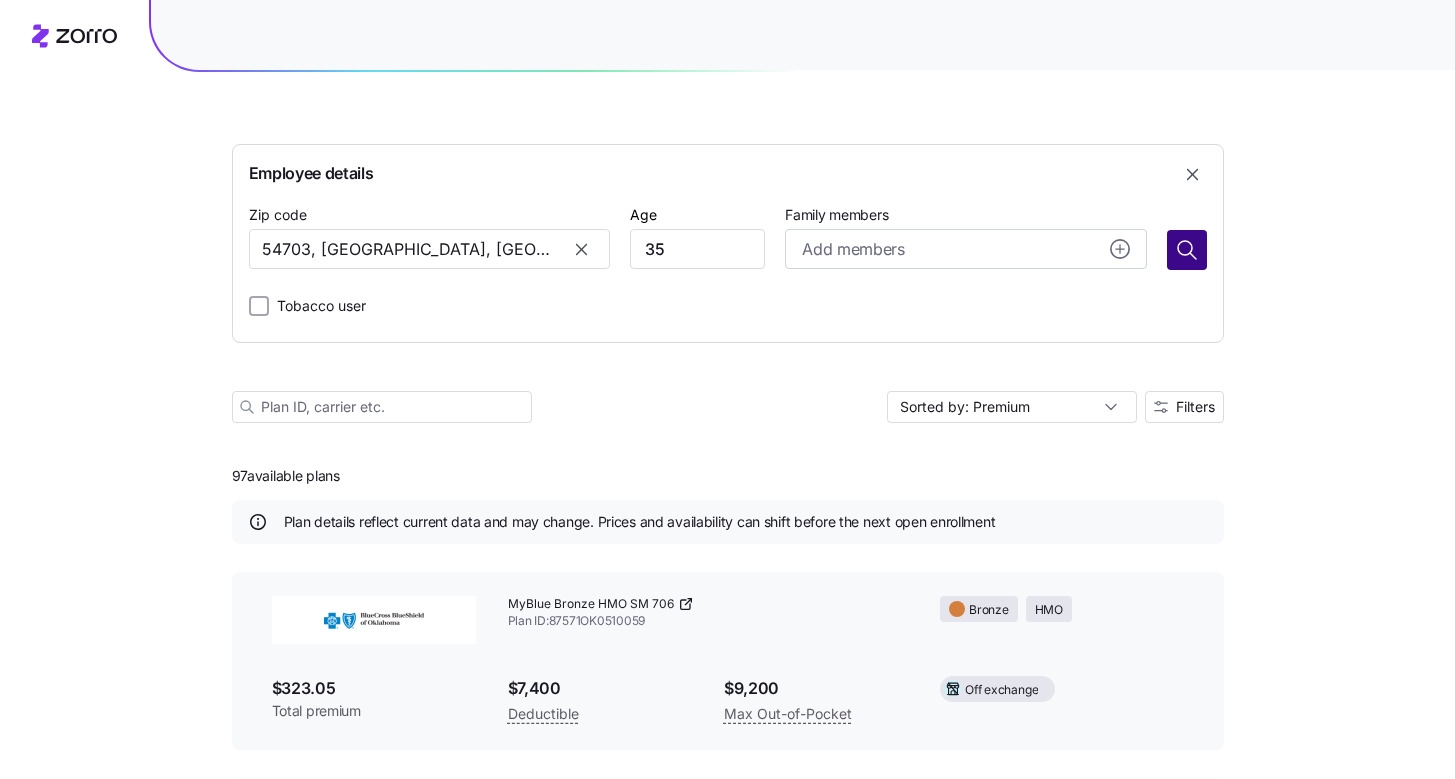 click 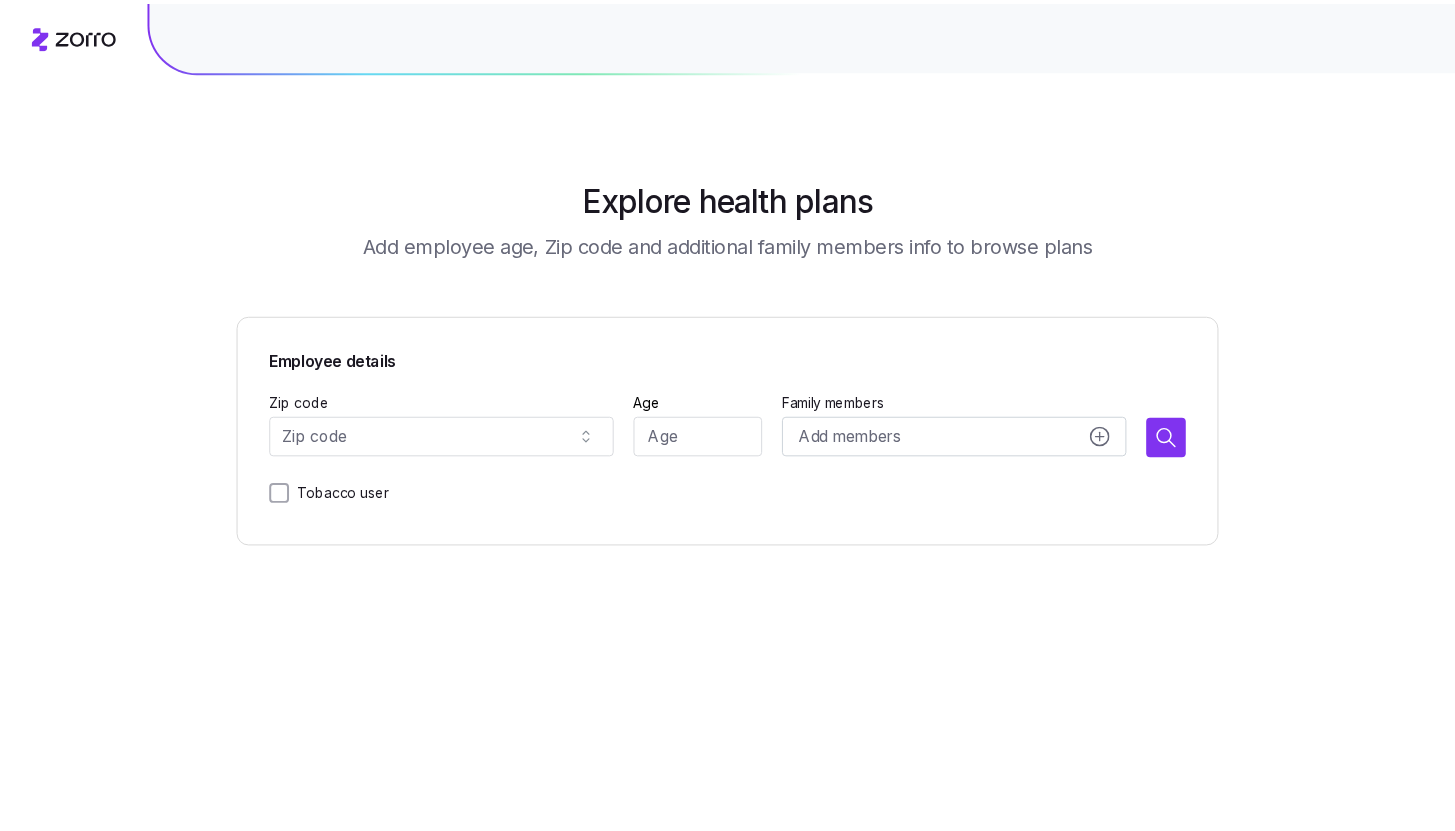 scroll, scrollTop: 0, scrollLeft: 0, axis: both 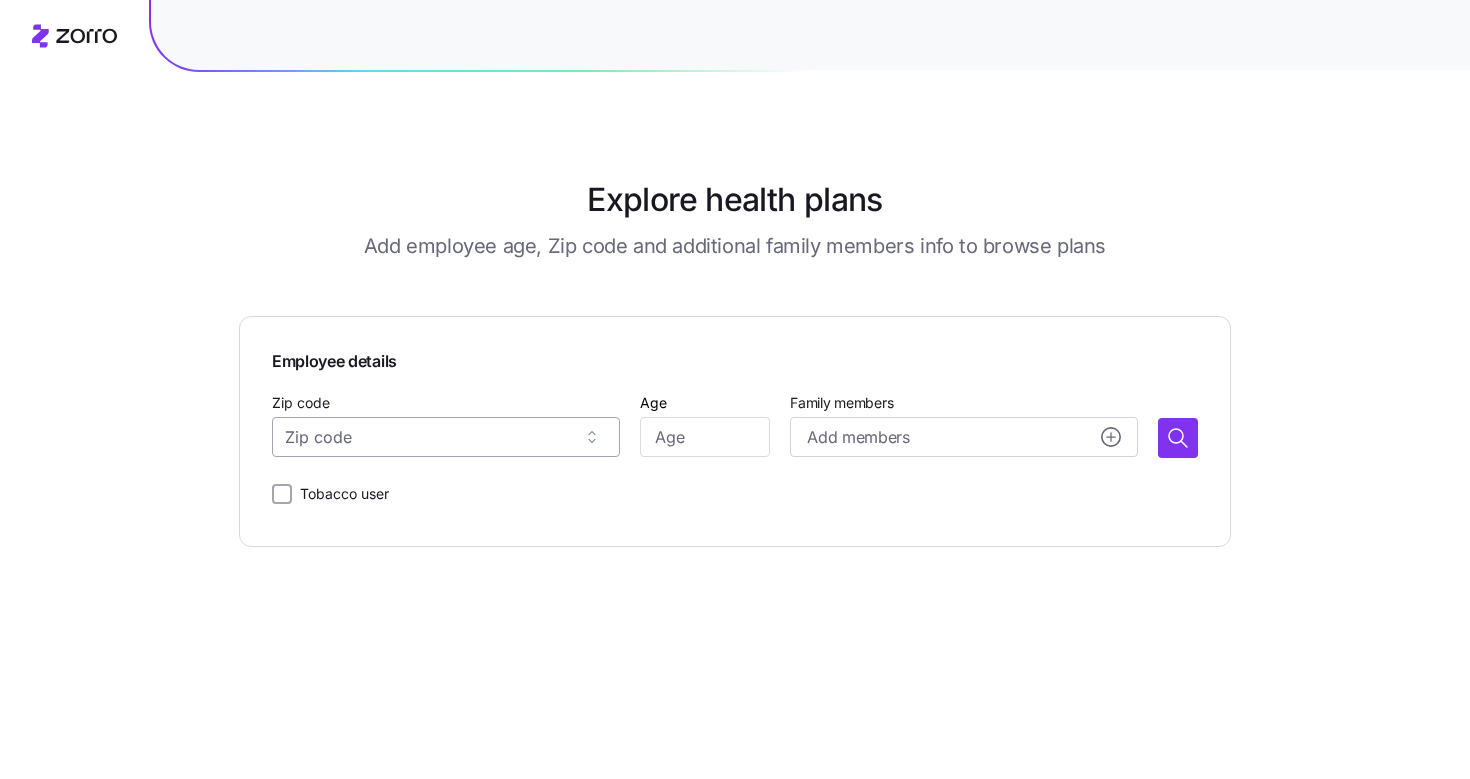 click on "Zip code" at bounding box center (446, 437) 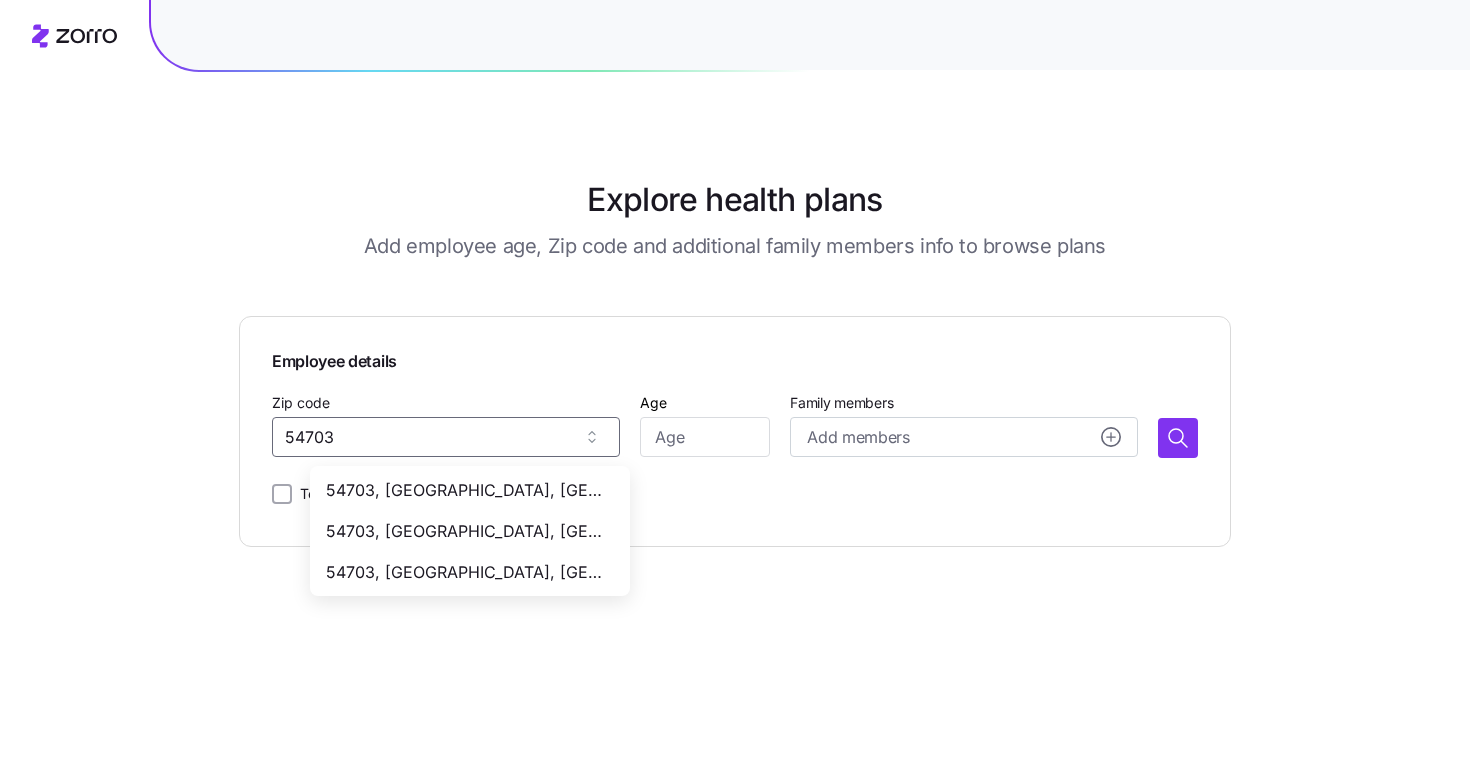 click on "54703, [GEOGRAPHIC_DATA], [GEOGRAPHIC_DATA]" at bounding box center (466, 572) 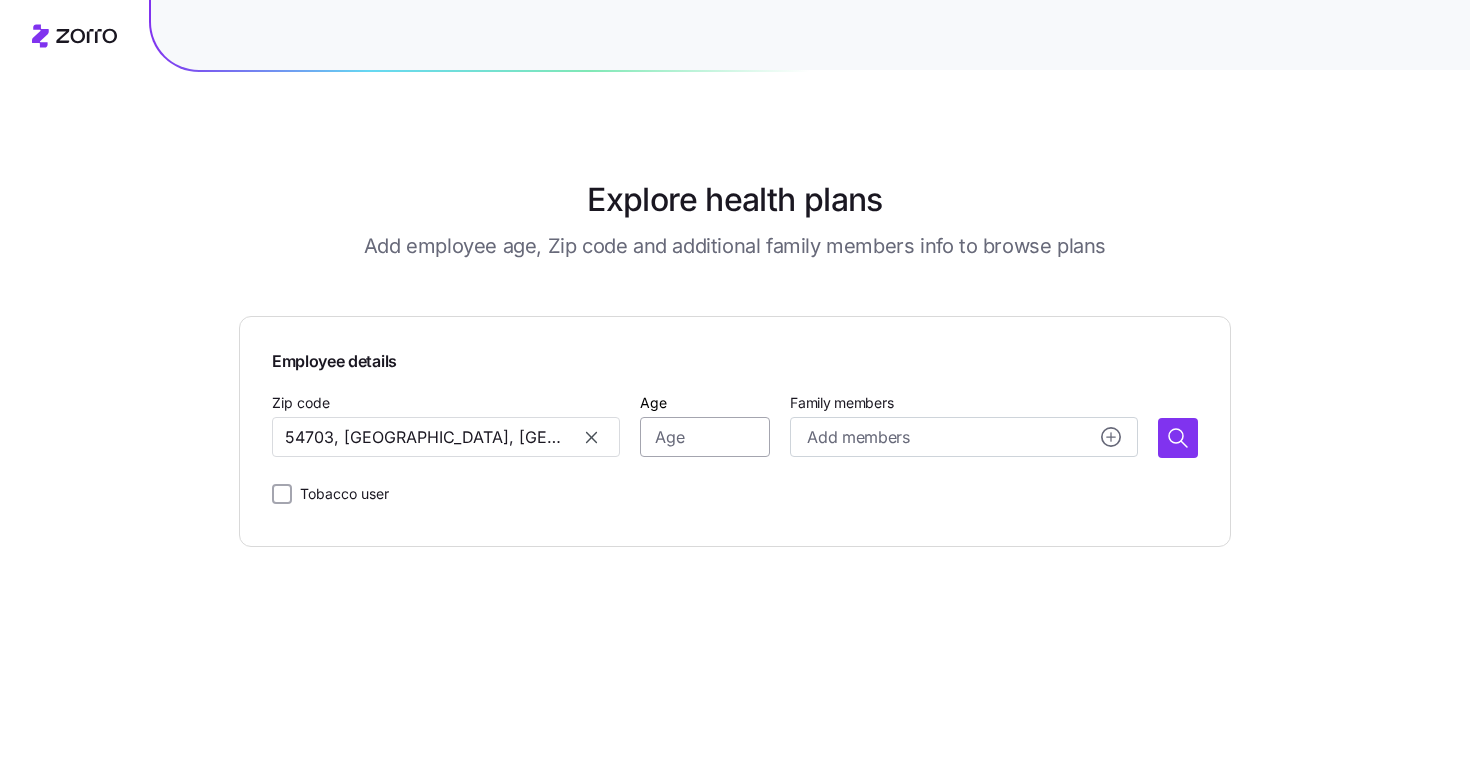 type on "54703, [GEOGRAPHIC_DATA], [GEOGRAPHIC_DATA]" 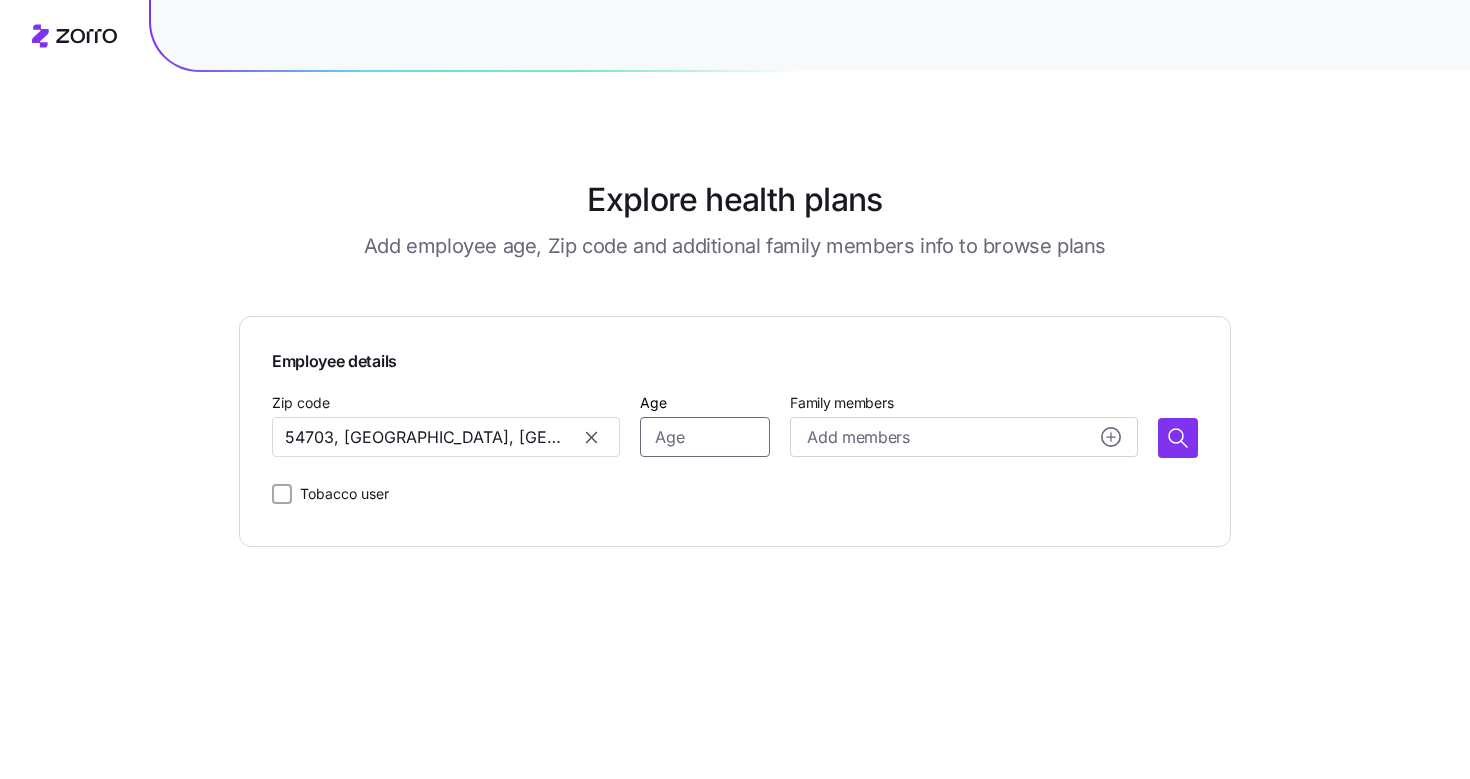 click on "Age" at bounding box center [705, 437] 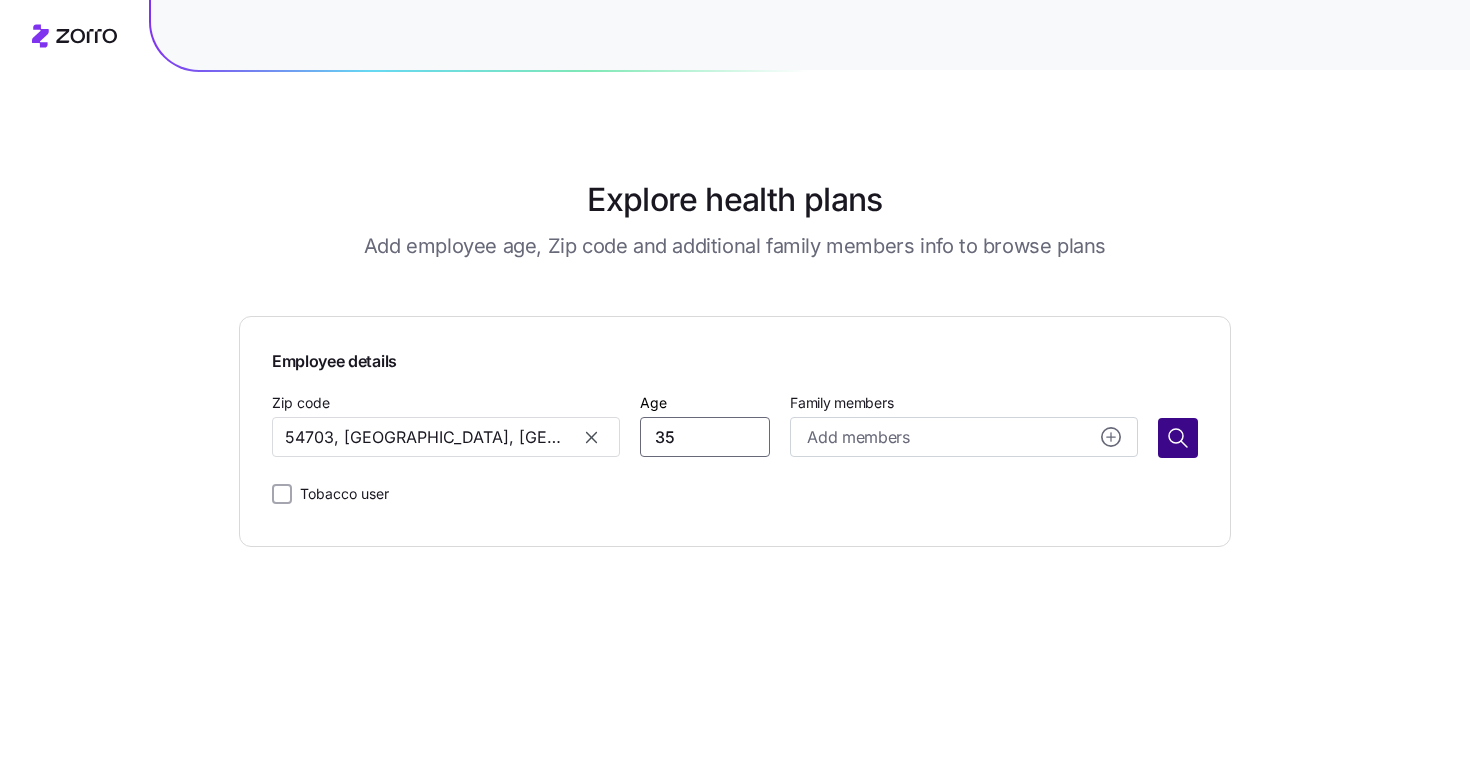 type on "35" 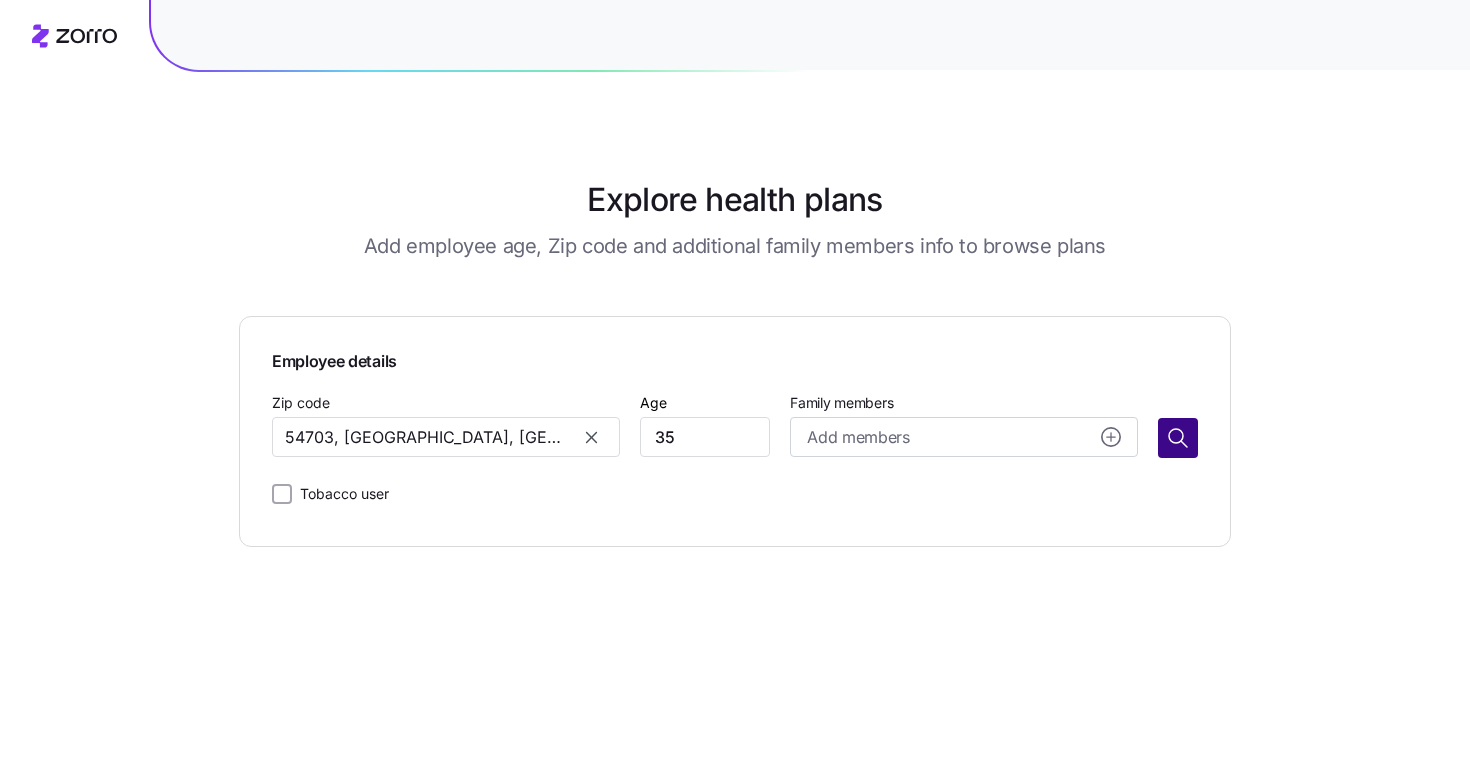 click 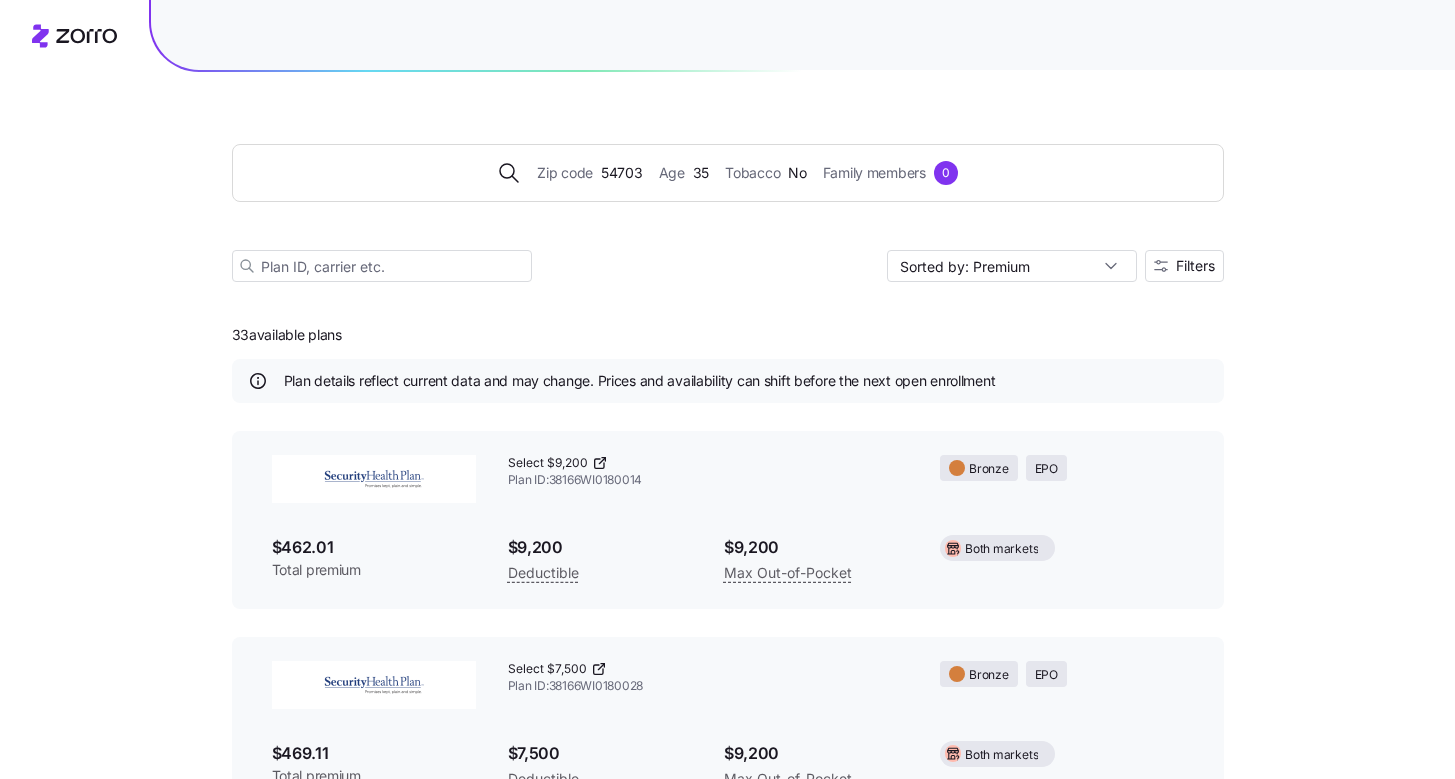 click 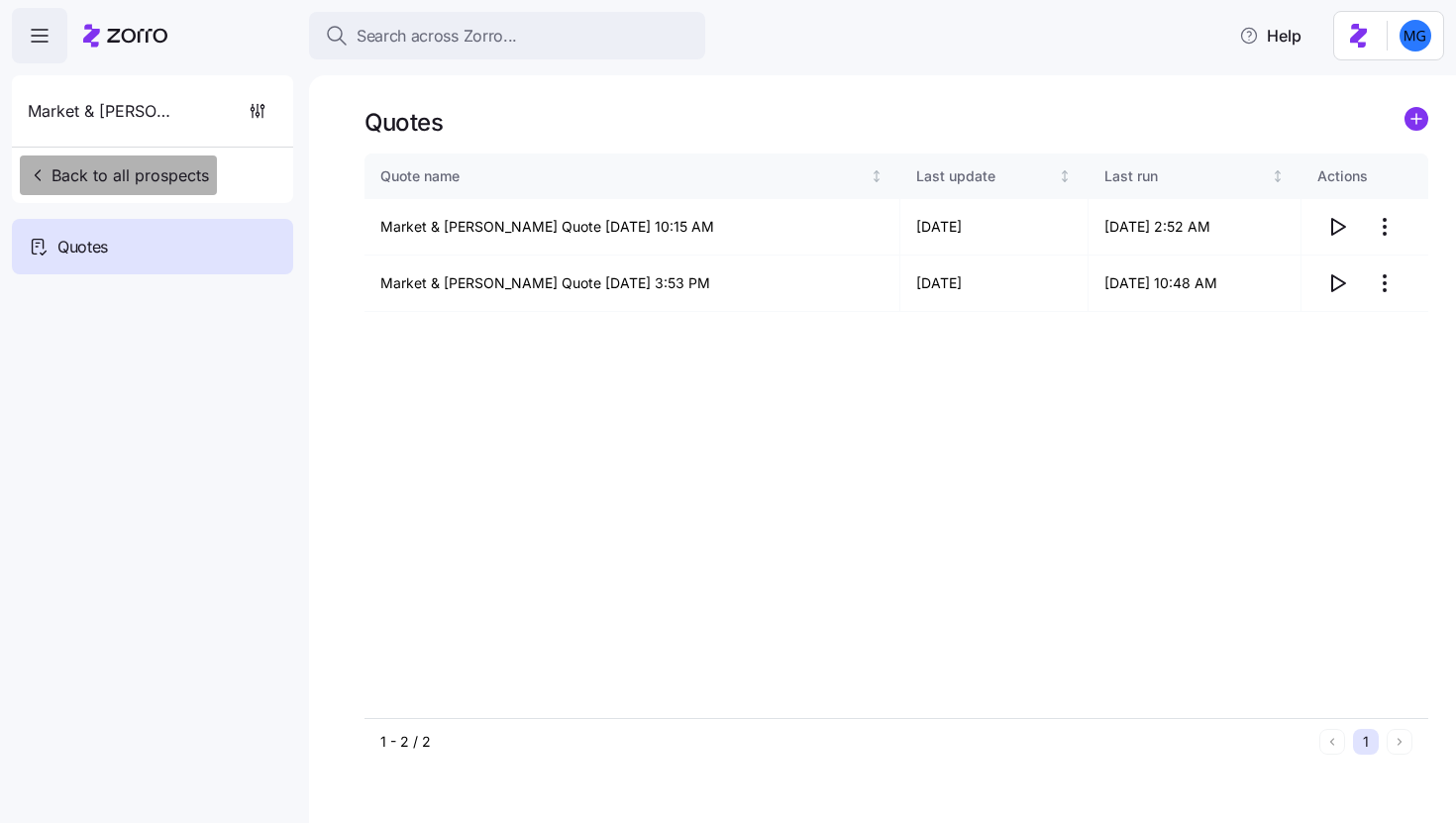 scroll, scrollTop: 0, scrollLeft: 0, axis: both 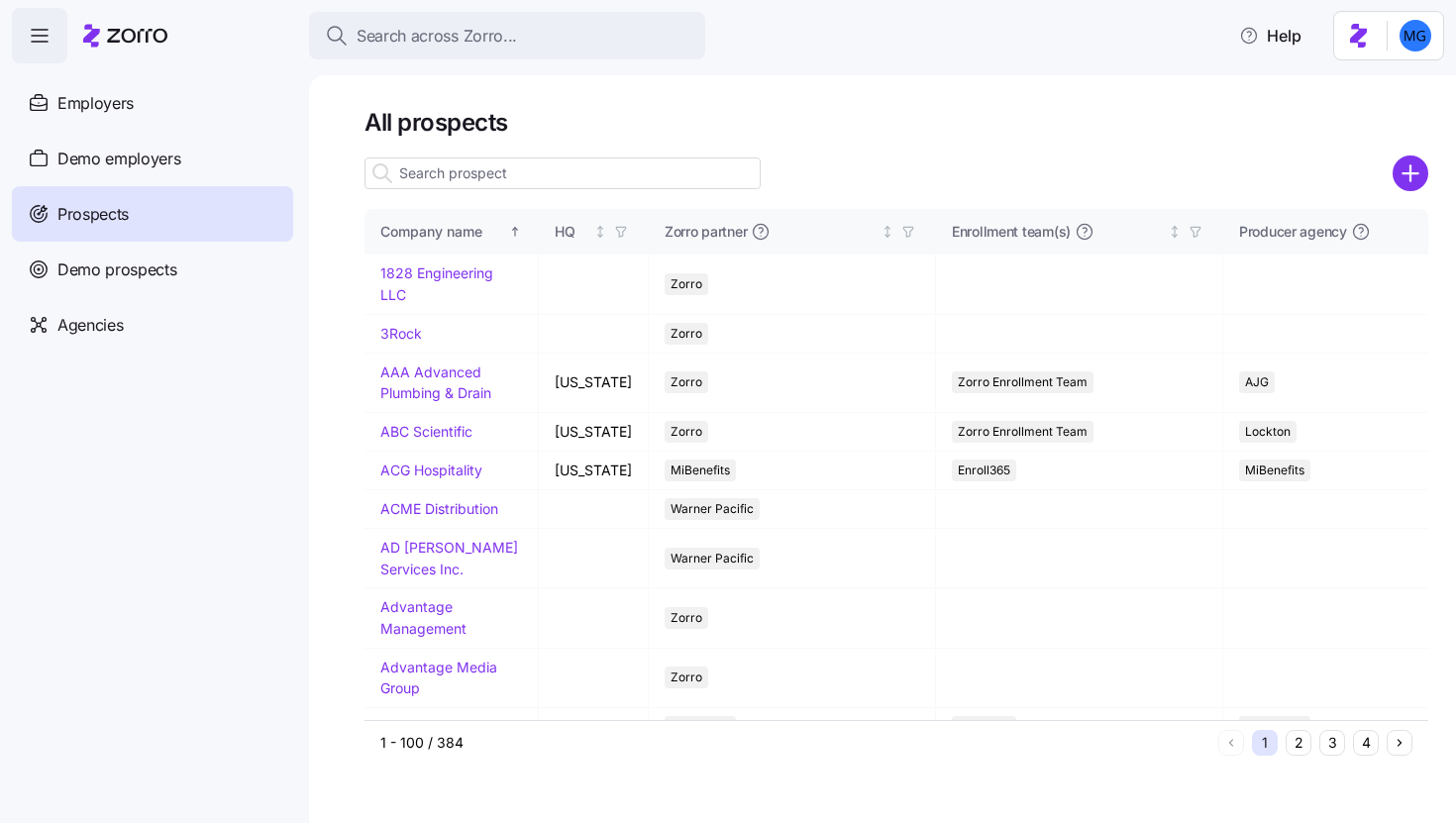 click at bounding box center [563, 173] 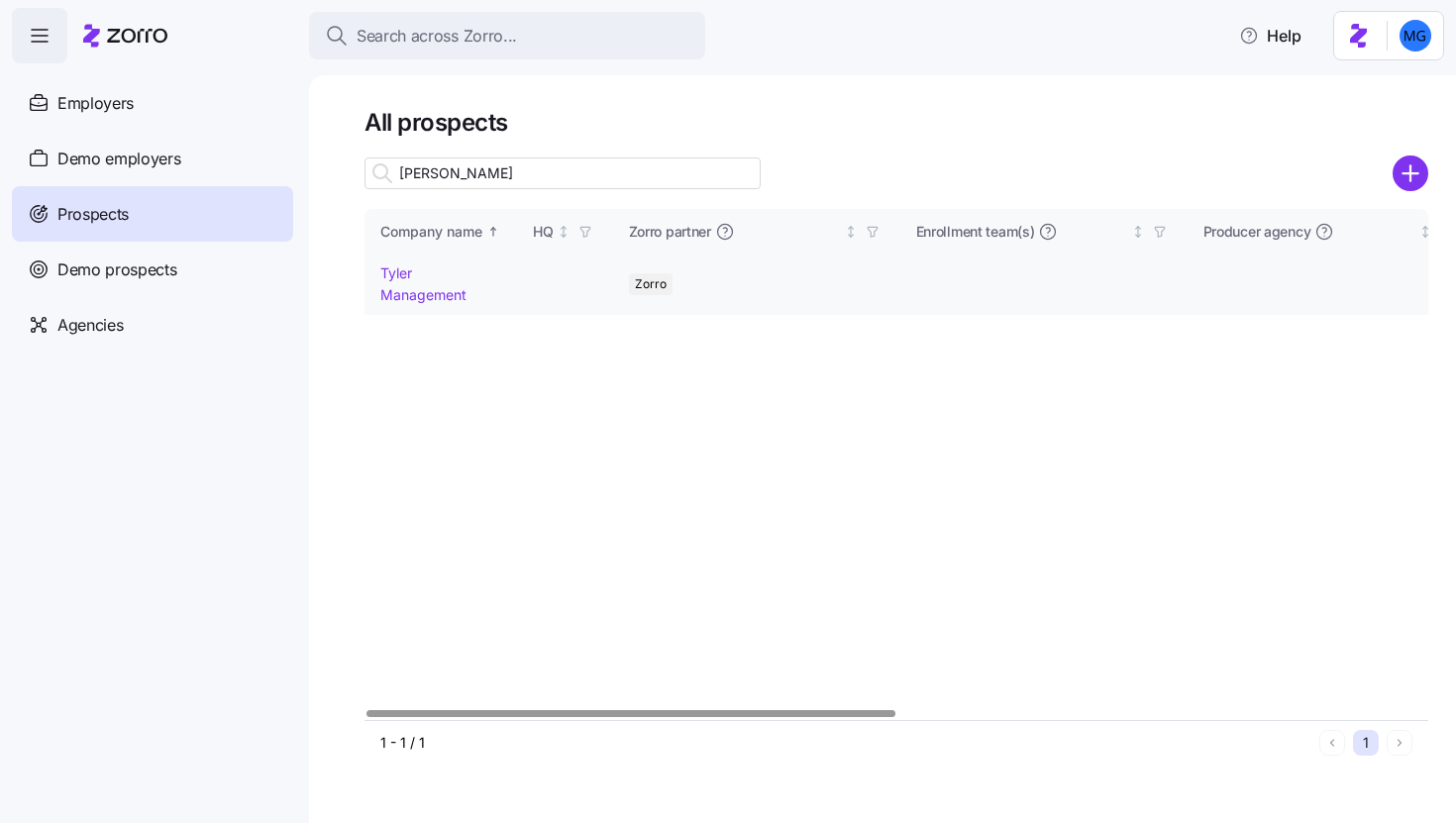 type on "[PERSON_NAME]" 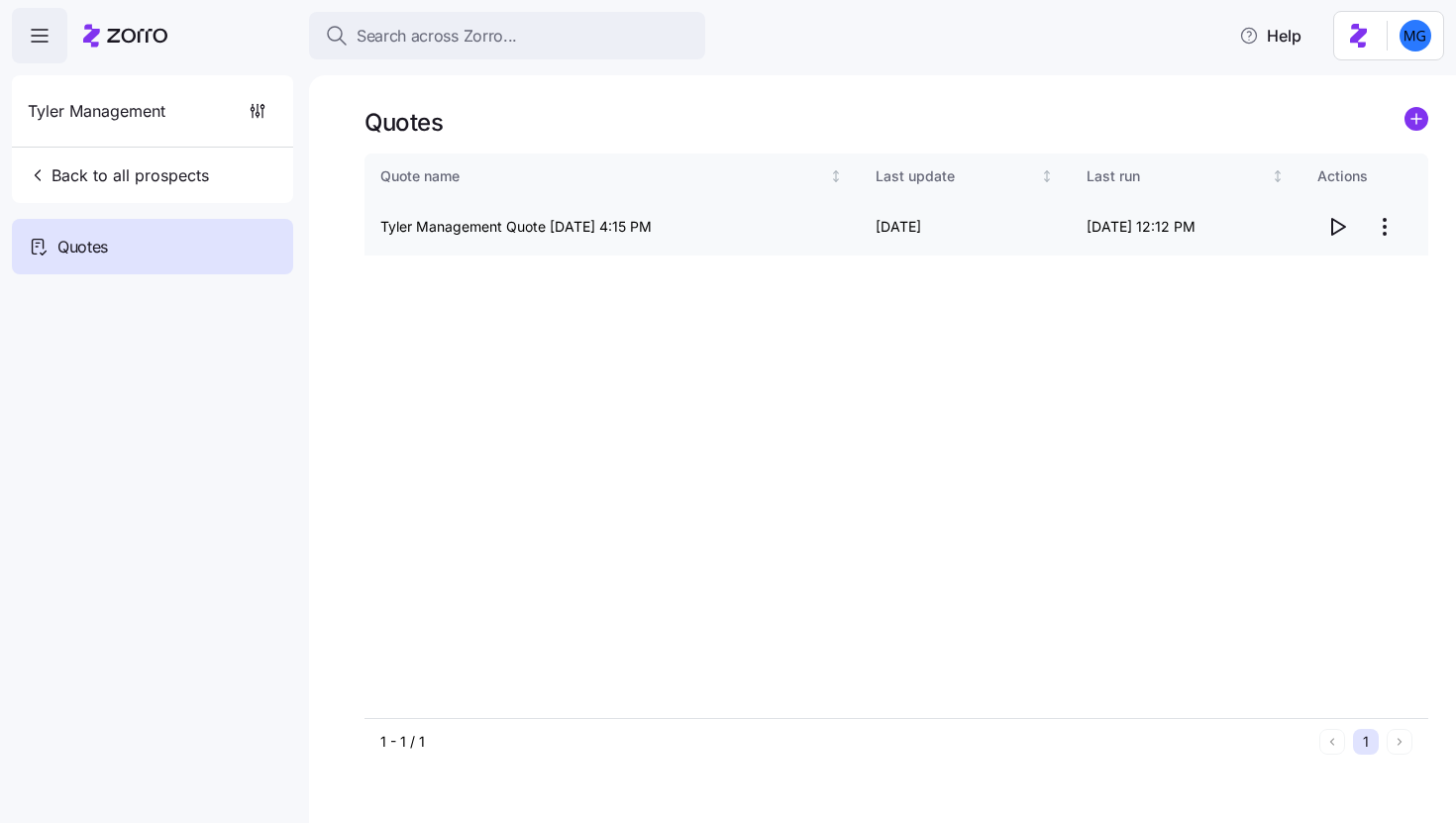 click 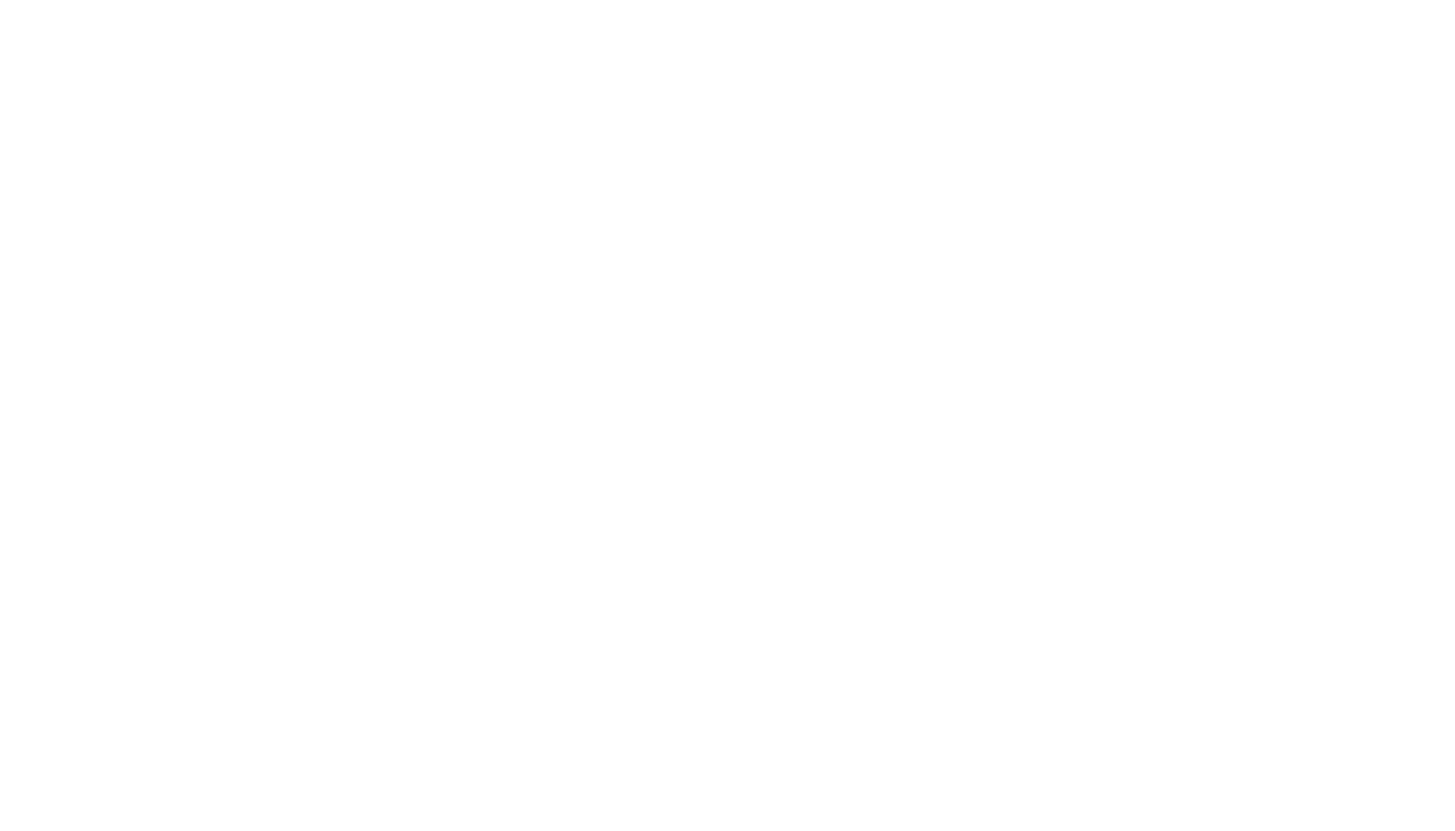 scroll, scrollTop: 0, scrollLeft: 0, axis: both 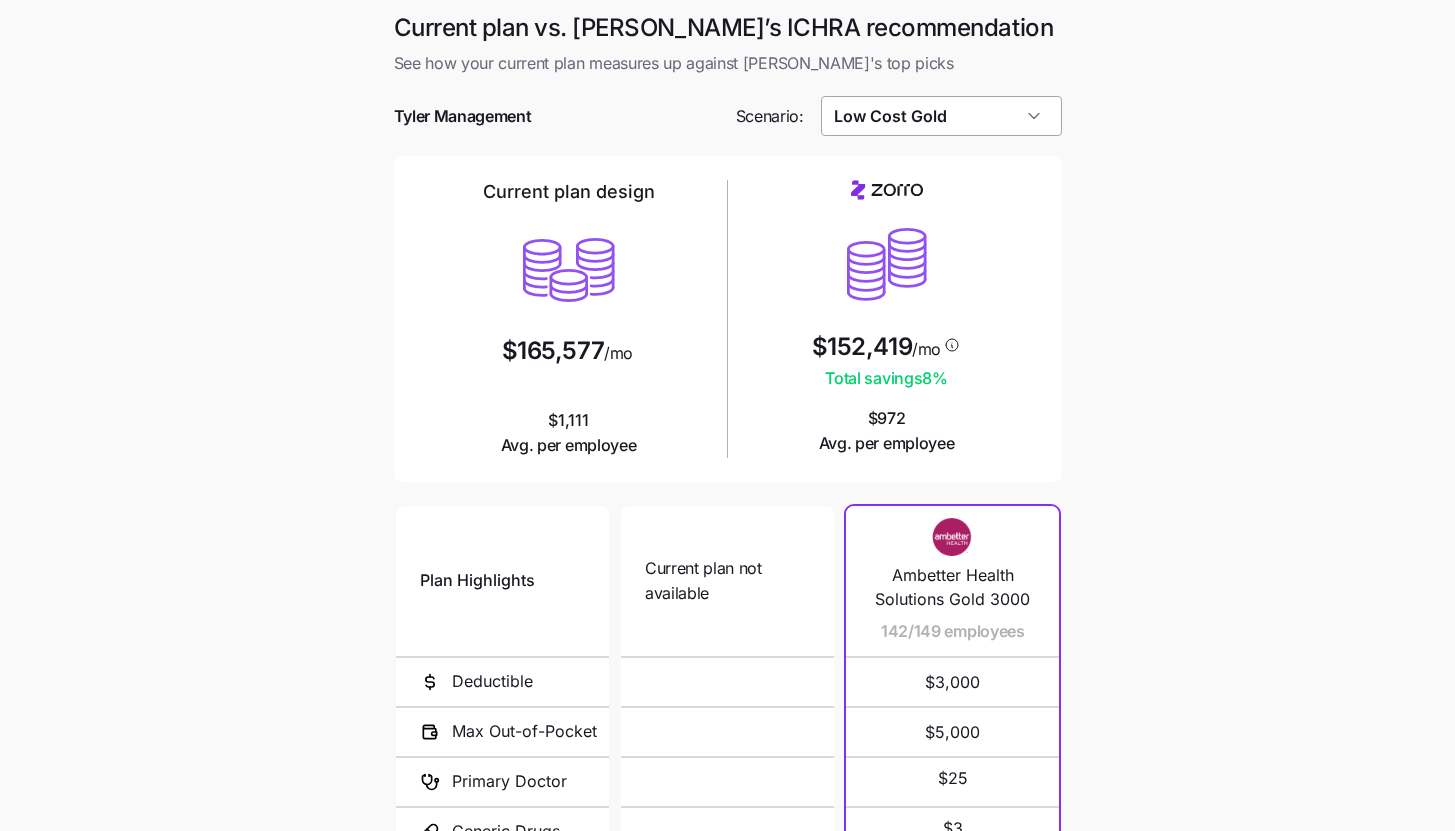click on "Low Cost Gold" at bounding box center (941, 116) 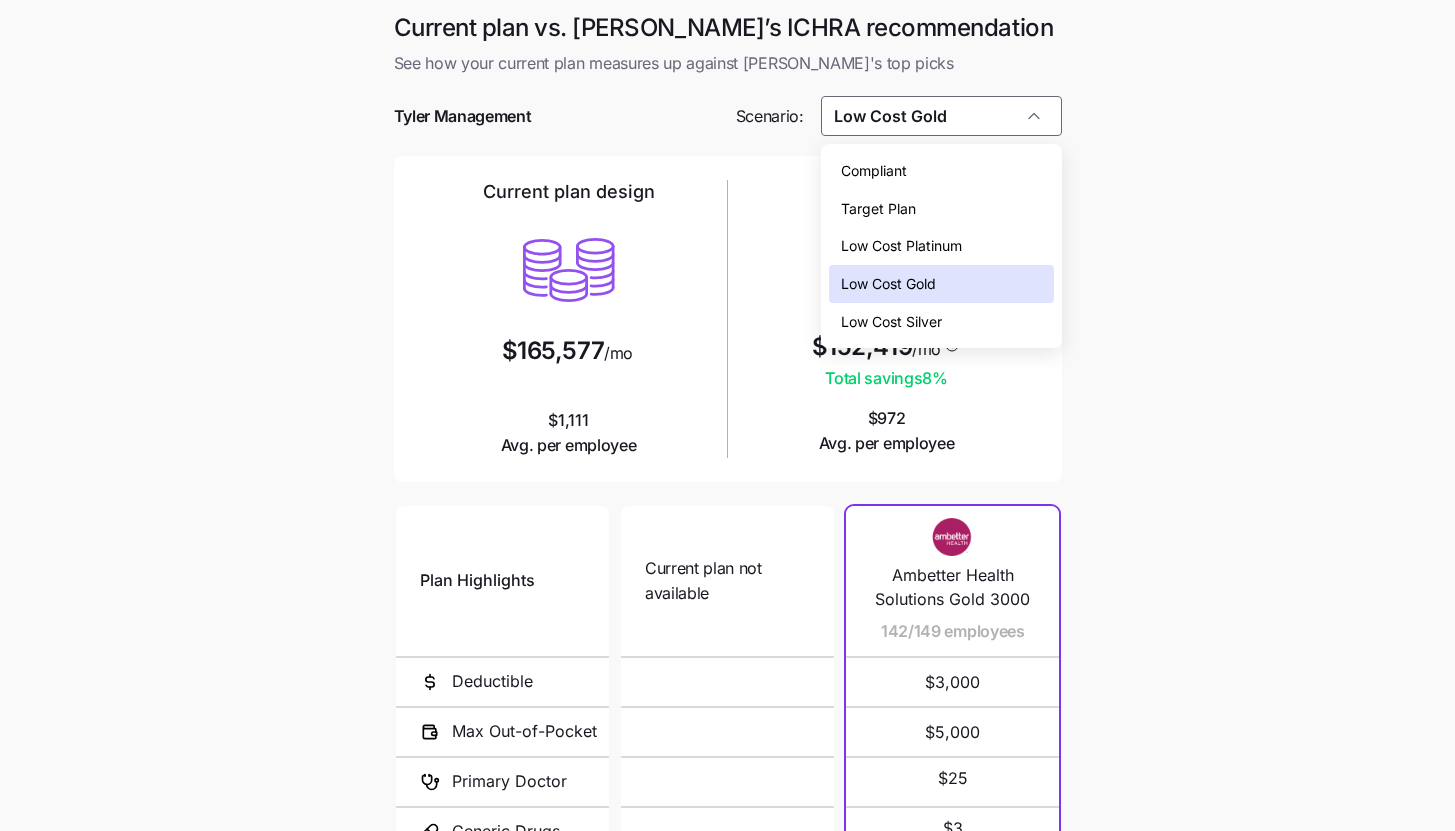 click on "Low Cost Silver" at bounding box center (941, 322) 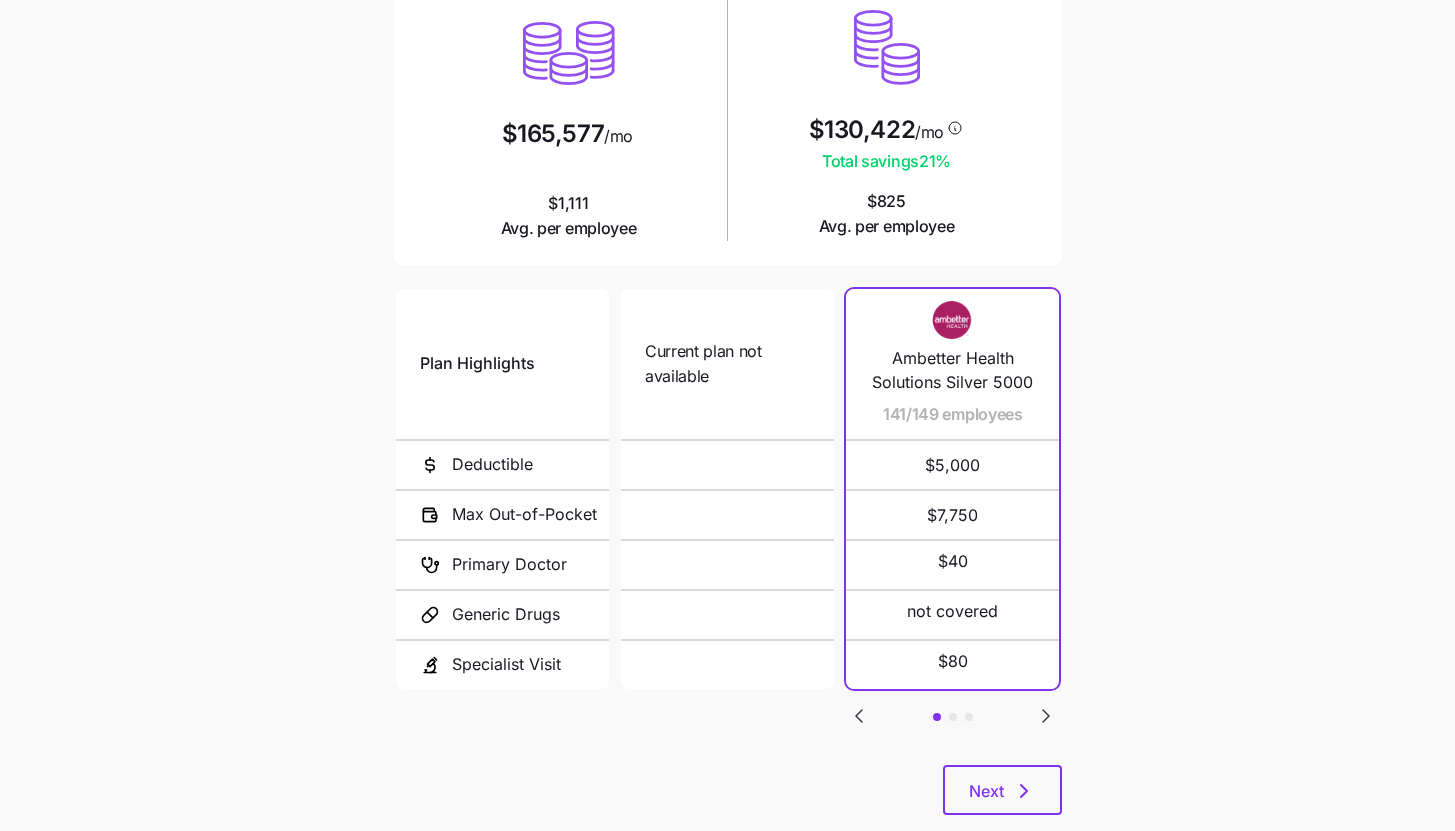 scroll, scrollTop: 260, scrollLeft: 0, axis: vertical 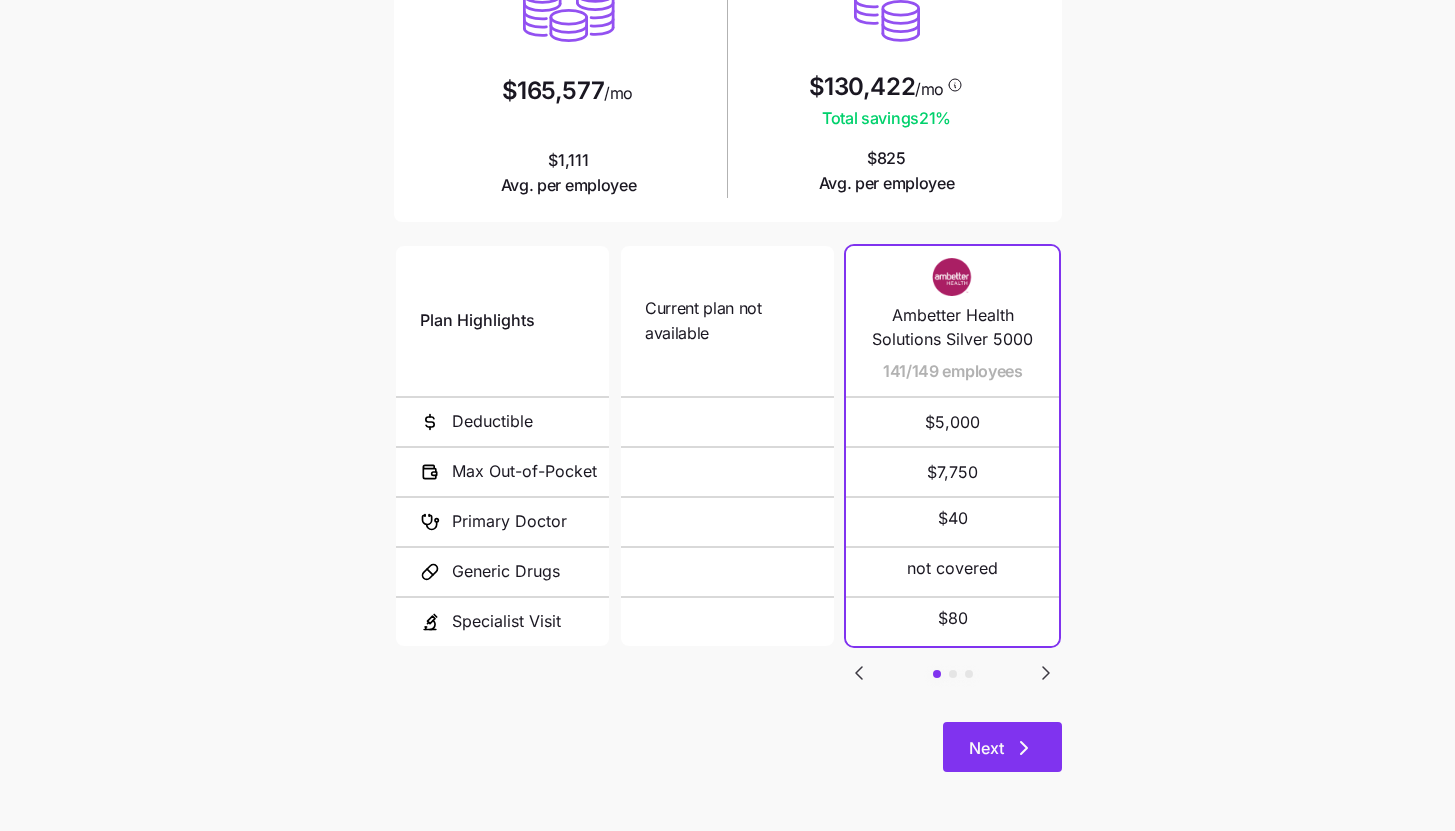 click 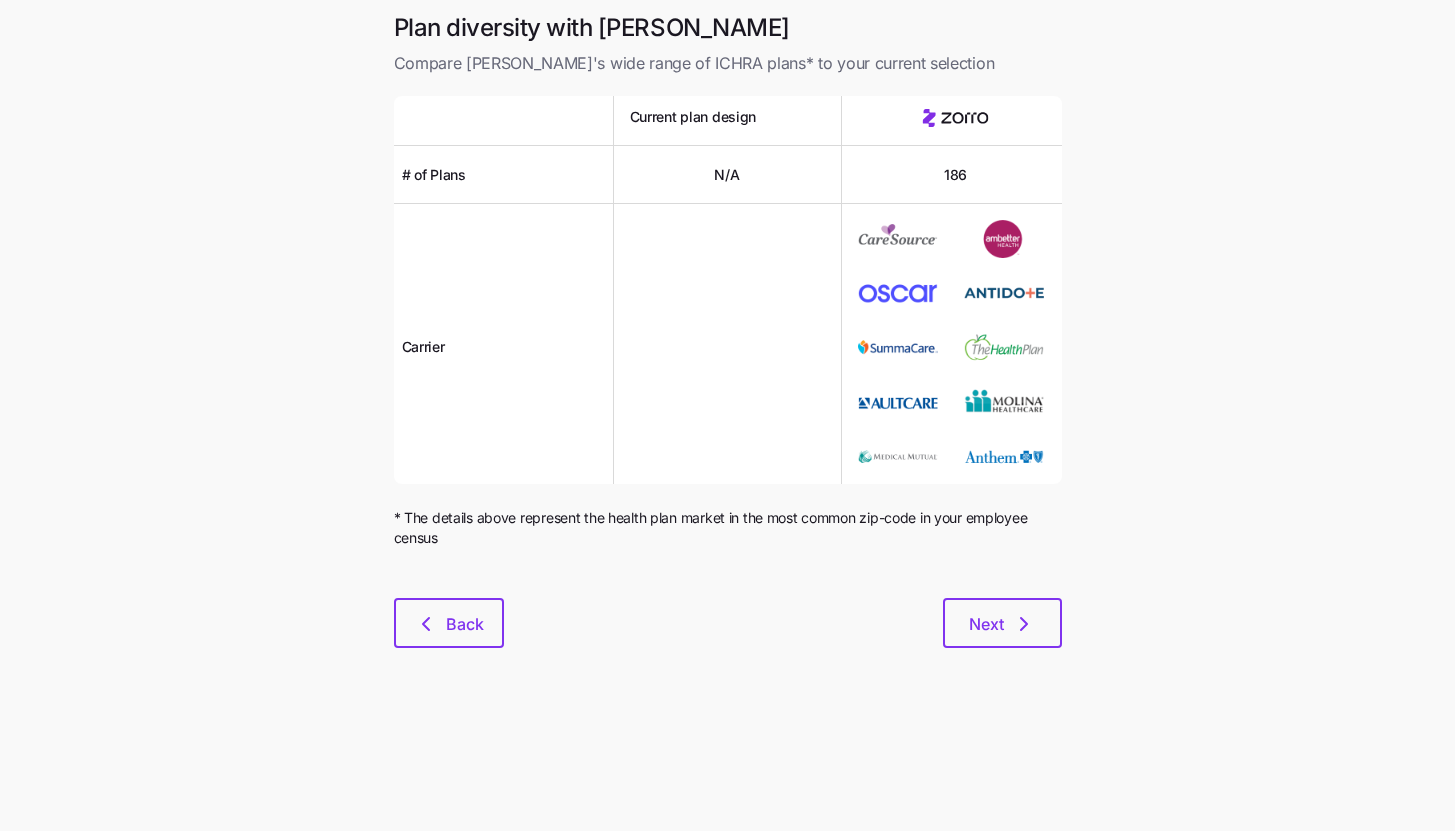 scroll, scrollTop: 0, scrollLeft: 0, axis: both 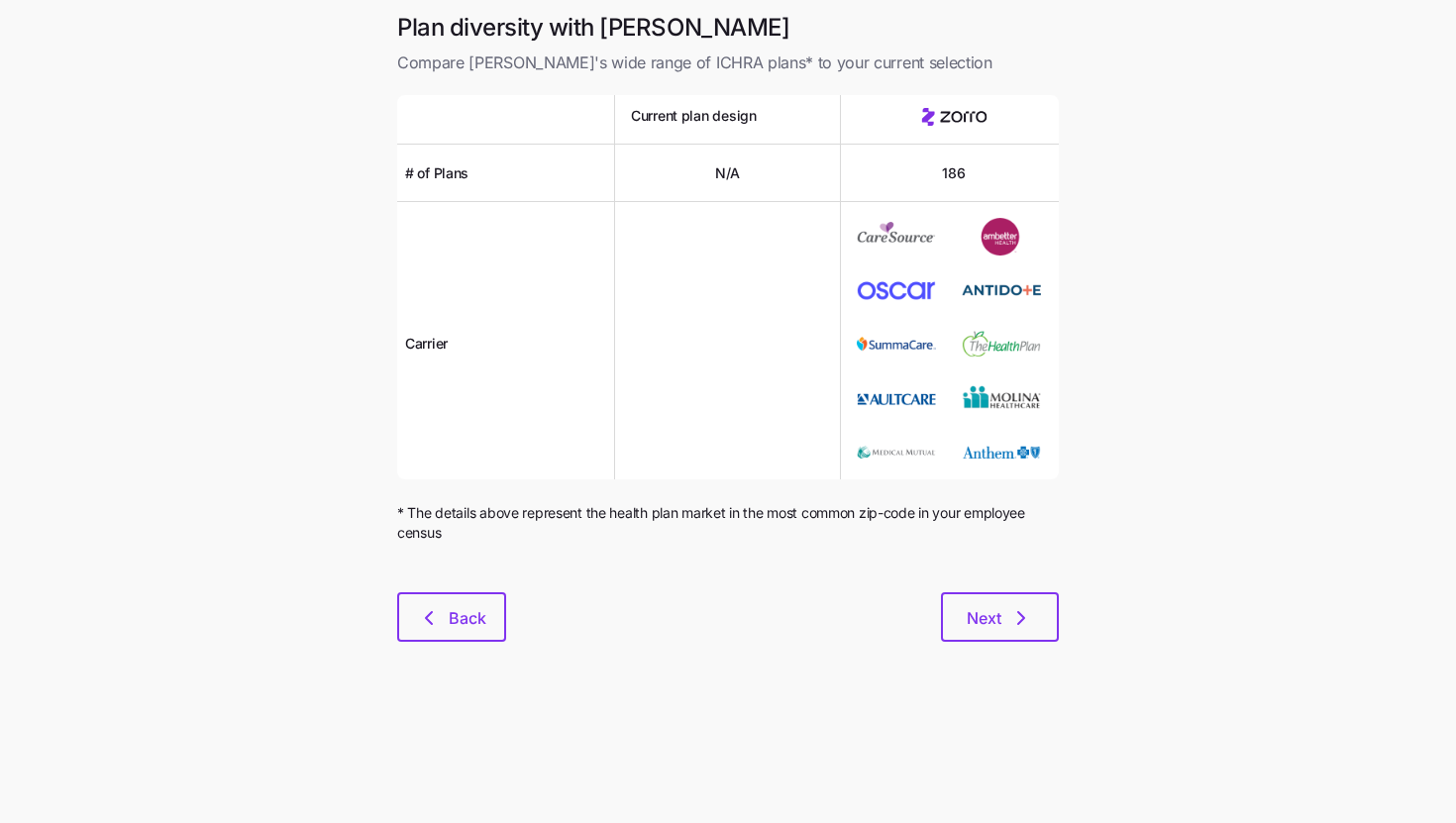 click on "Plan diversity with Zorro Compare [PERSON_NAME]'s wide range of ICHRA plans* to your current selection   Current plan design # of Plans N/A 186 Carrier * The details above represent the health plan market in the most common zip-code in your employee census Back Next" at bounding box center (728, 339) 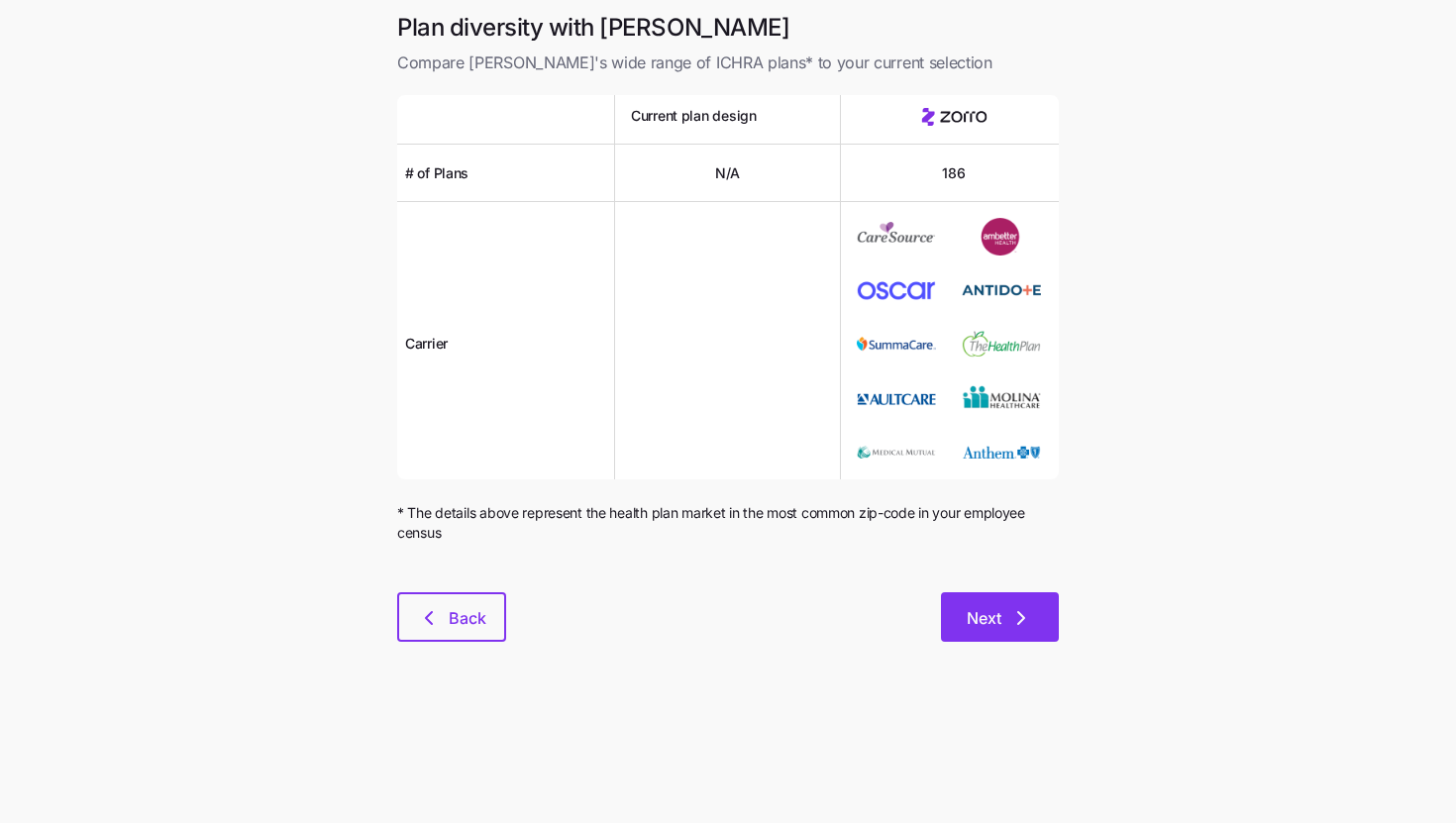 click on "Next" at bounding box center (999, 617) 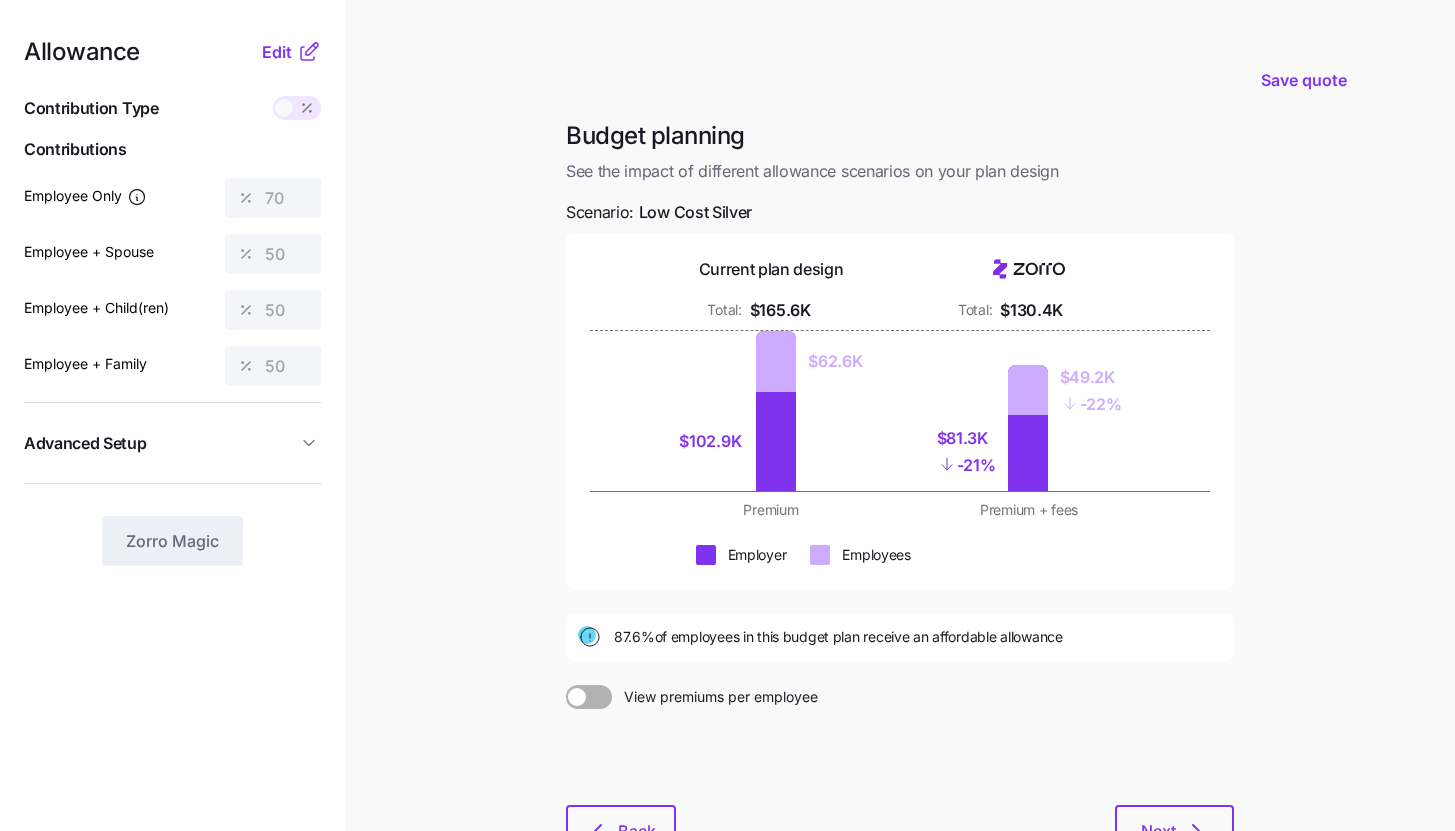 click 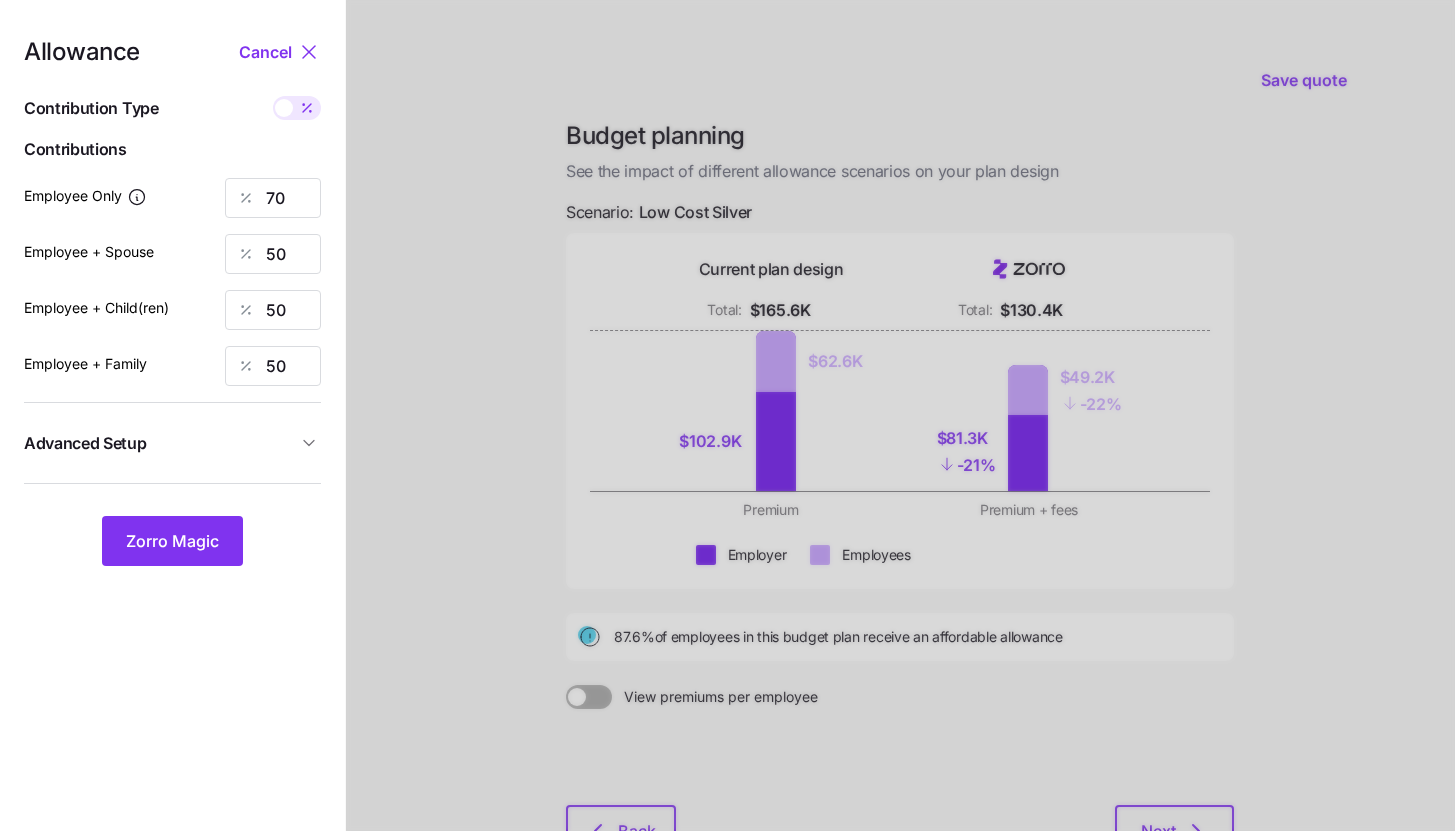 click on "Advanced Setup" at bounding box center [172, 443] 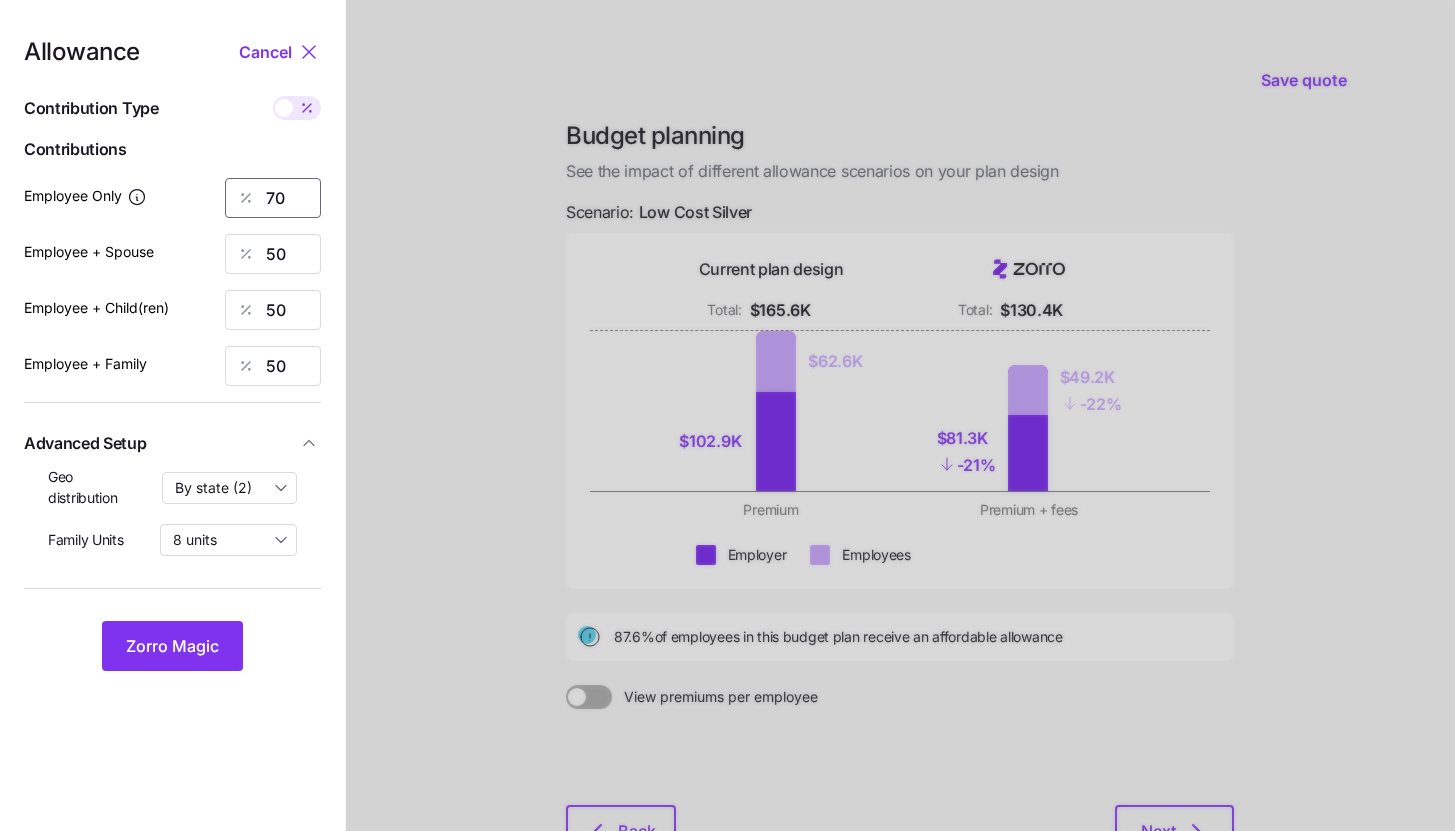 drag, startPoint x: 290, startPoint y: 198, endPoint x: 265, endPoint y: 199, distance: 25.019993 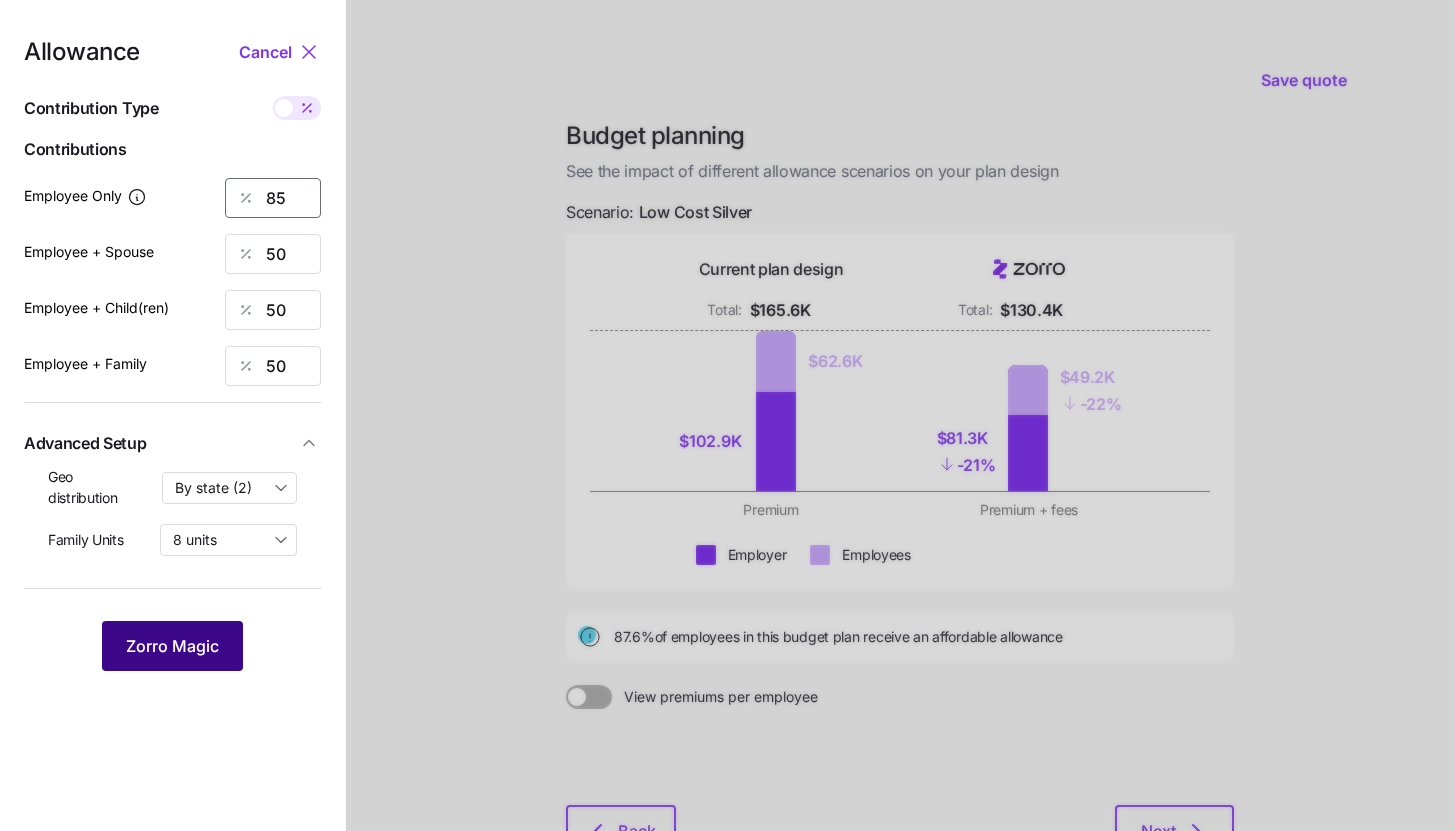 type on "85" 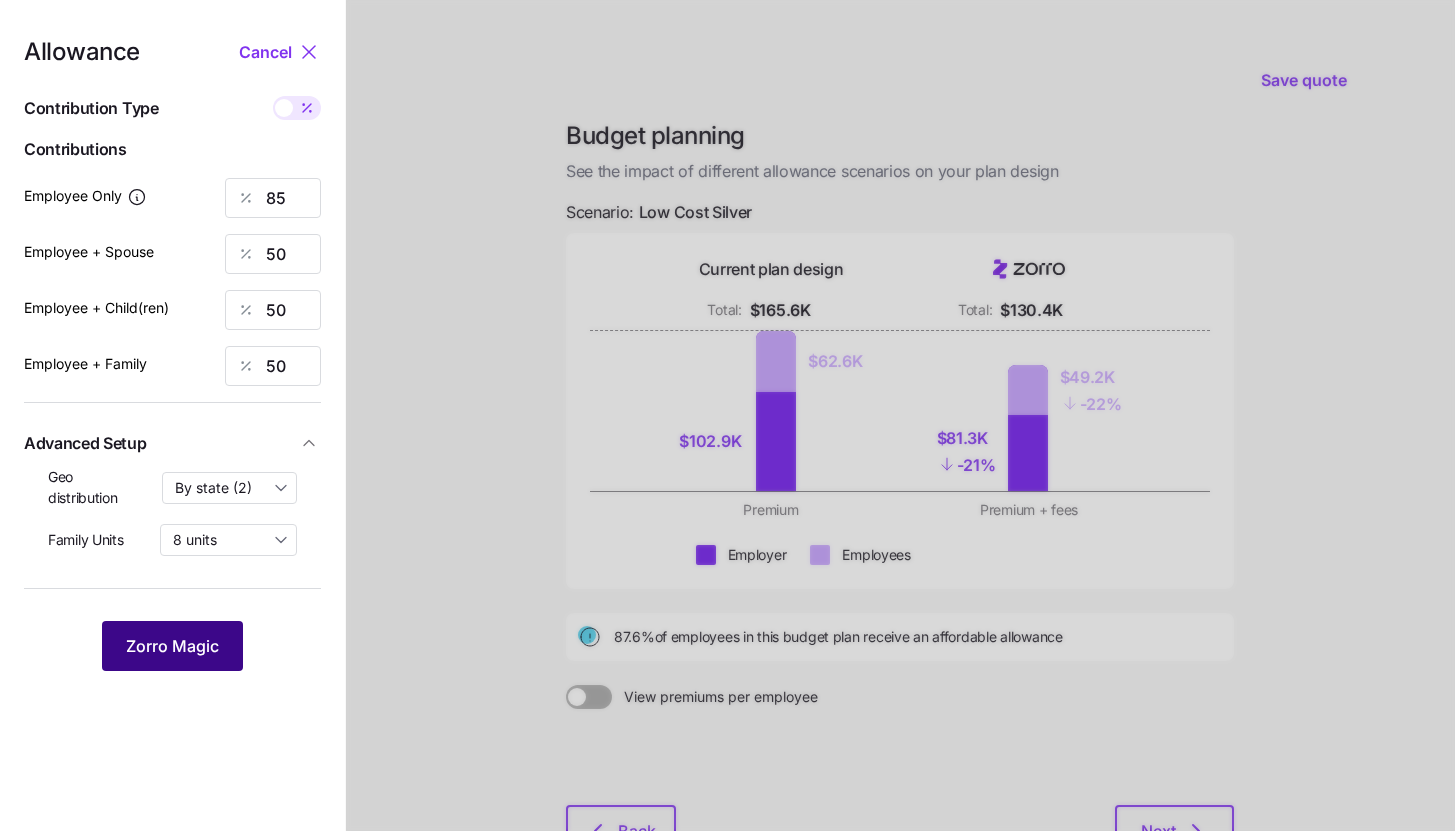 click on "Zorro Magic" at bounding box center (172, 646) 